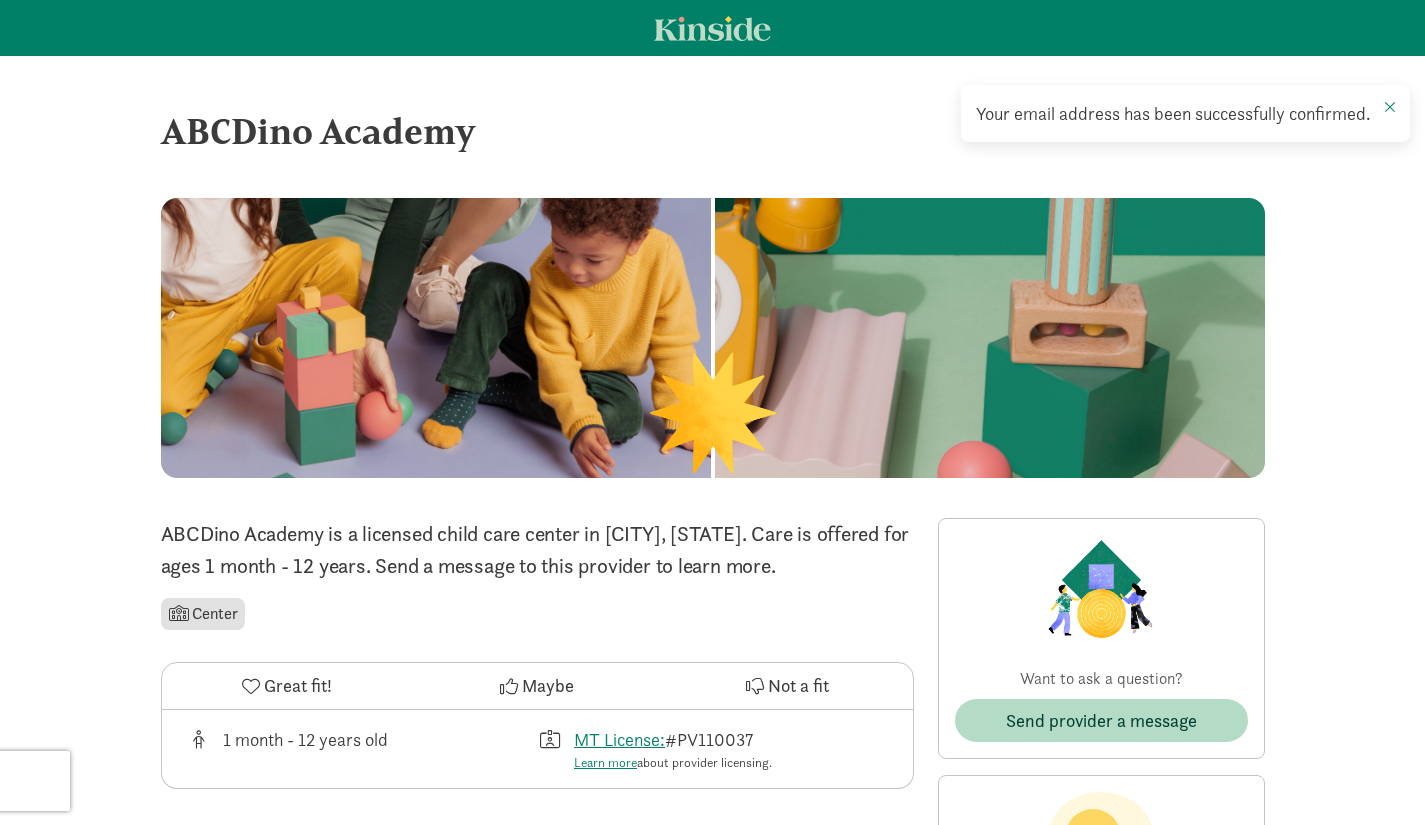 scroll, scrollTop: 0, scrollLeft: 0, axis: both 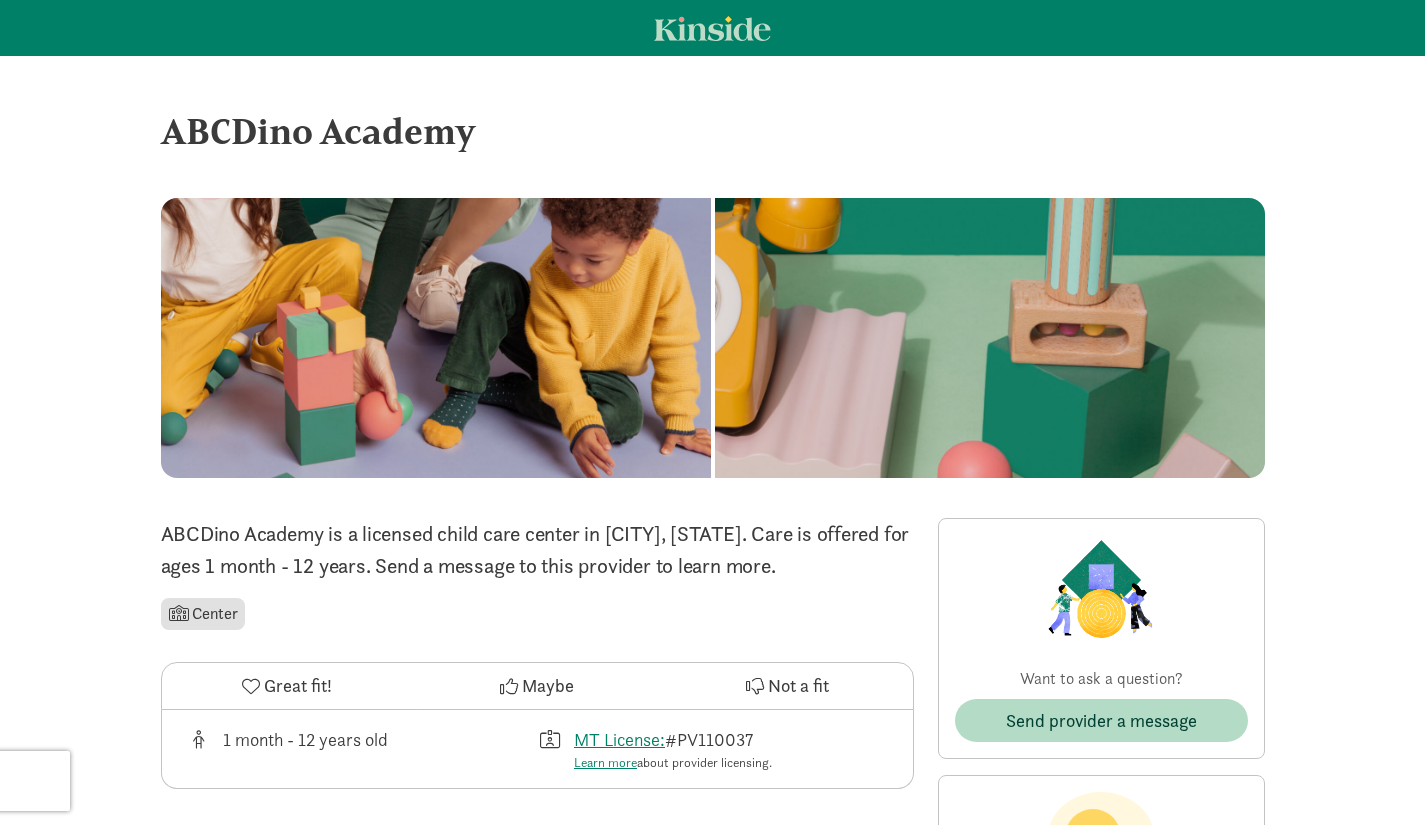 click 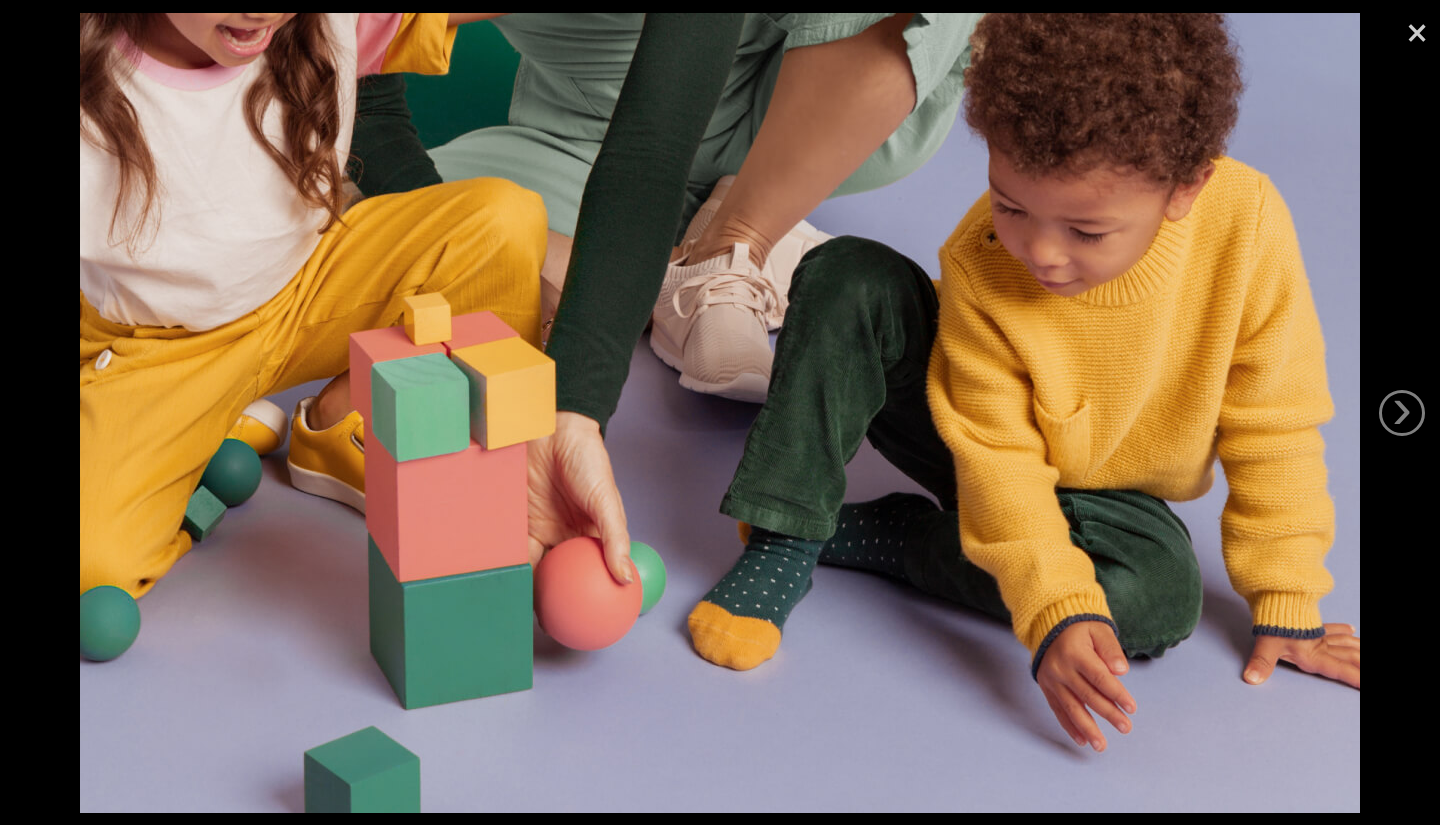 click at bounding box center (720, 413) 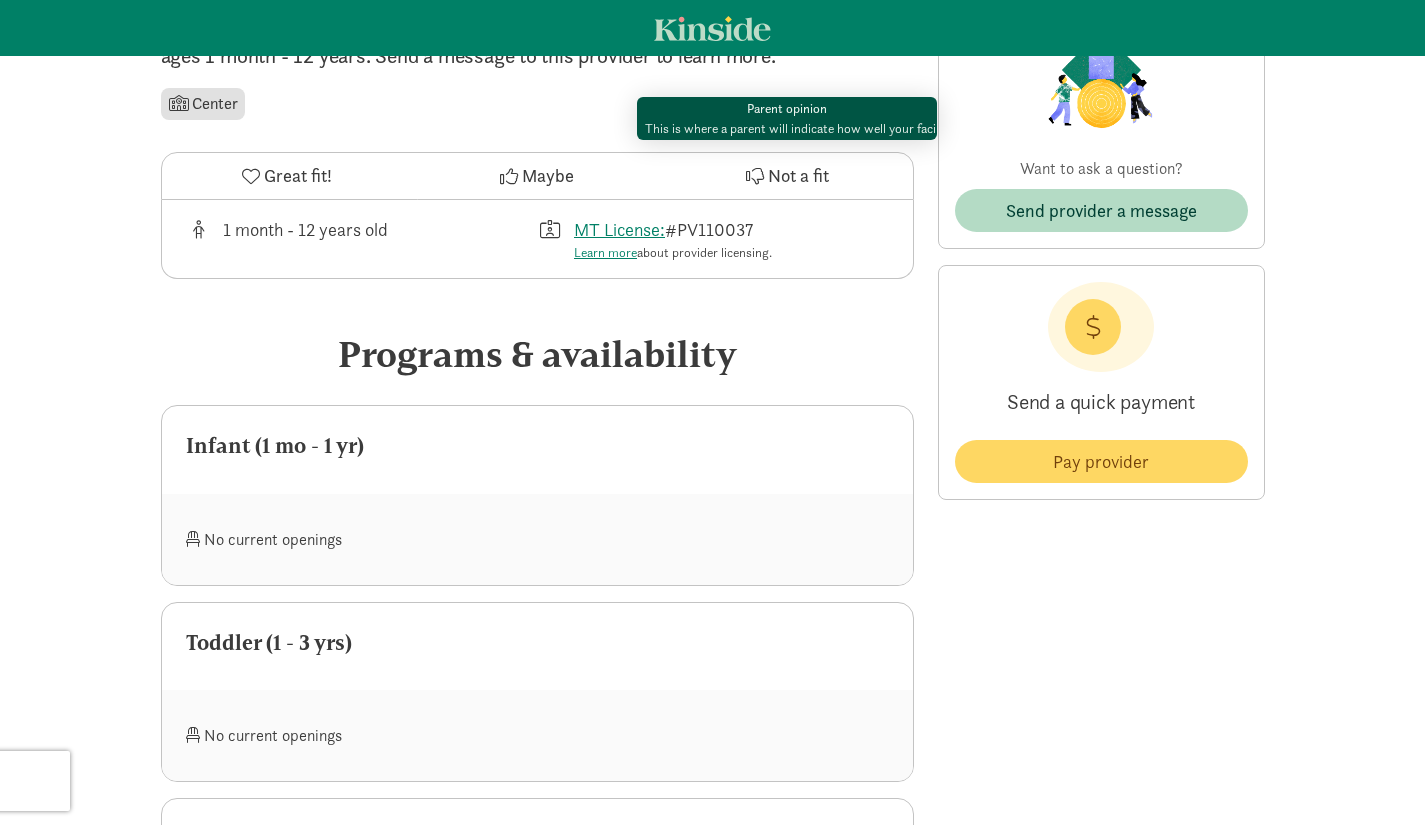 scroll, scrollTop: 528, scrollLeft: 0, axis: vertical 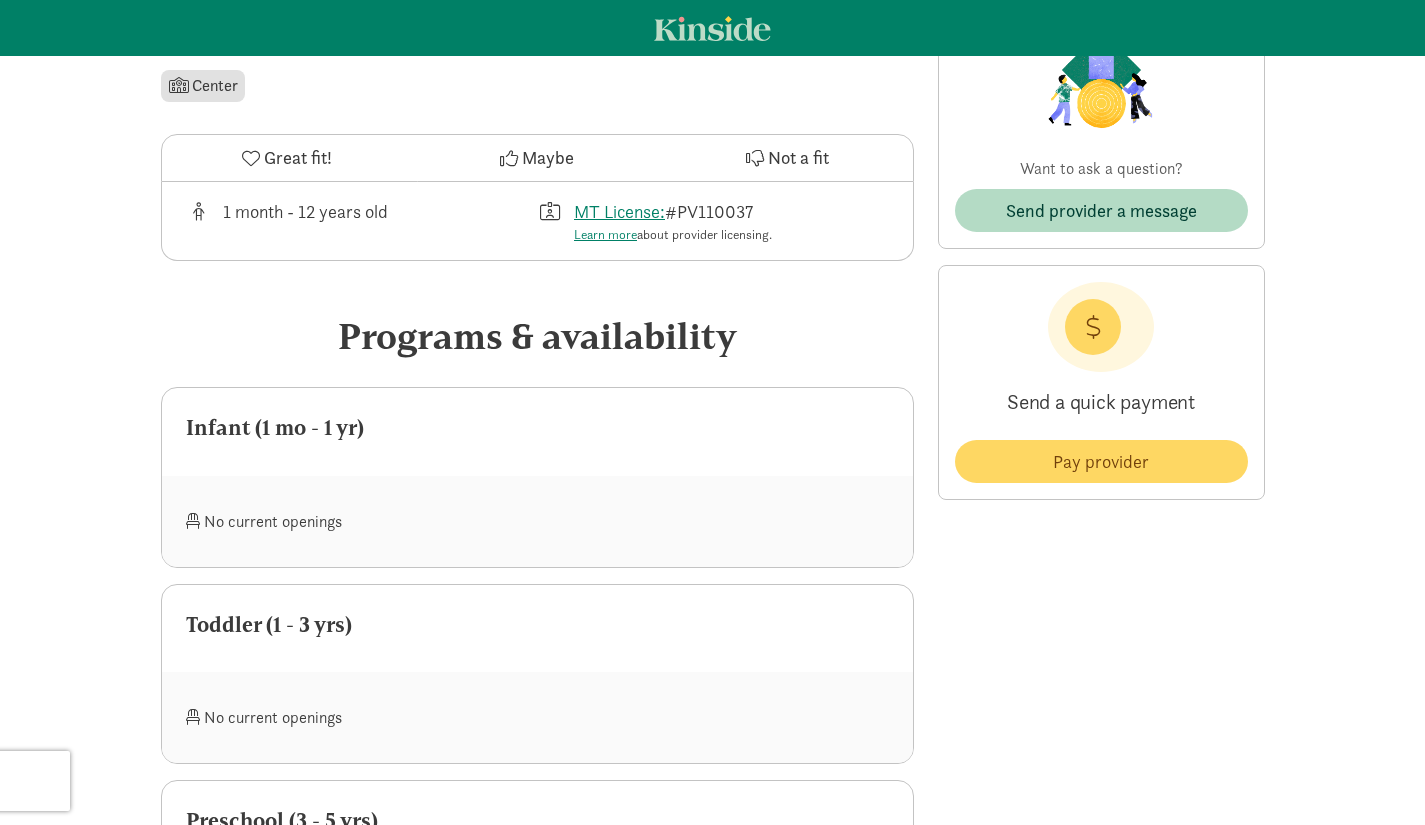 click at bounding box center (713, 521) 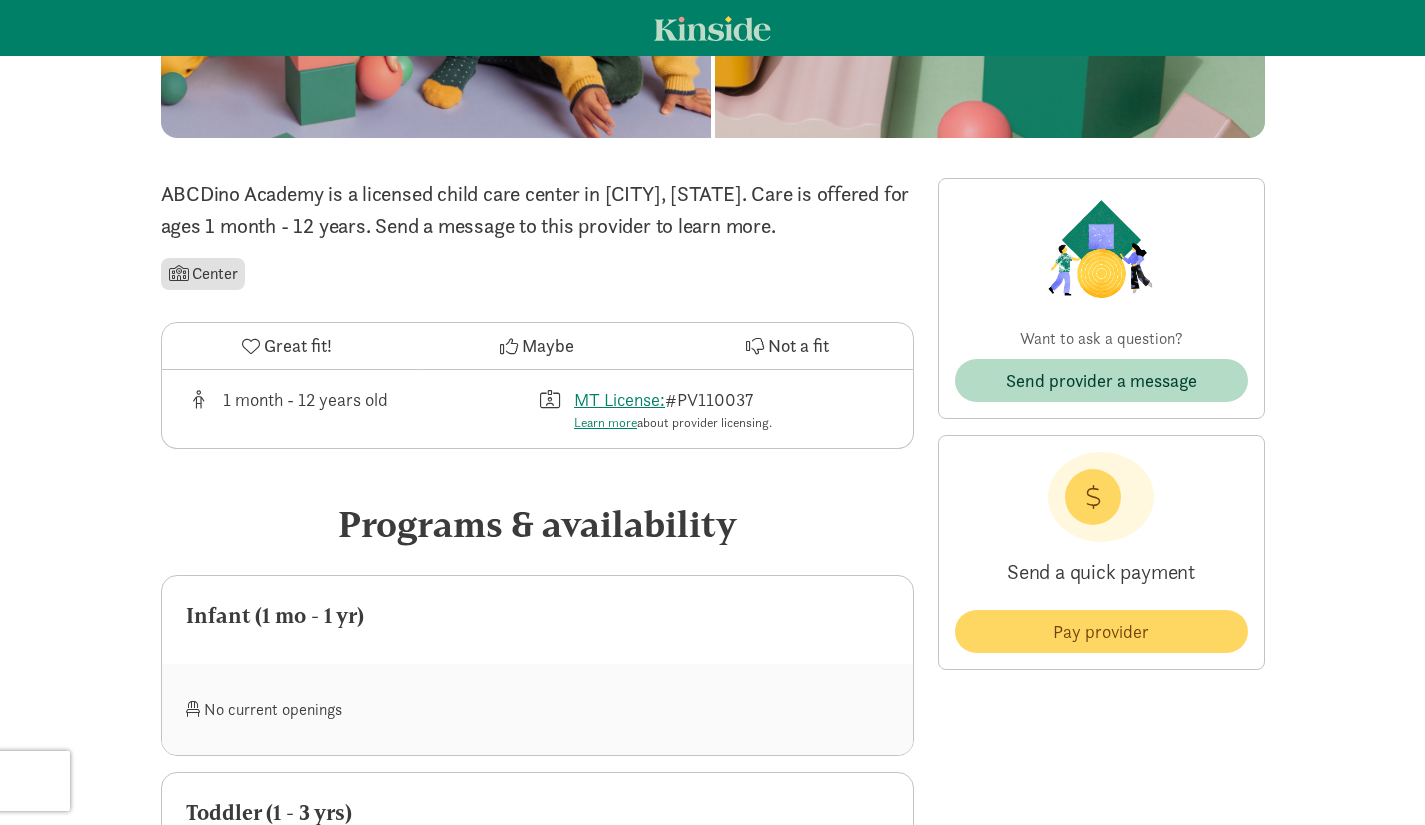 scroll, scrollTop: 349, scrollLeft: 0, axis: vertical 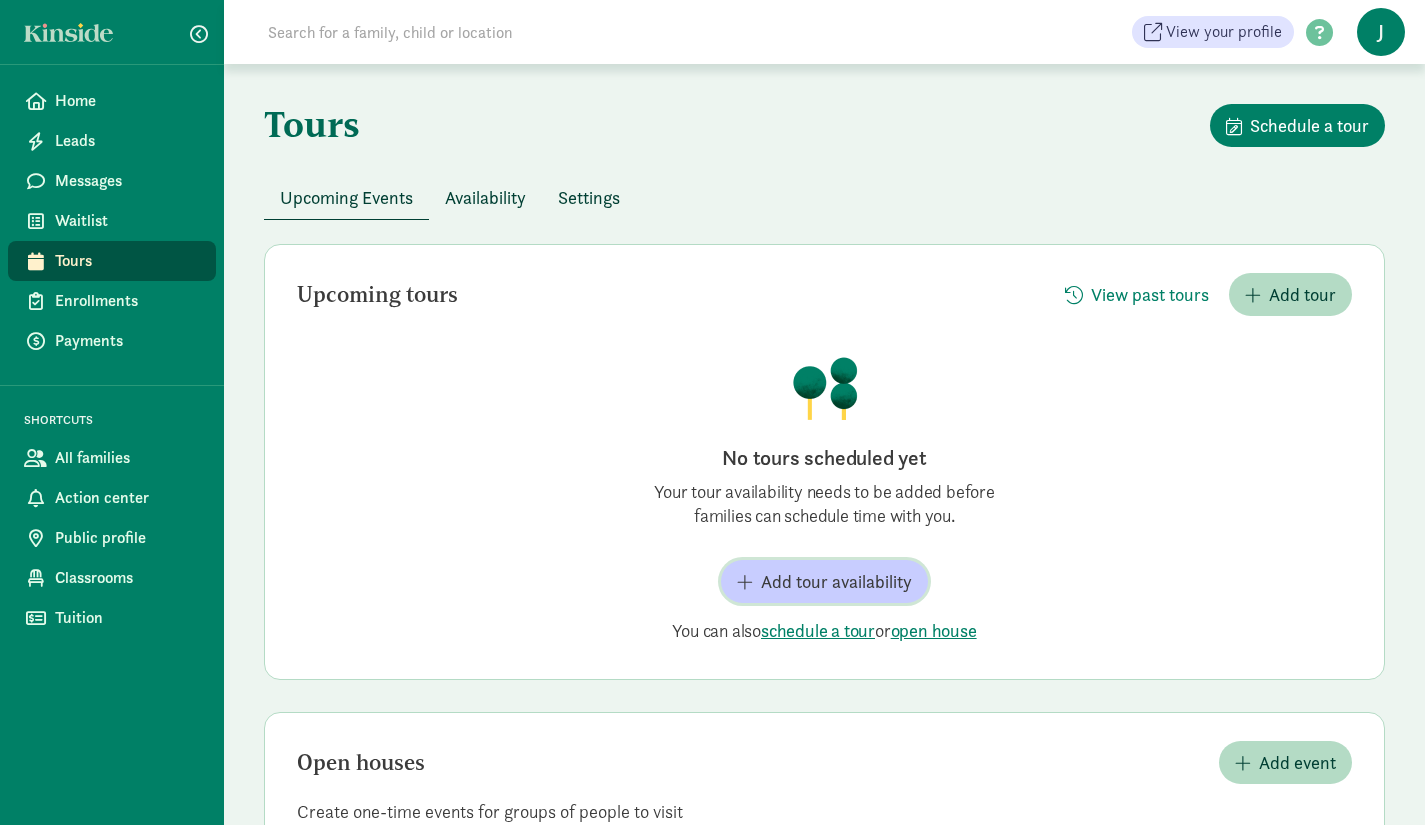 click on "Add tour availability" at bounding box center (836, 581) 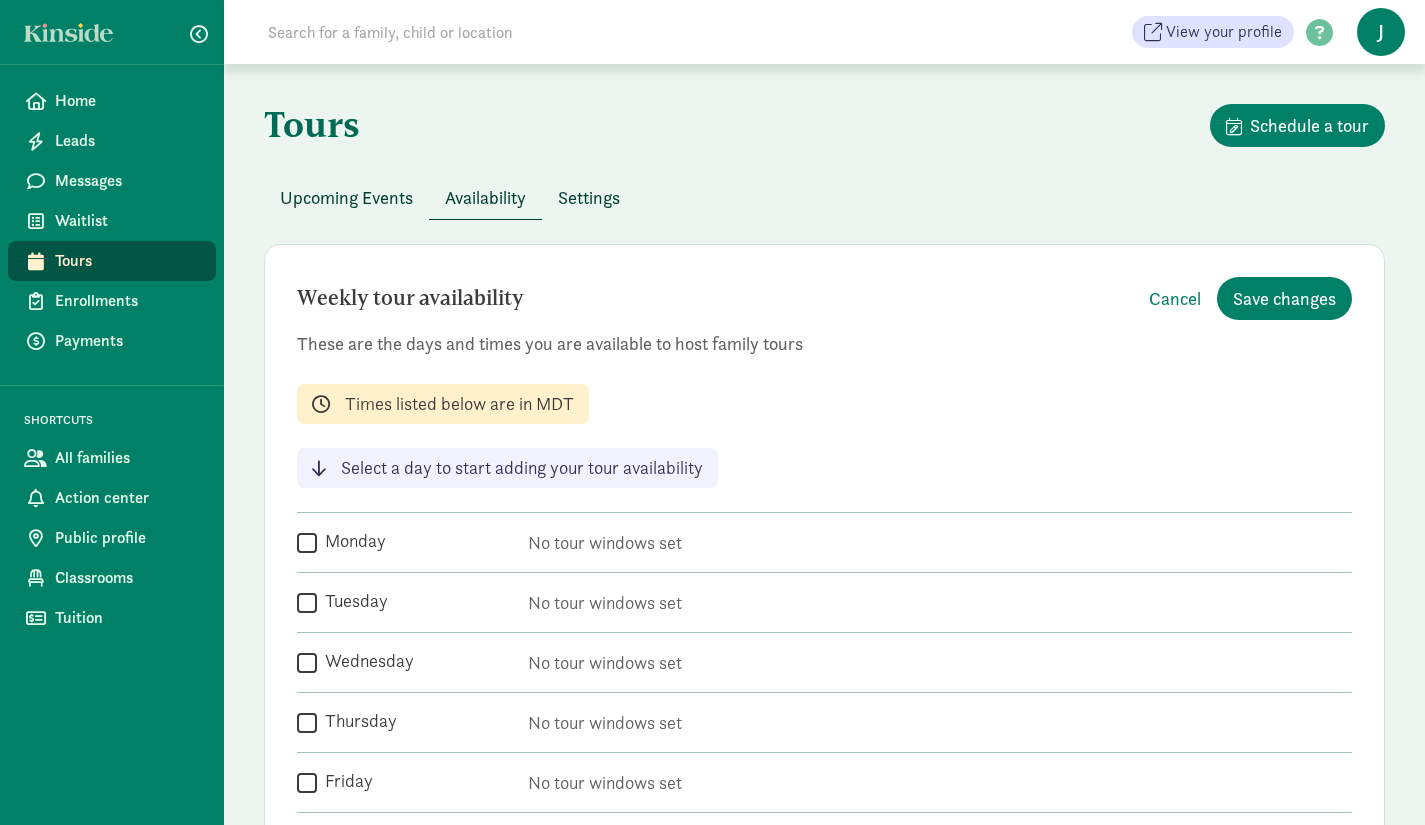 click on "Weekly tour availability
Cancel
Save changes
These are the days and times you are available to host family tours     Times listed below are in MDT       Select a day to start adding your tour availability            Monday       No tour windows set          Tuesday       No tour windows set          Wednesday       No tour windows set          Thursday       No tour windows set          Friday       No tour windows set          Saturday       No tour windows set          Sunday       No tour windows set" at bounding box center (824, 596) 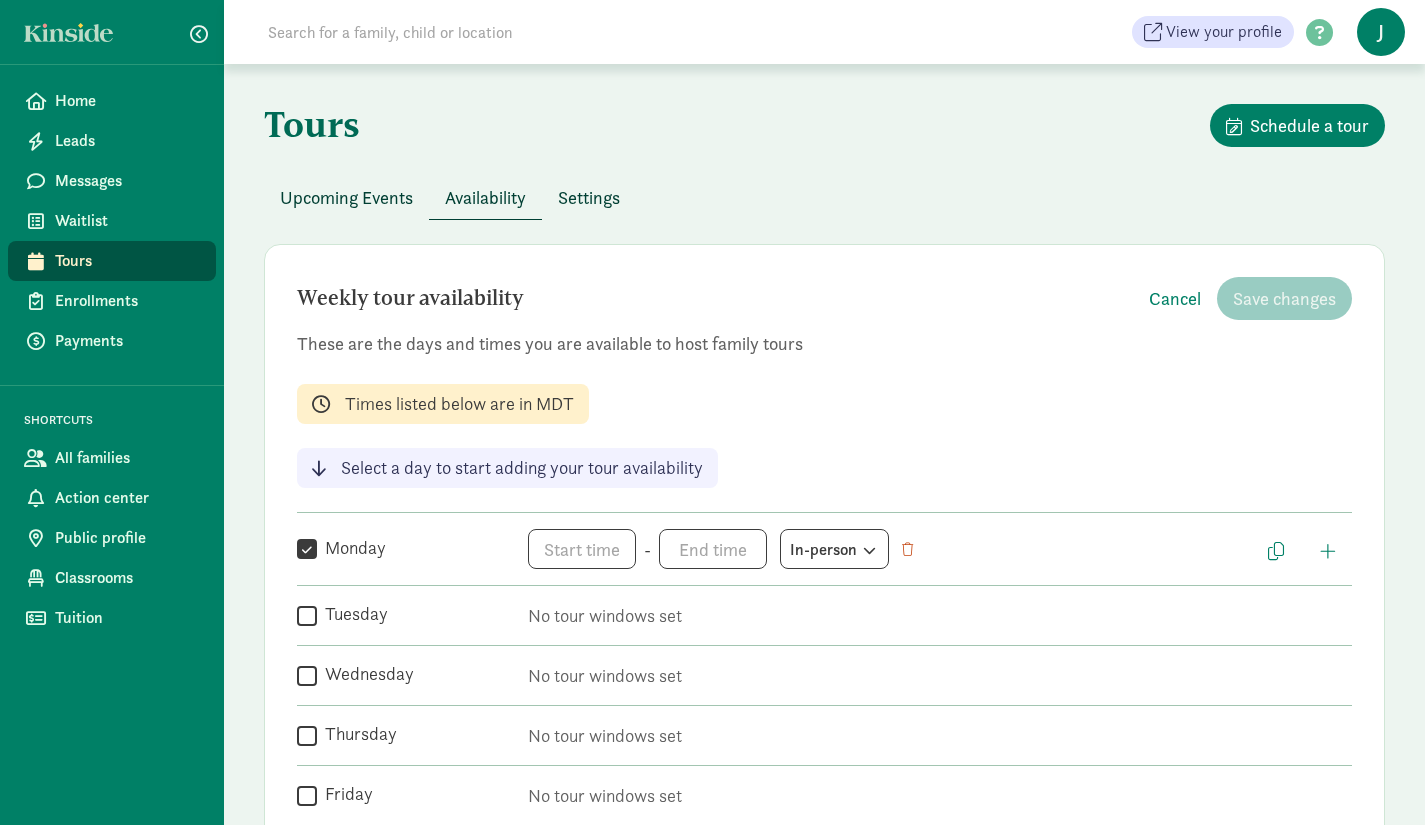 click on "Tuesday" at bounding box center (307, 615) 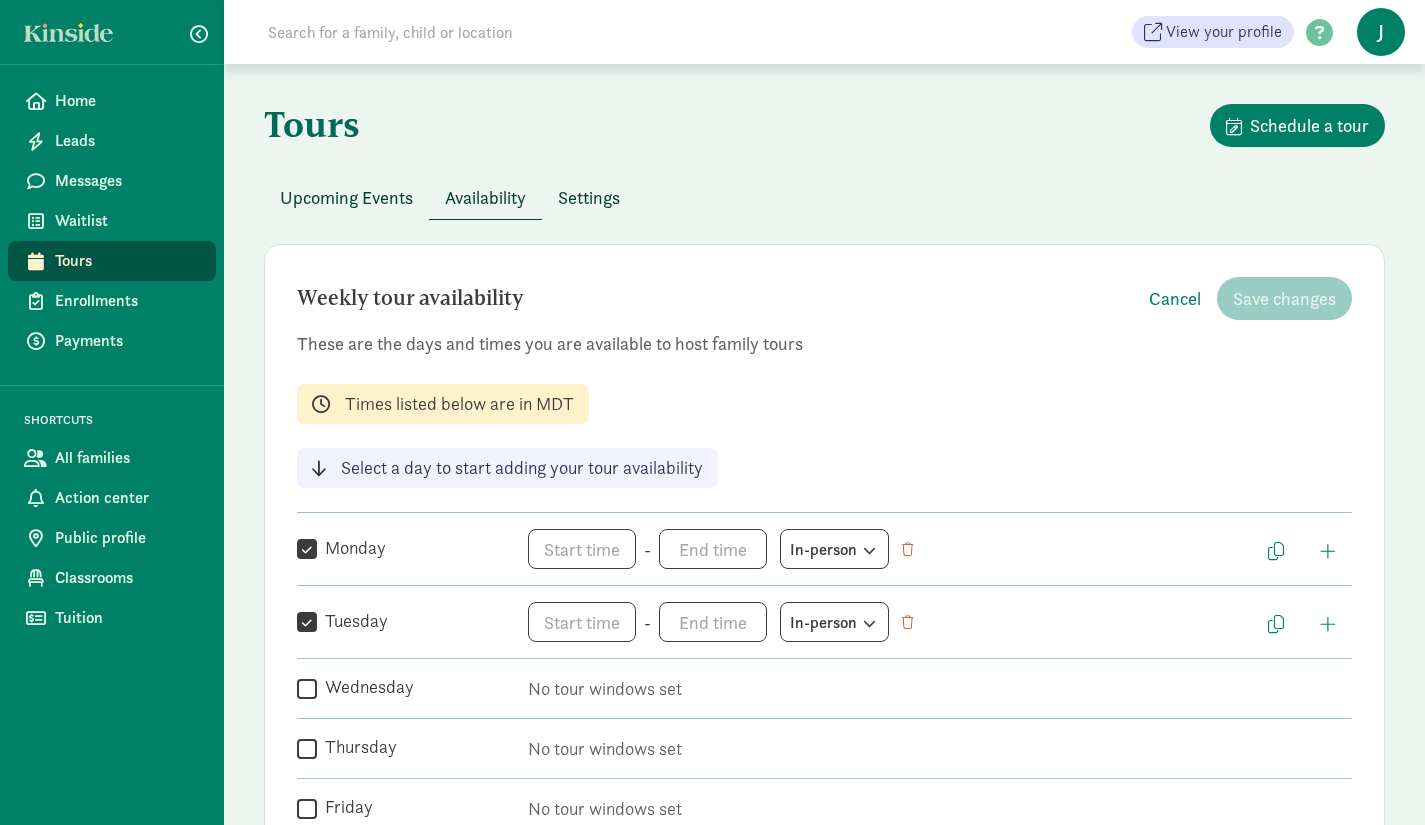click on "Wednesday" at bounding box center (307, 688) 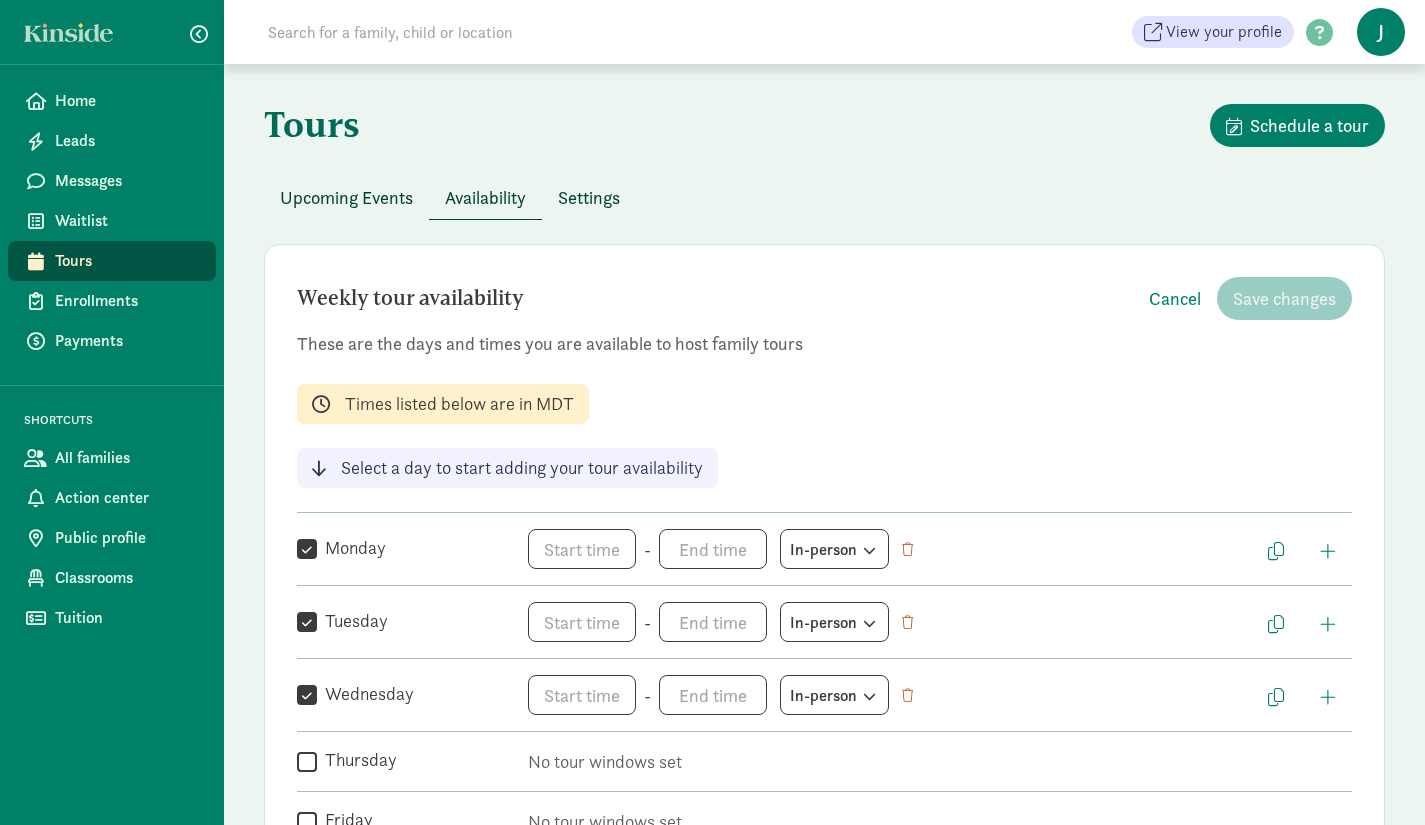 click on "   Thursday       No tour windows set" 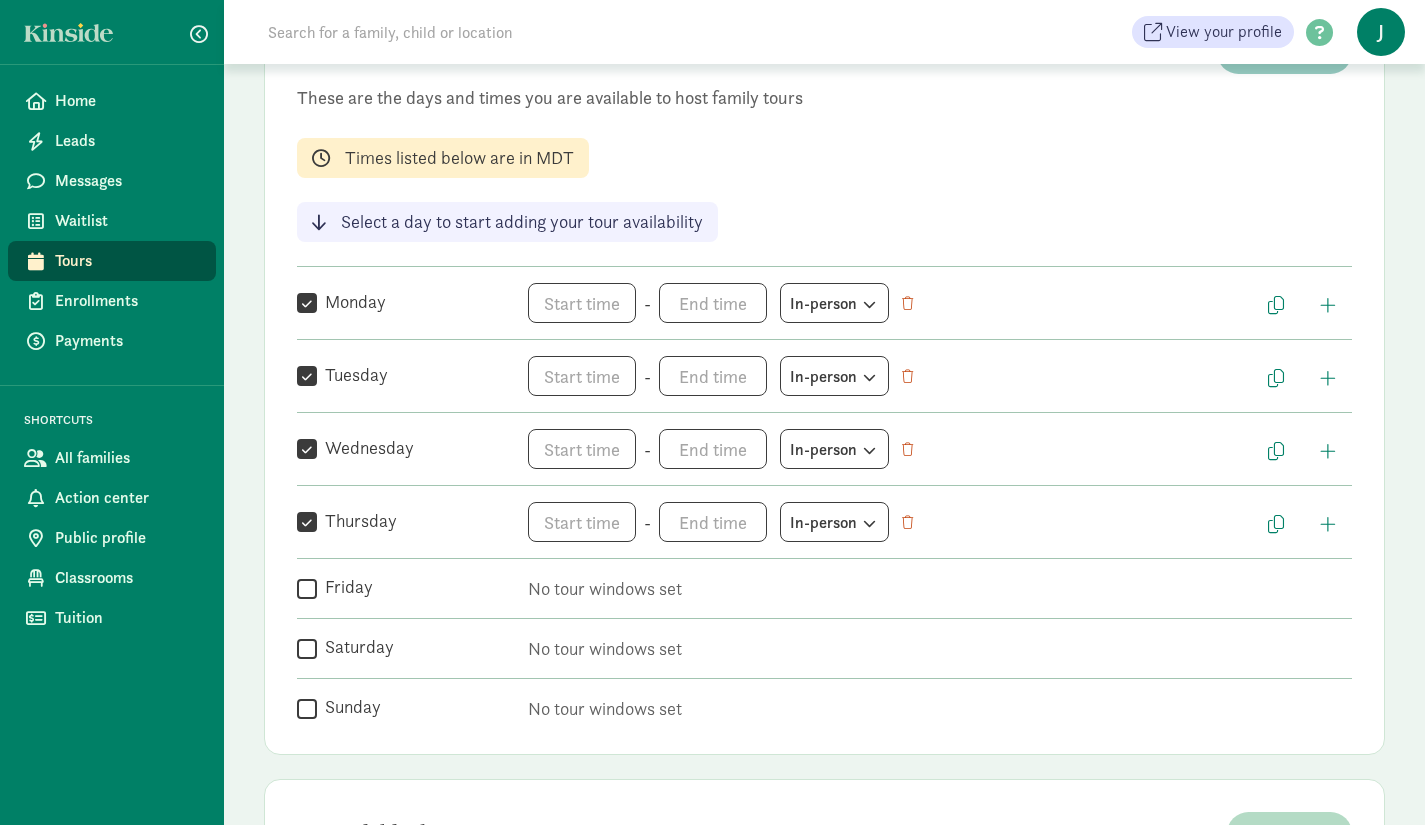scroll, scrollTop: 247, scrollLeft: 0, axis: vertical 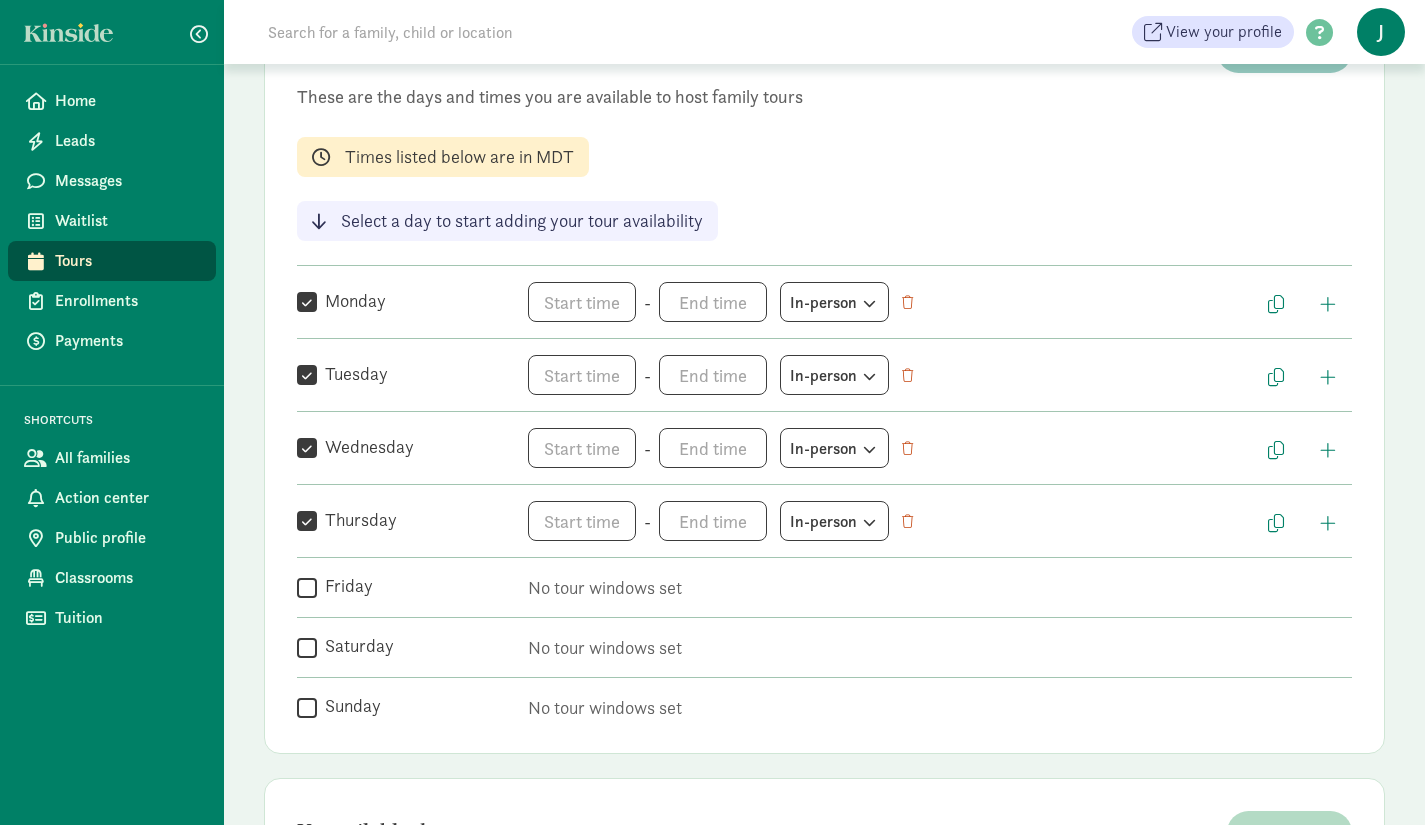 click on "Friday" at bounding box center [307, 587] 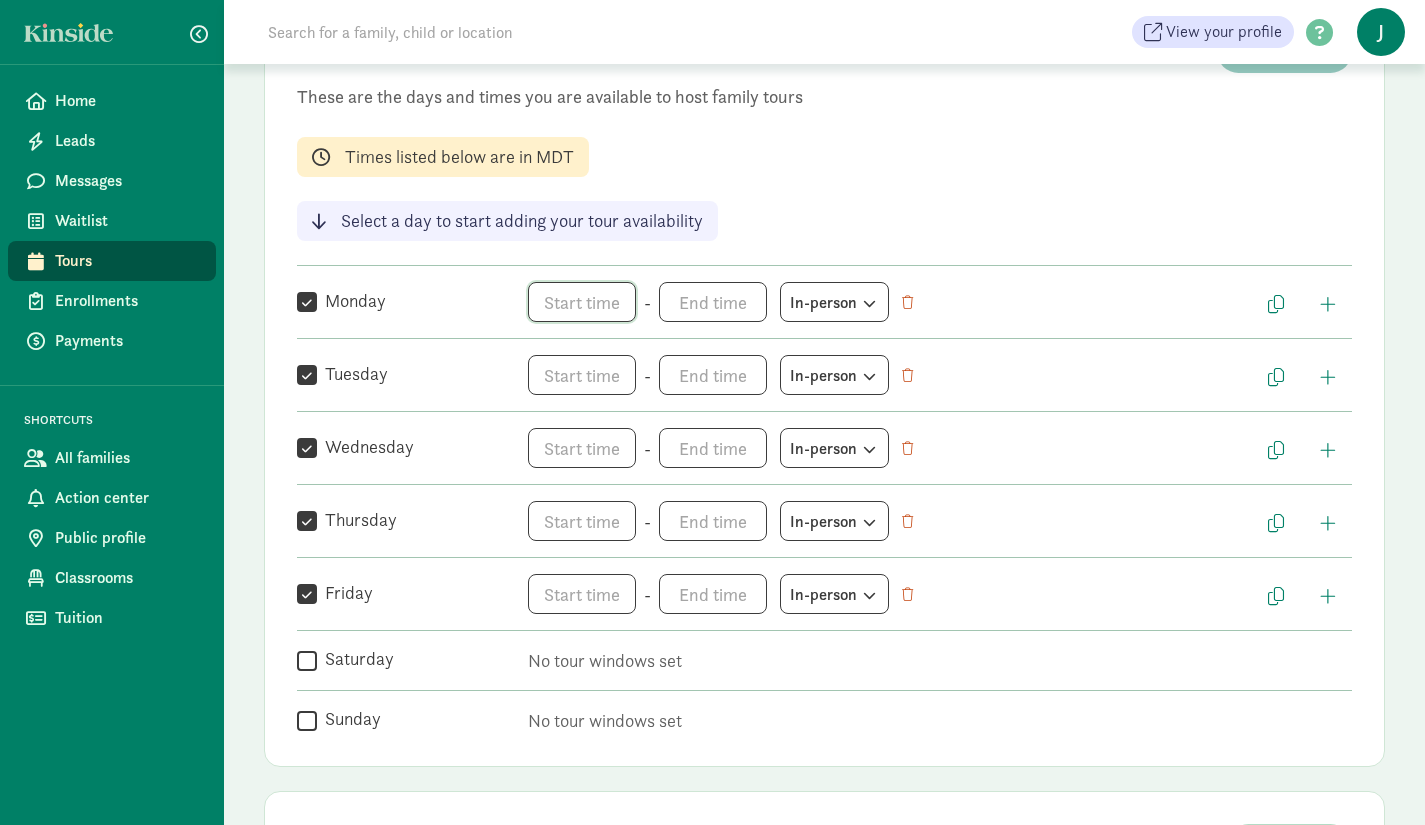 click on "h   12 1 2 3 4 5 6 7 8 9 10 11         mm   00 05 10 15 20 25 30 35 40 45 50 55           a   am pm" at bounding box center [582, 302] 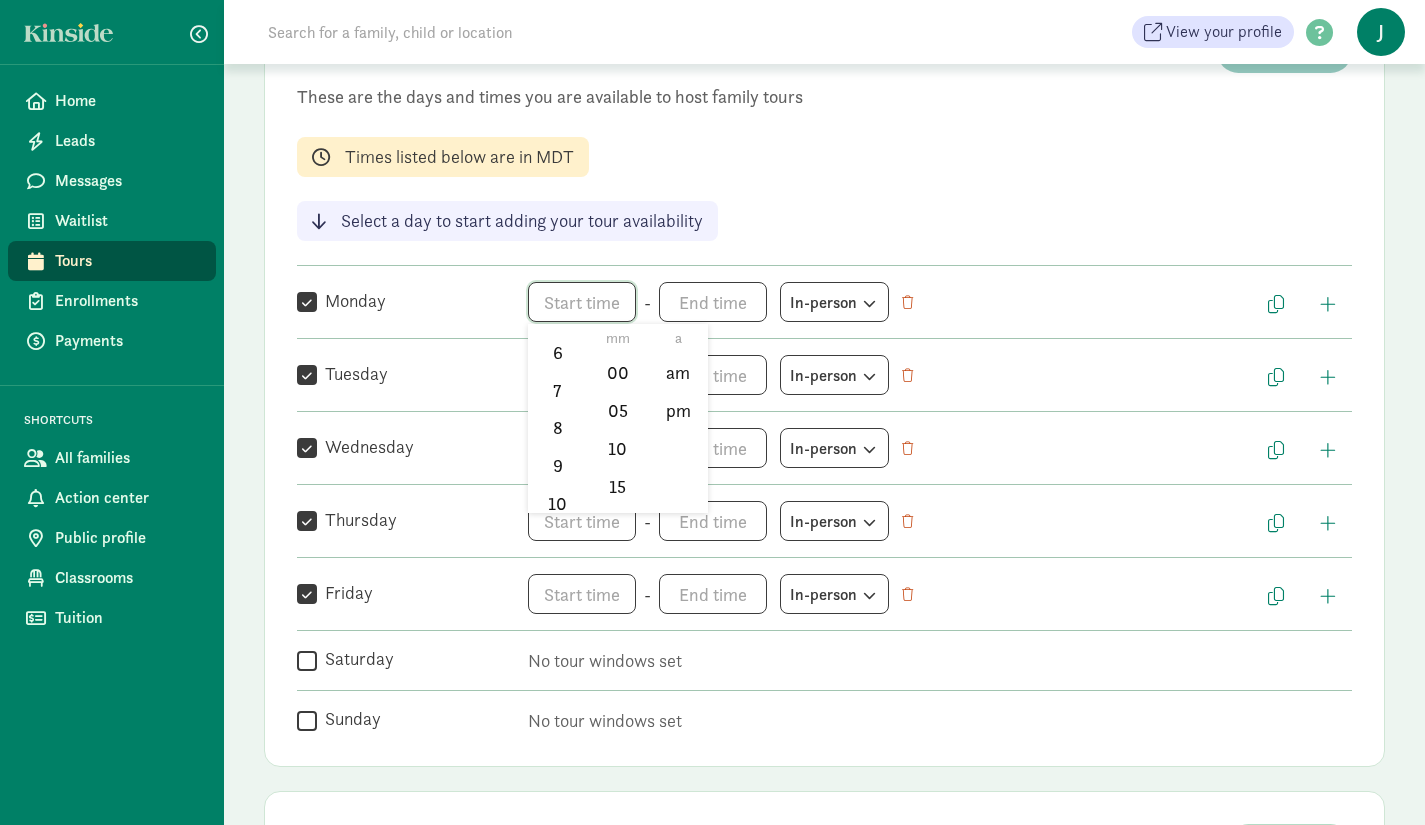 scroll, scrollTop: 250, scrollLeft: 0, axis: vertical 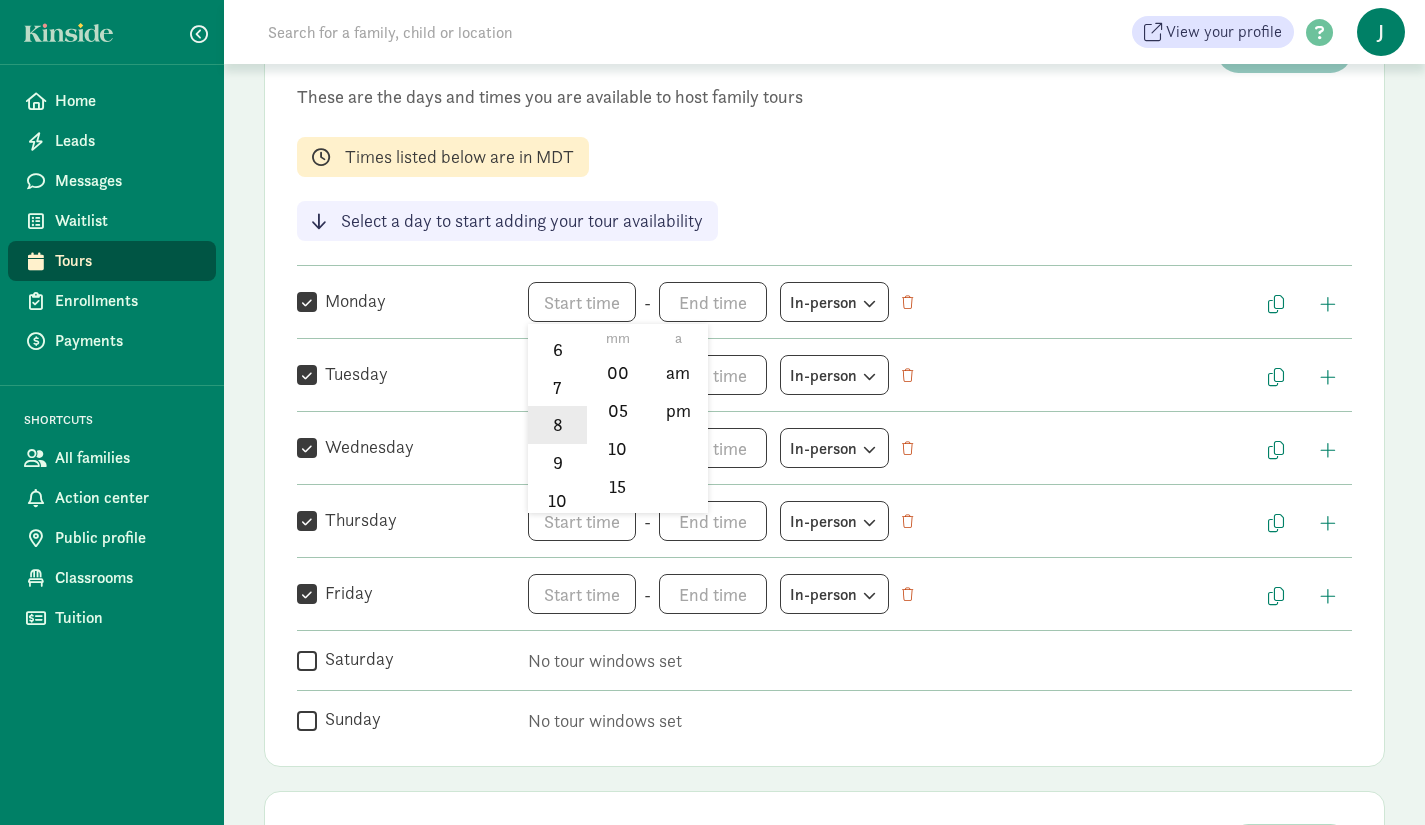 click on "8" 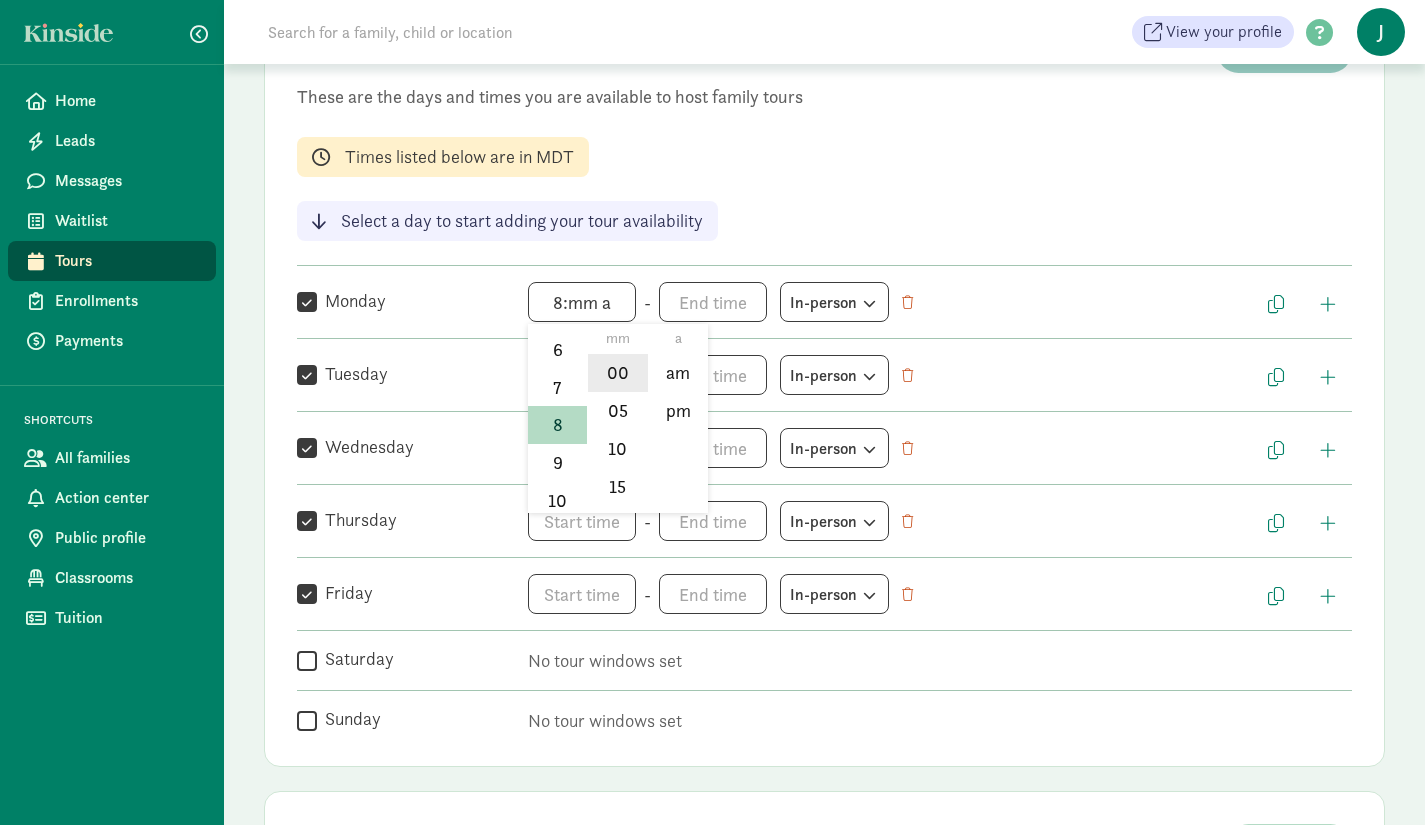 click on "00" 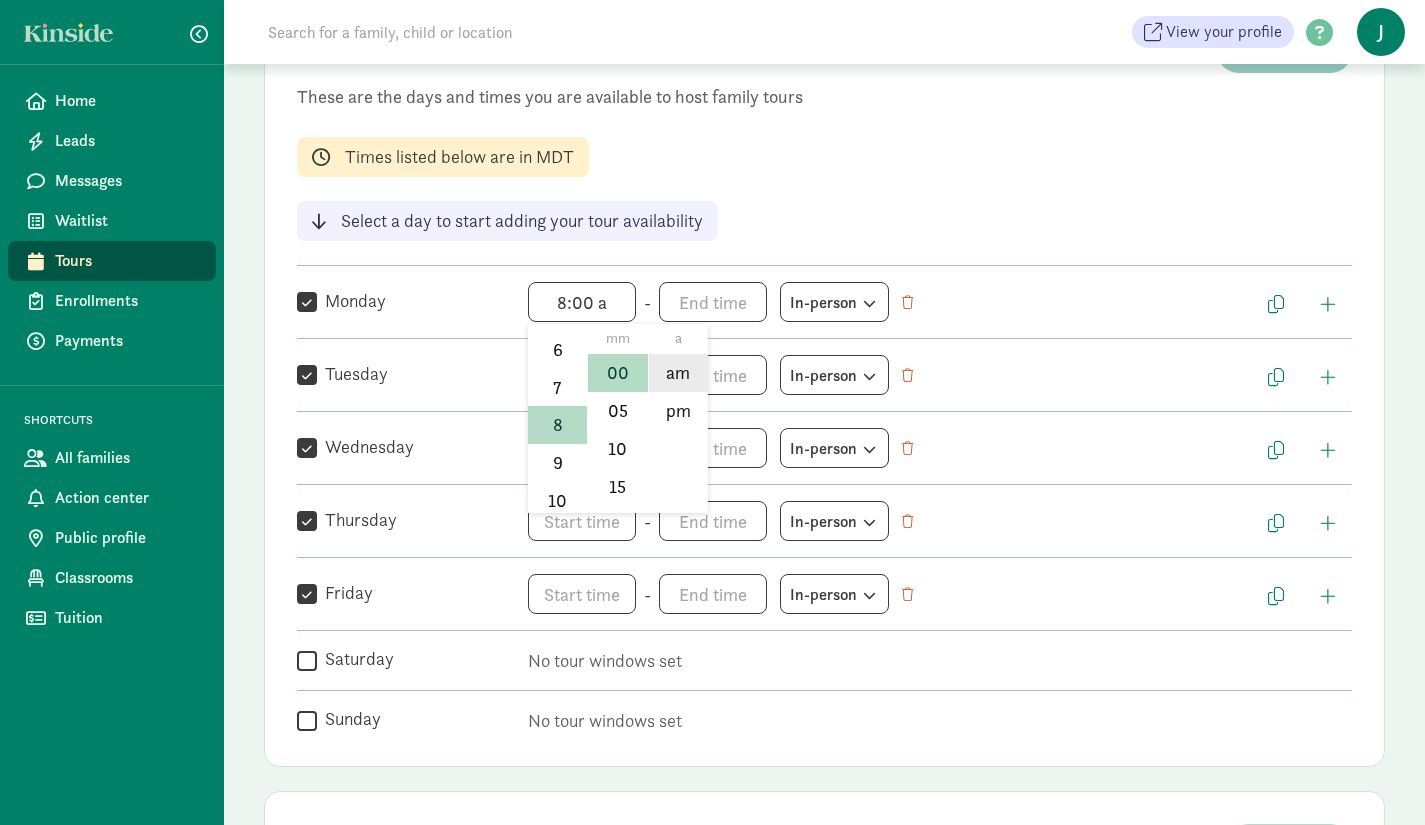 click on "am" 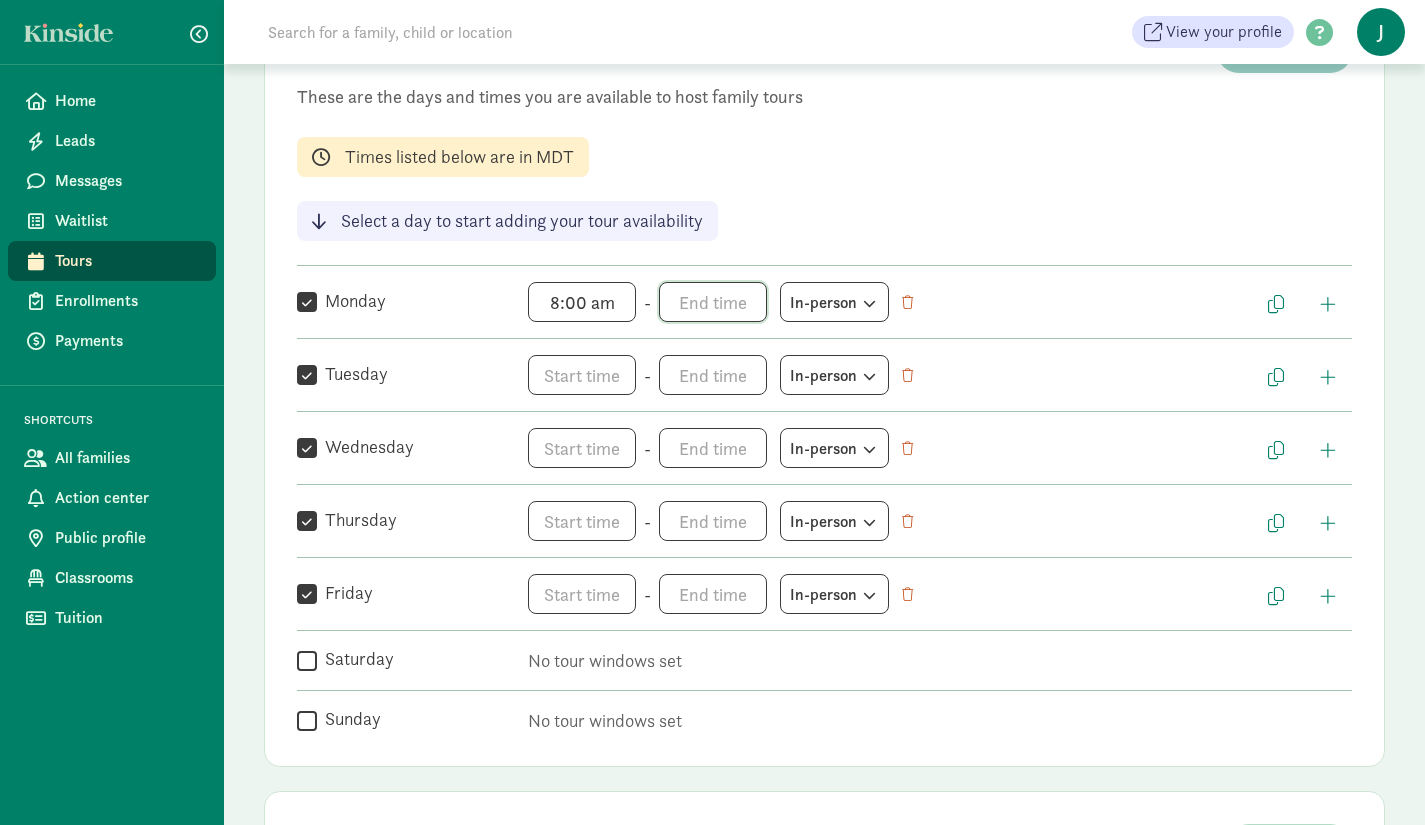 click on "h   12 1 2 3 4 5 6 7 8 9 10 11         mm   00 05 10 15 20 25 30 35 40 45 50 55           a   am pm" at bounding box center [713, 302] 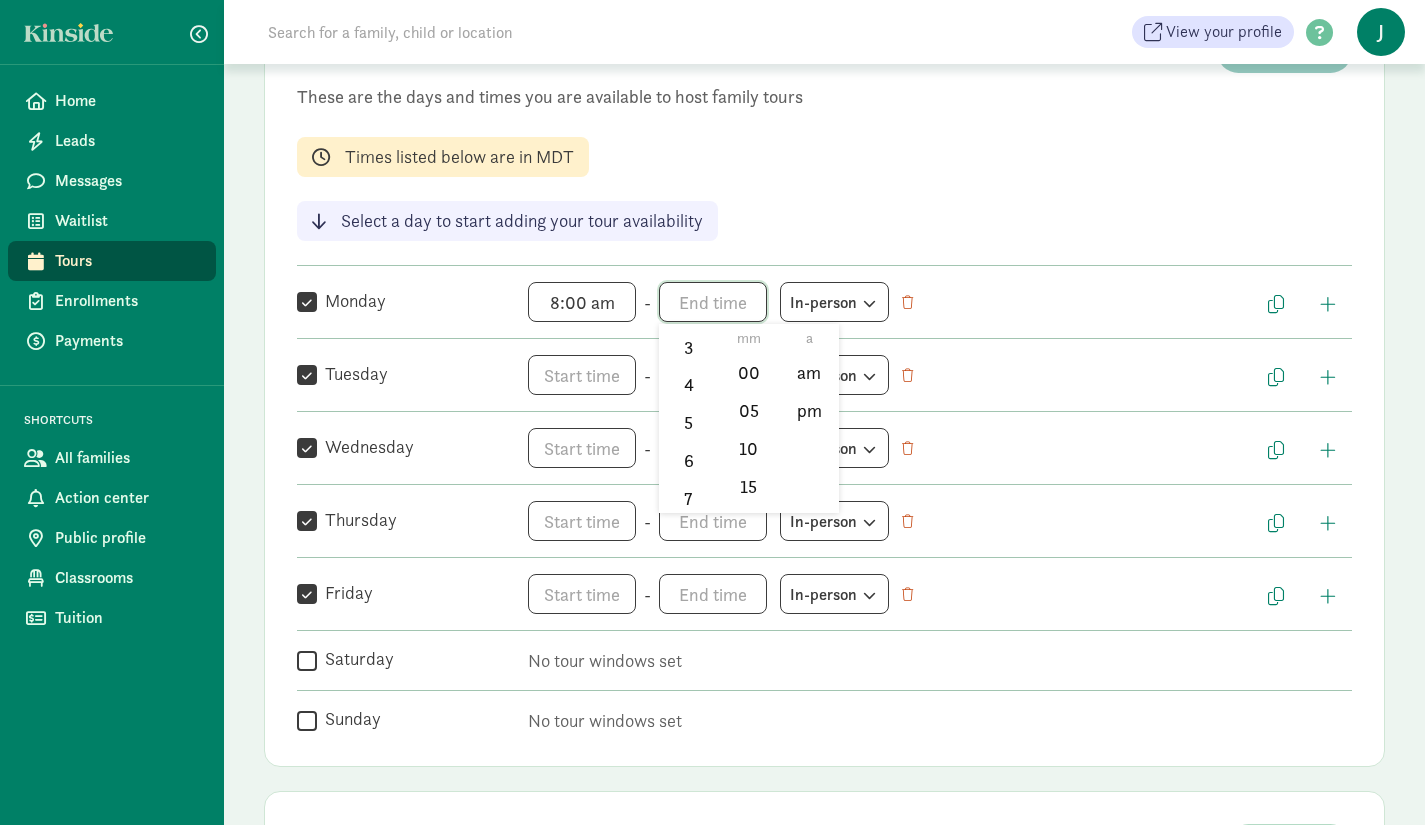 scroll, scrollTop: 141, scrollLeft: 0, axis: vertical 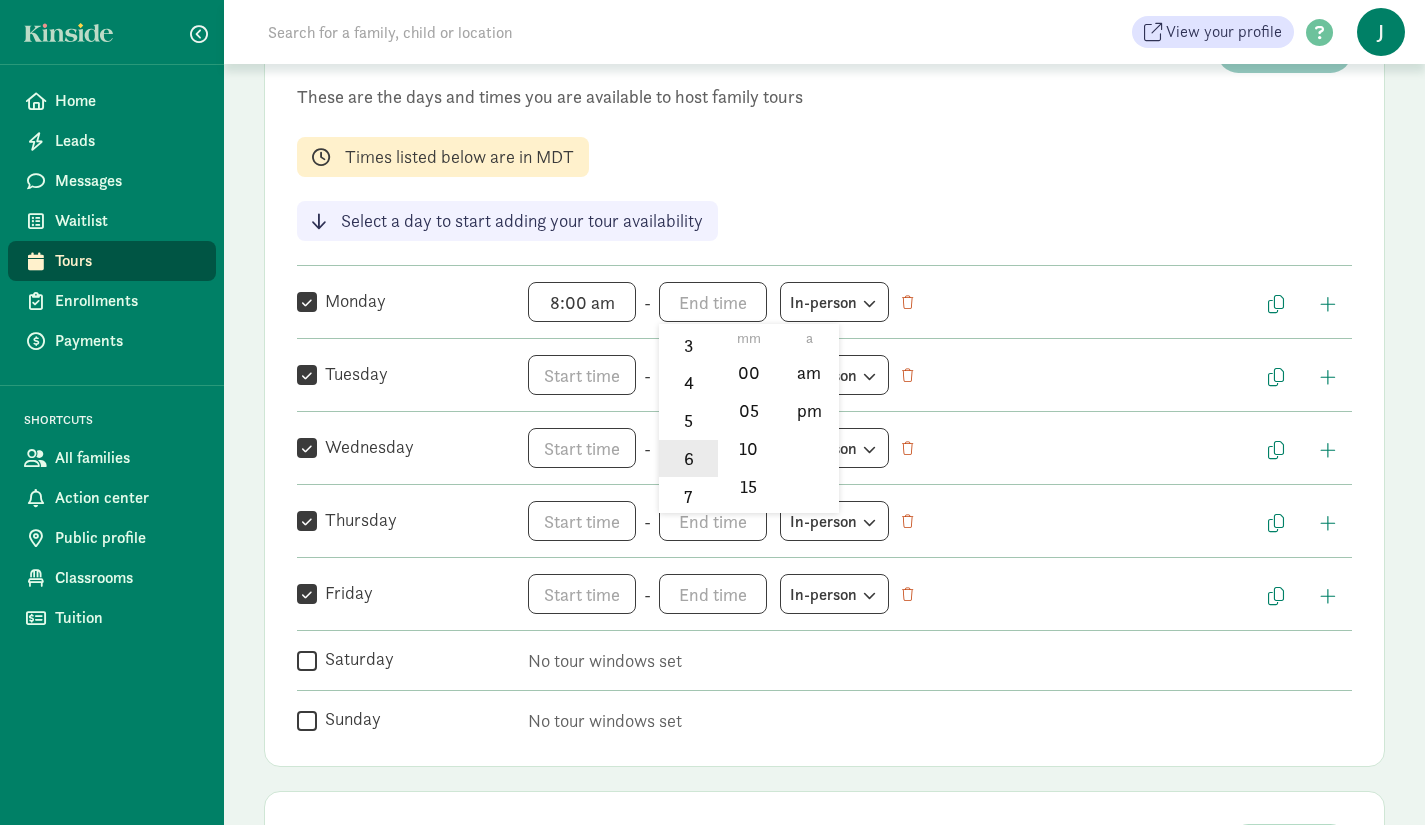 click on "6" 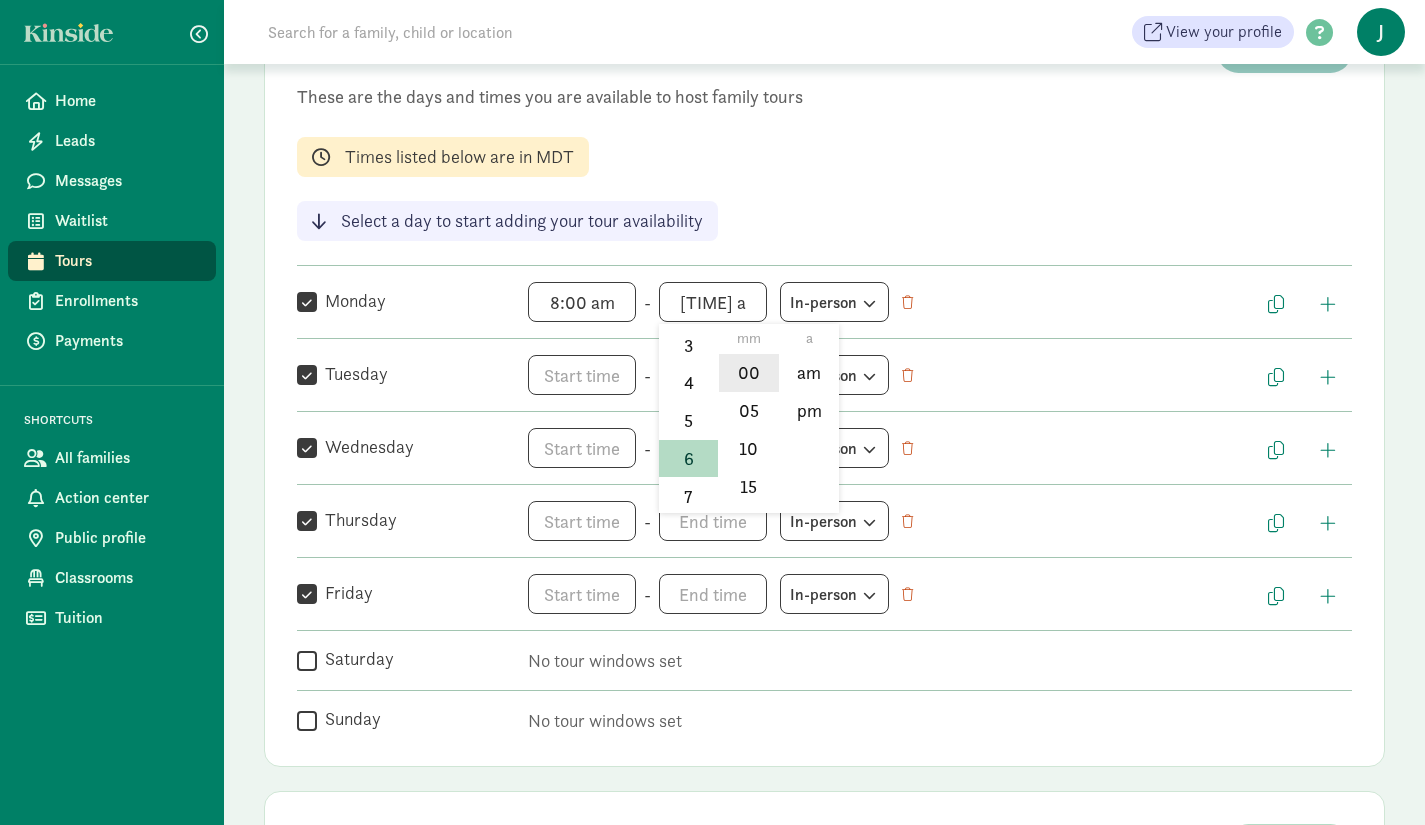 click on "00" 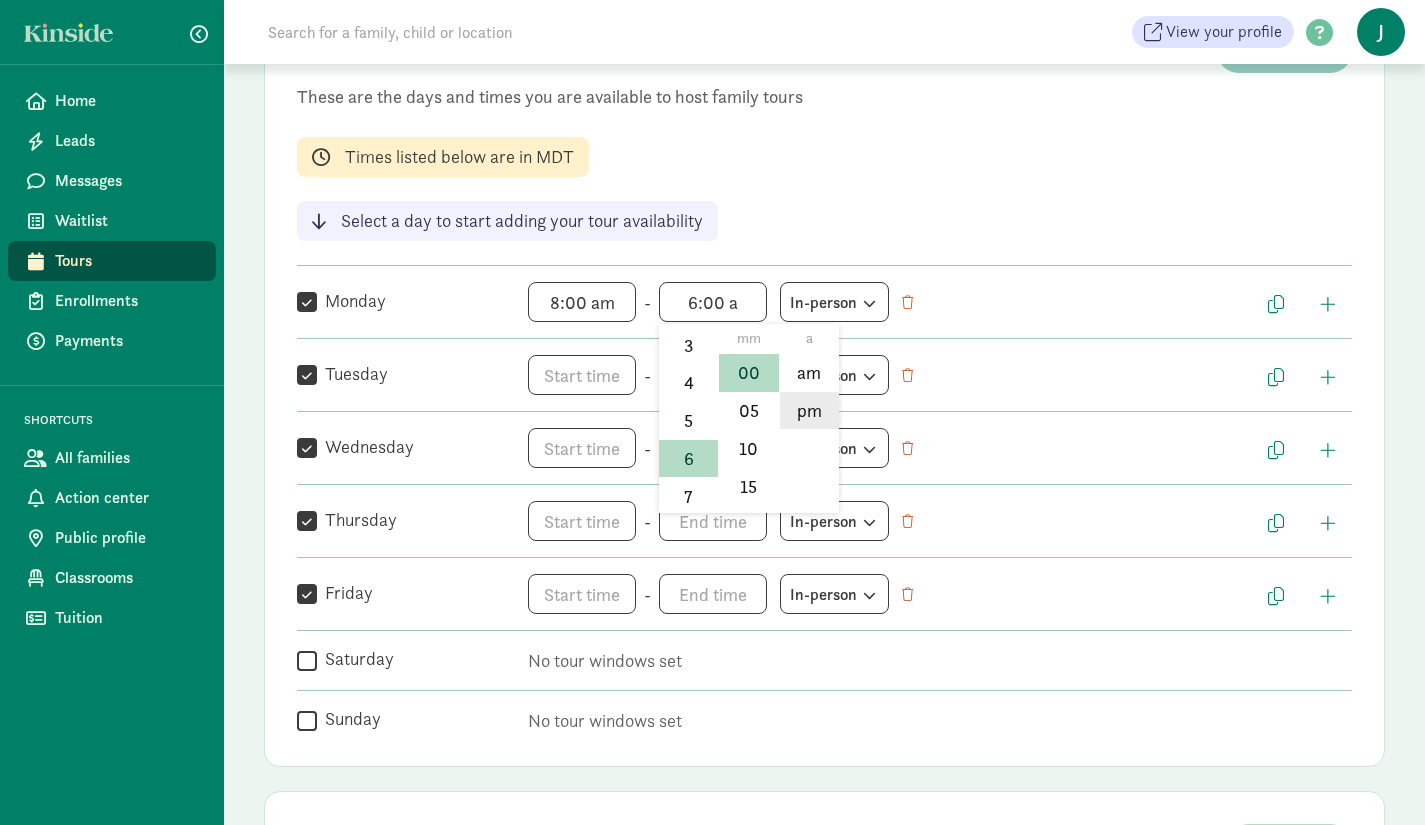 click on "pm" 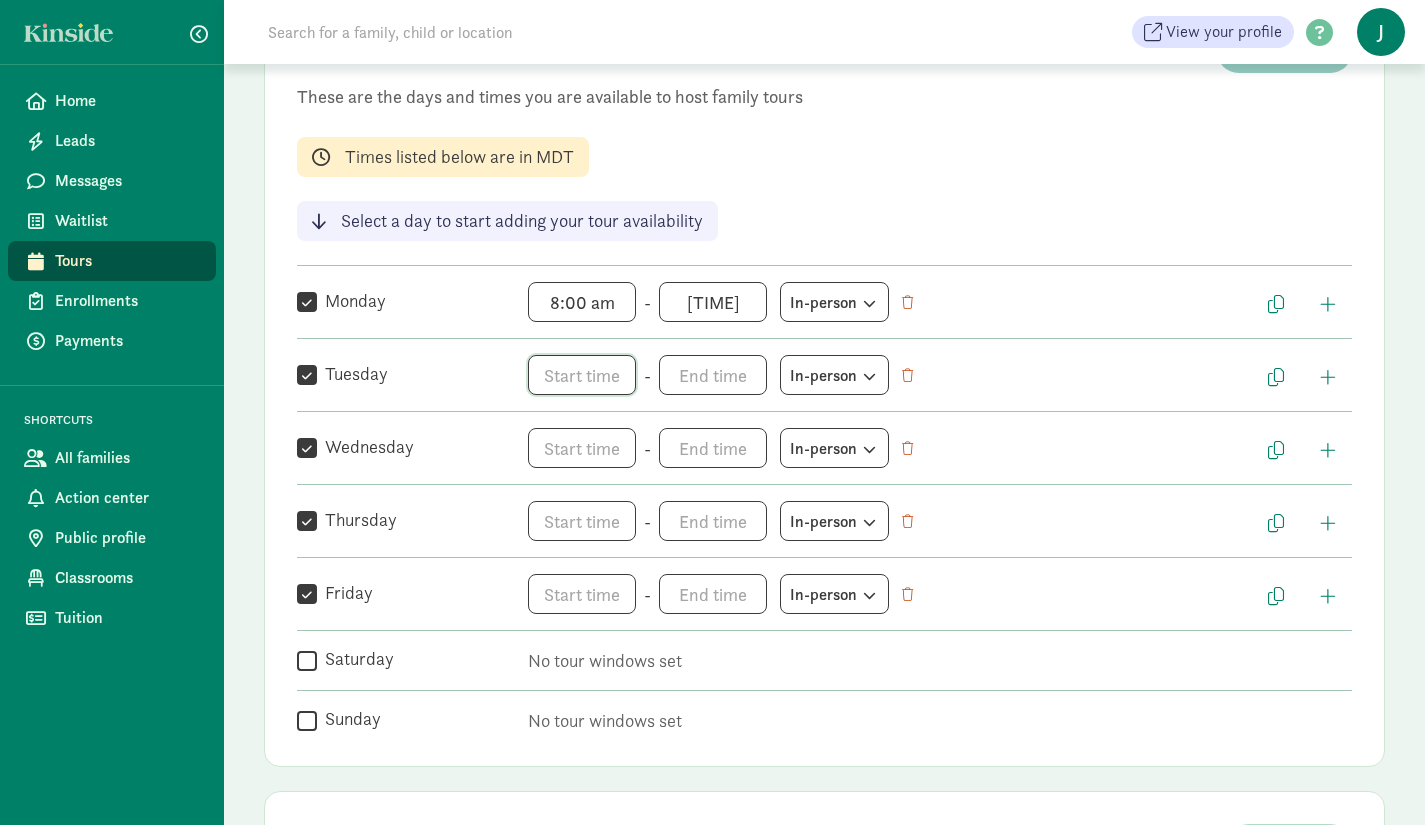 click on "h   12 1 2 3 4 5 6 7 8 9 10 11         mm   00 05 10 15 20 25 30 35 40 45 50 55           a   am pm" at bounding box center (582, 375) 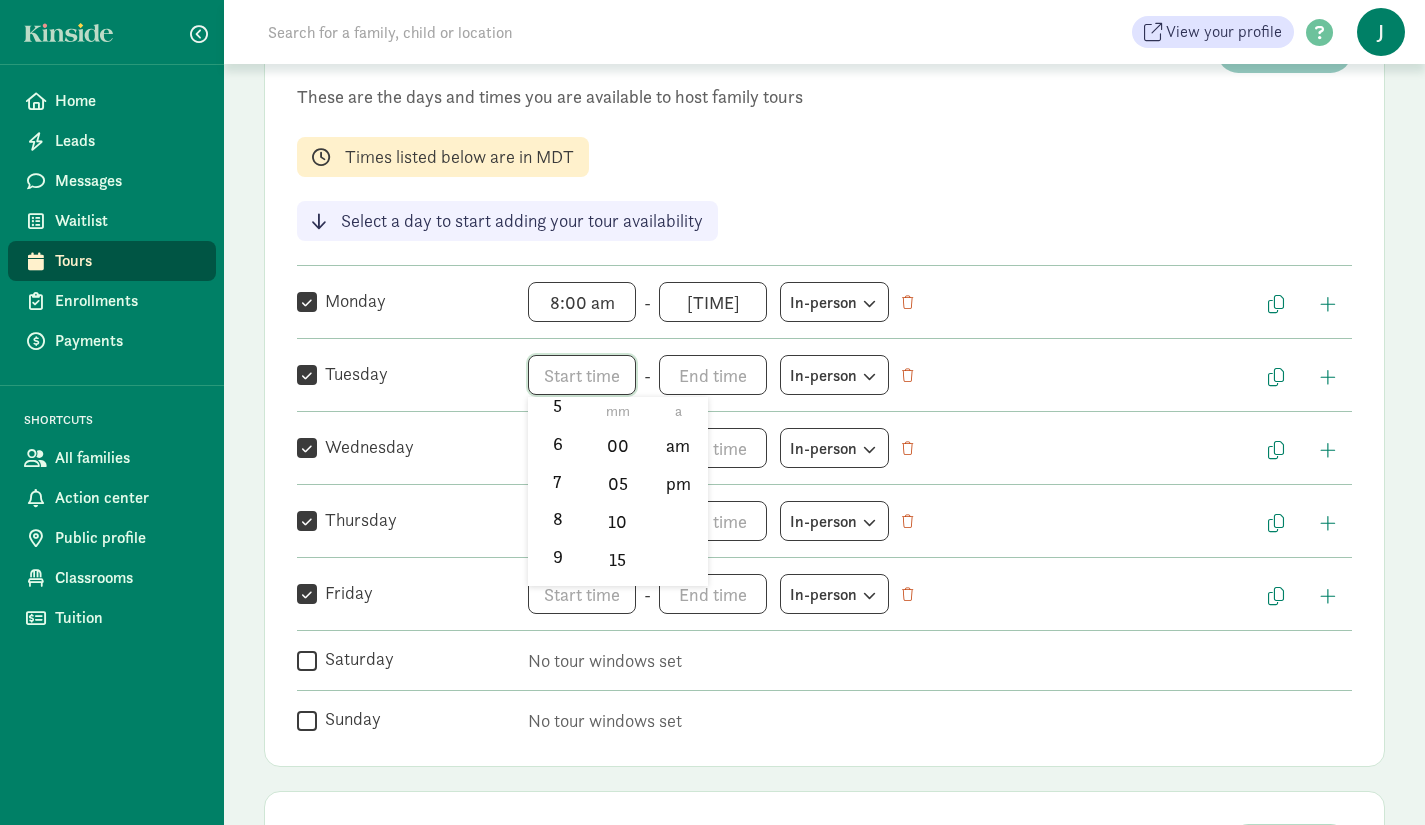 scroll, scrollTop: 232, scrollLeft: 0, axis: vertical 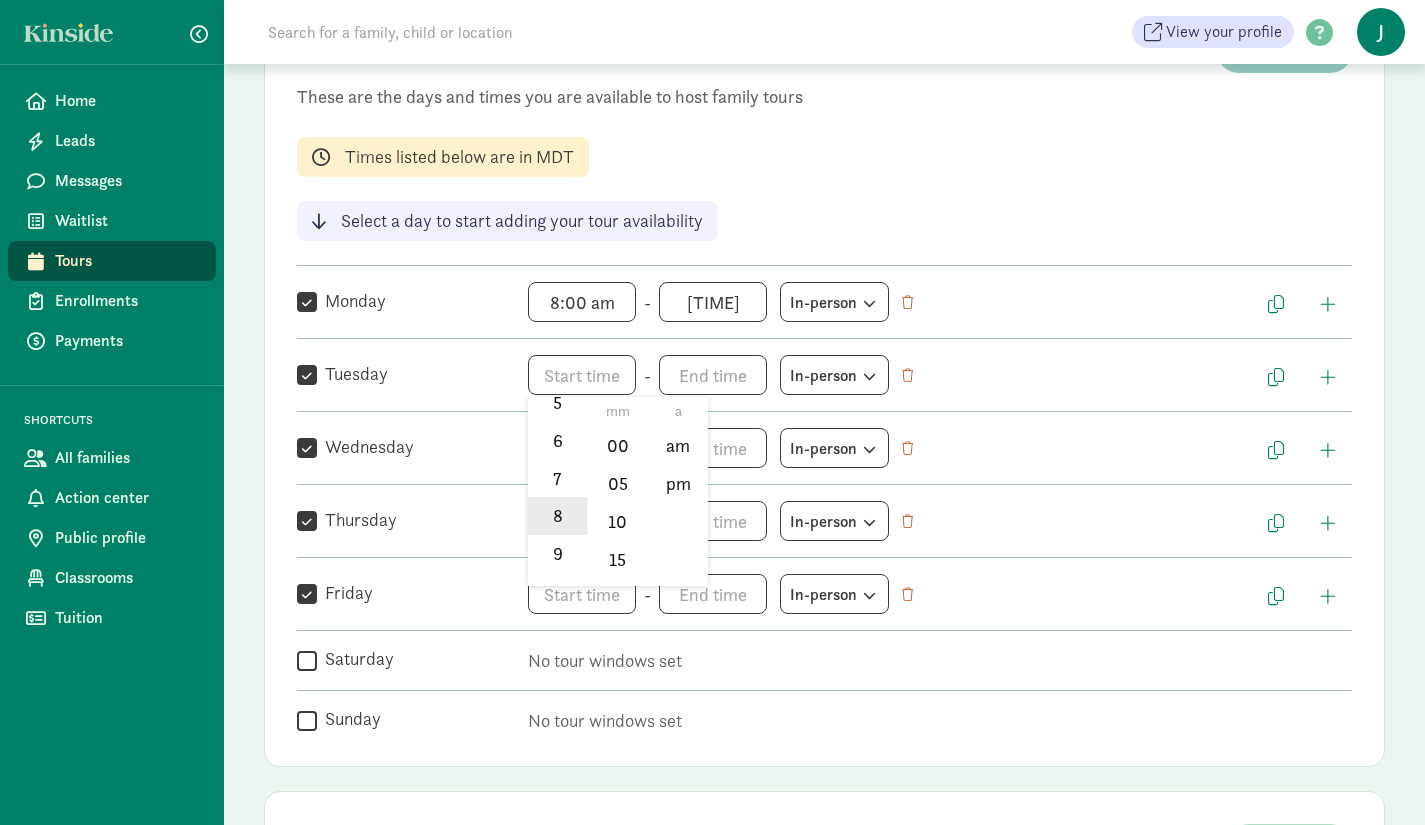 click on "8" 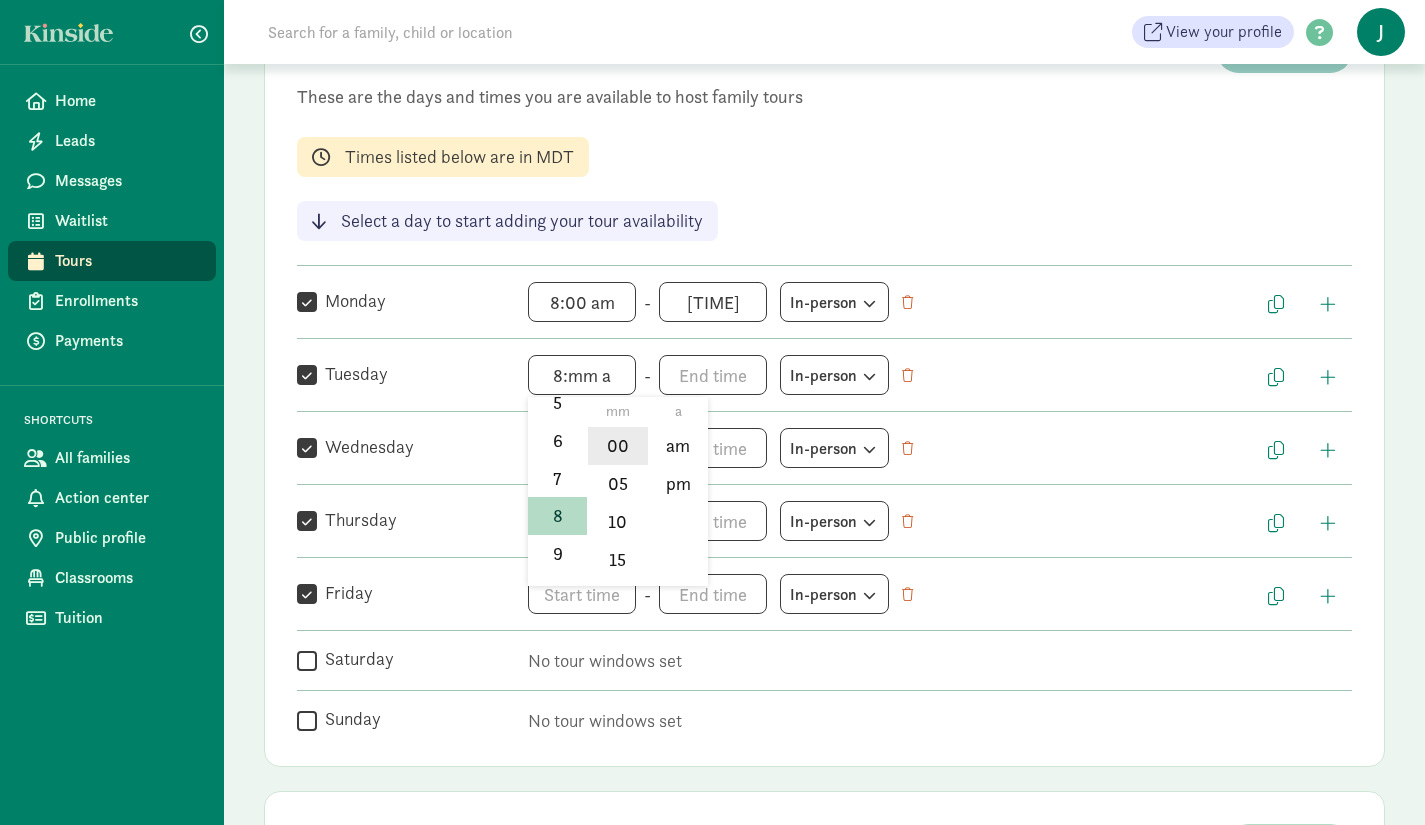 click on "00" 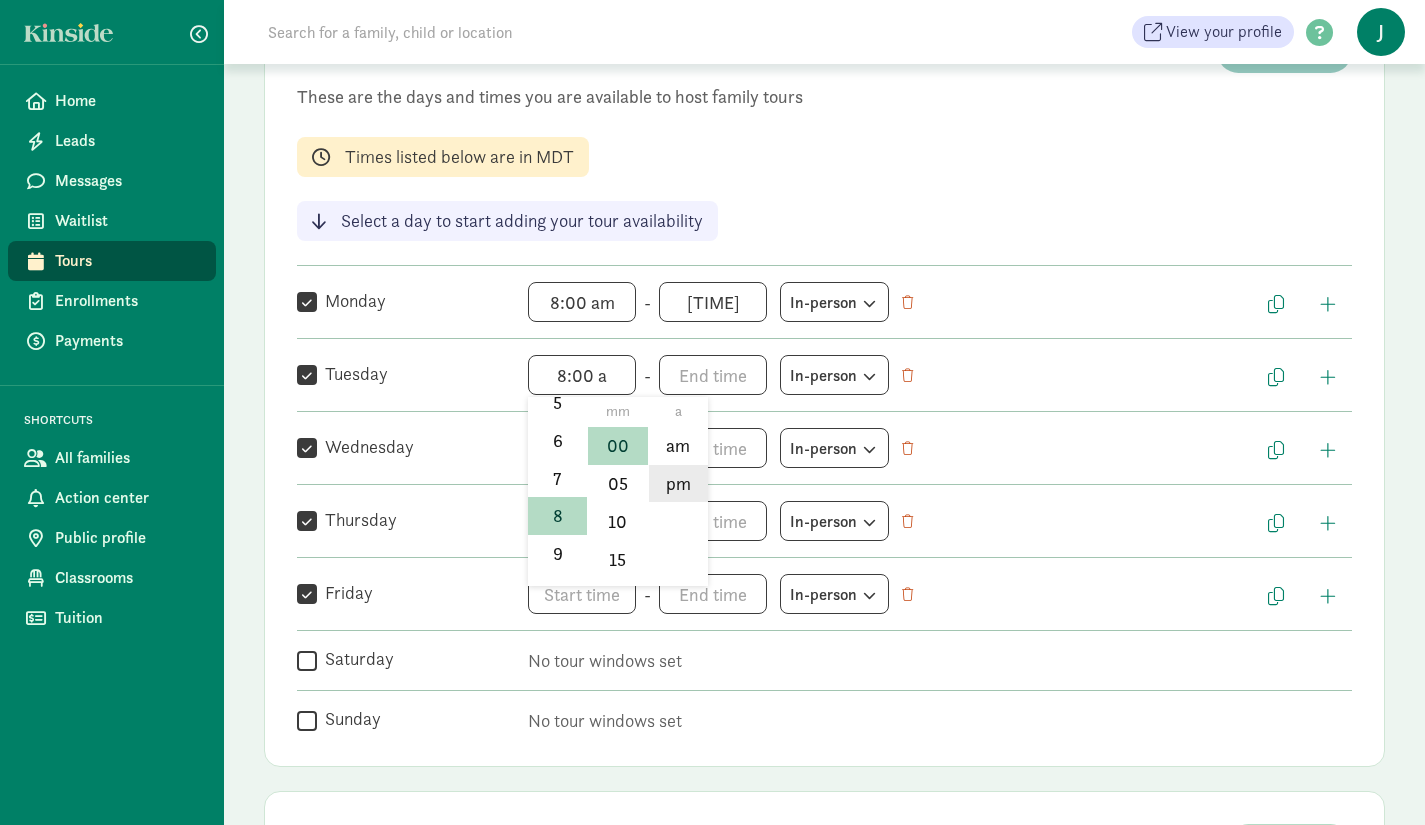 click on "pm" 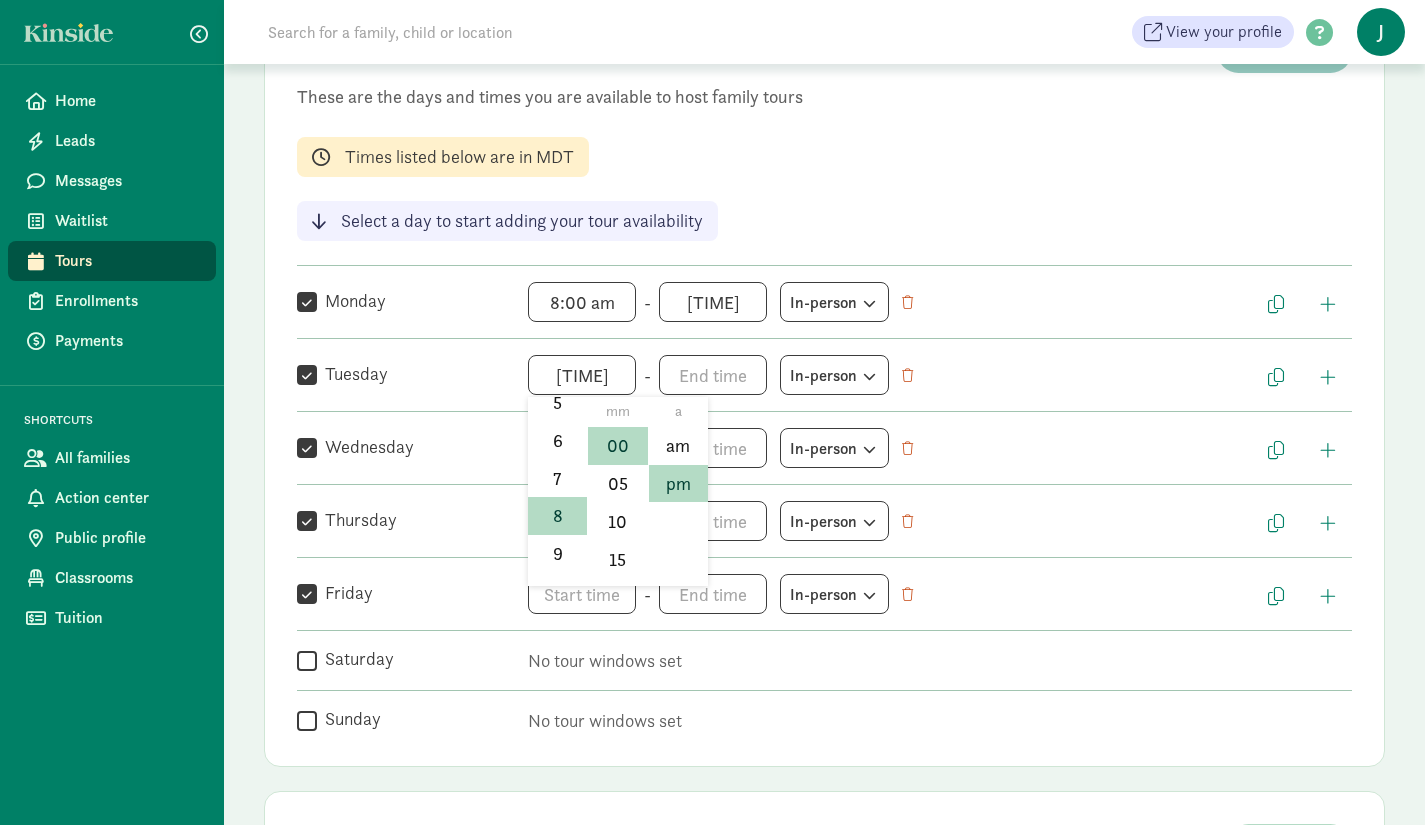 click on "8:00 pm           h   12 1 2 3 4 5 6 7 8 9 10 11         mm   00 05 10 15 20 25 30 35 40 45 50 55           a   am pm" at bounding box center (582, 375) 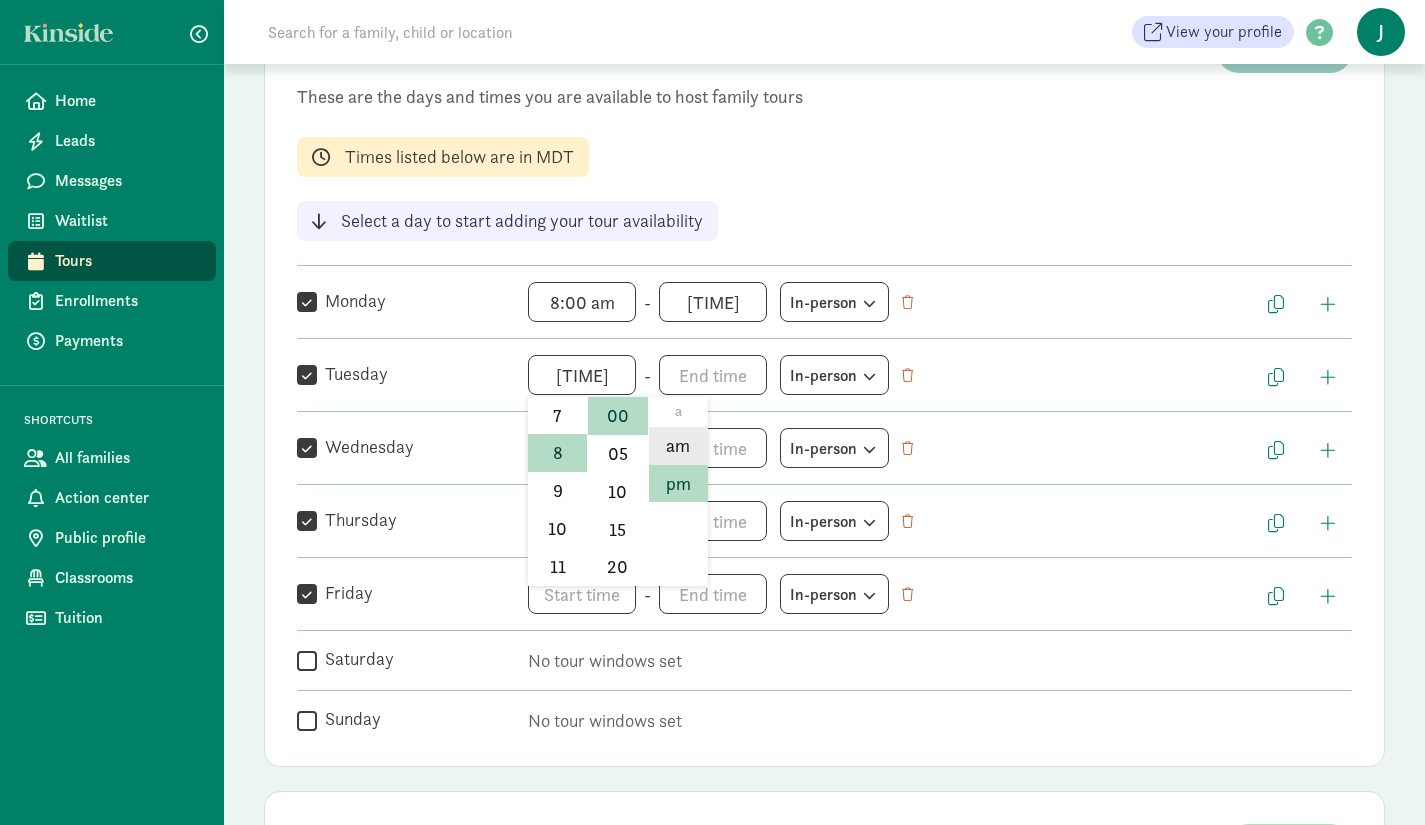 click on "am" 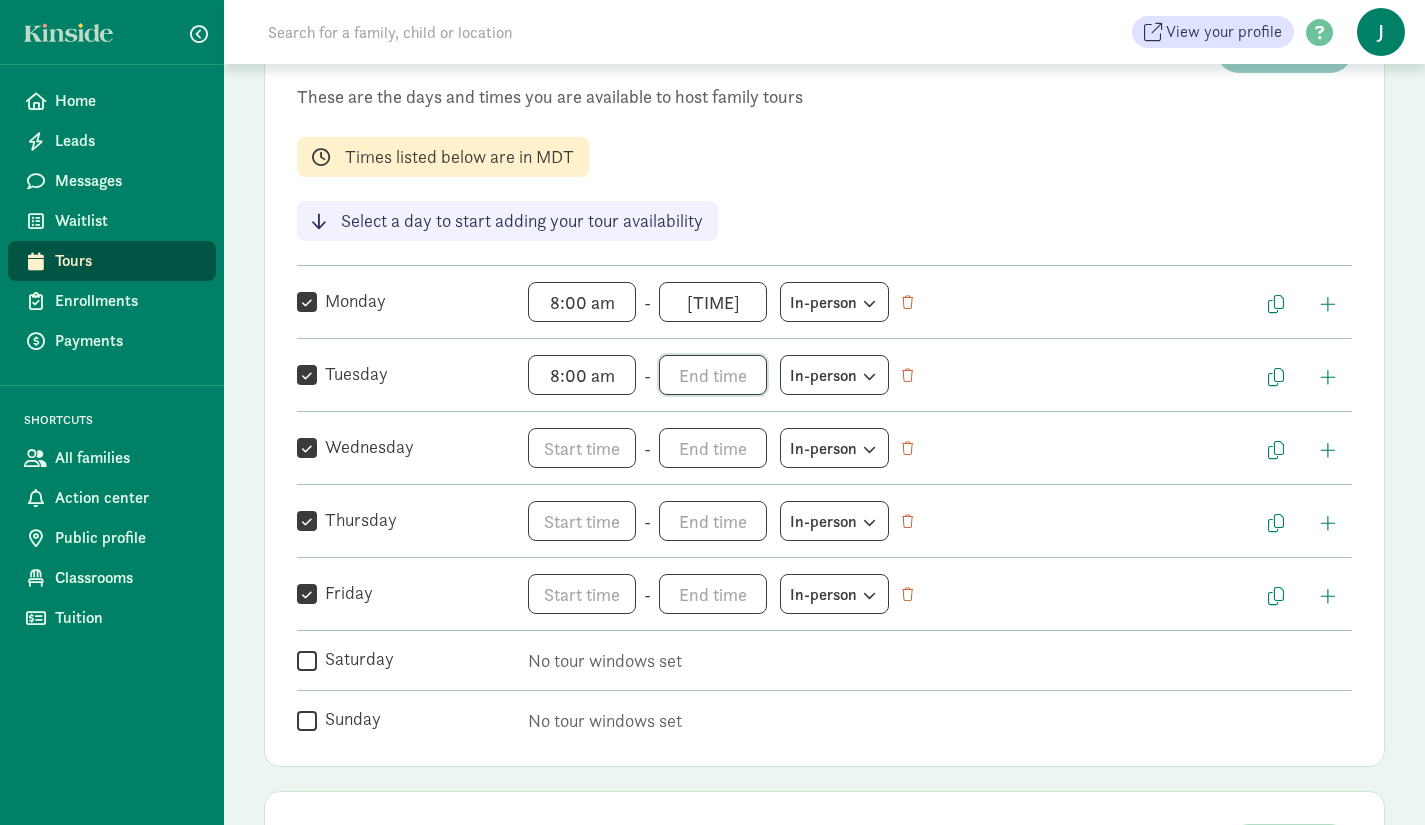 click on "h   12 1 2 3 4 5 6 7 8 9 10 11         mm   00 05 10 15 20 25 30 35 40 45 50 55           a   am pm" at bounding box center [713, 375] 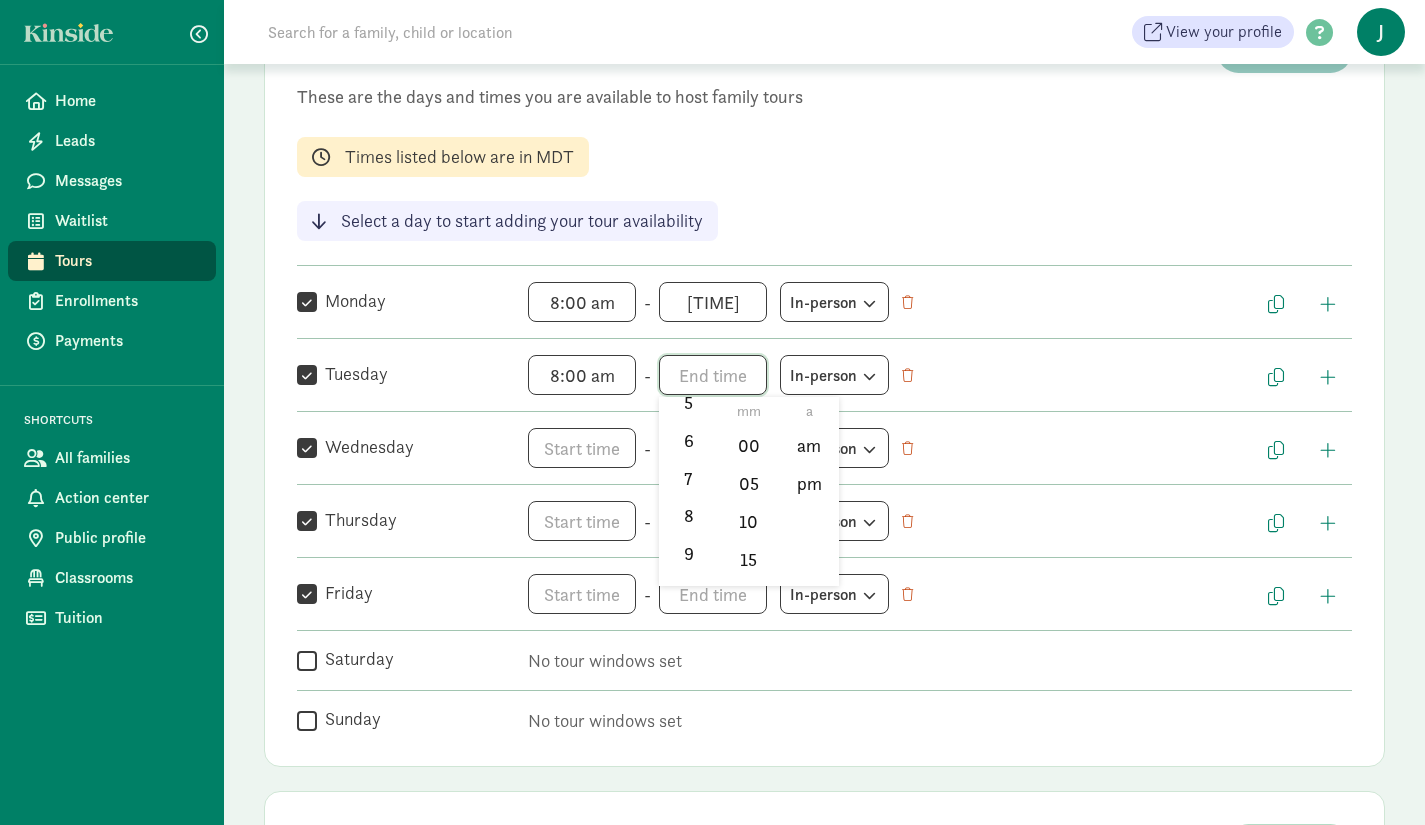 scroll, scrollTop: 234, scrollLeft: 0, axis: vertical 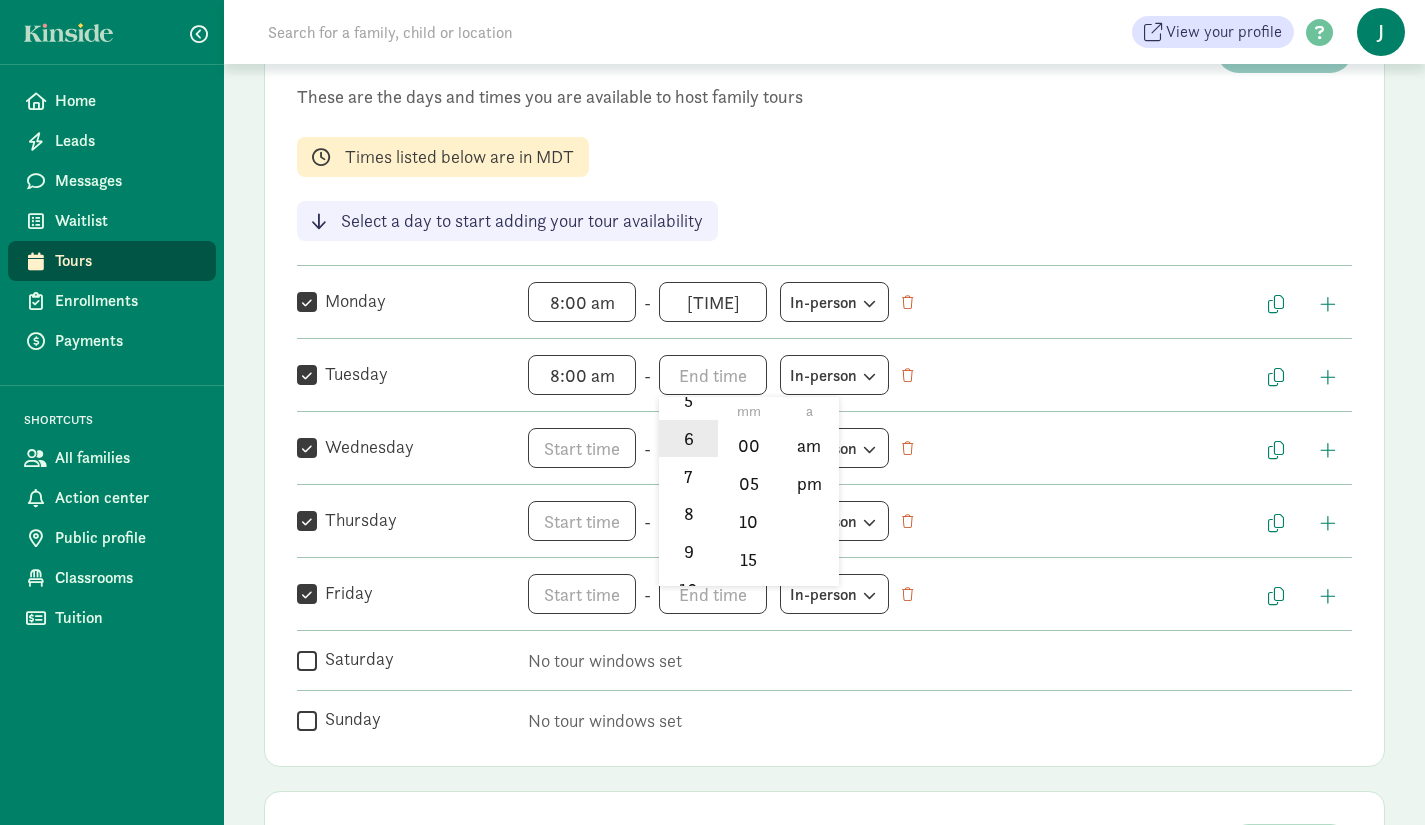 click on "6" 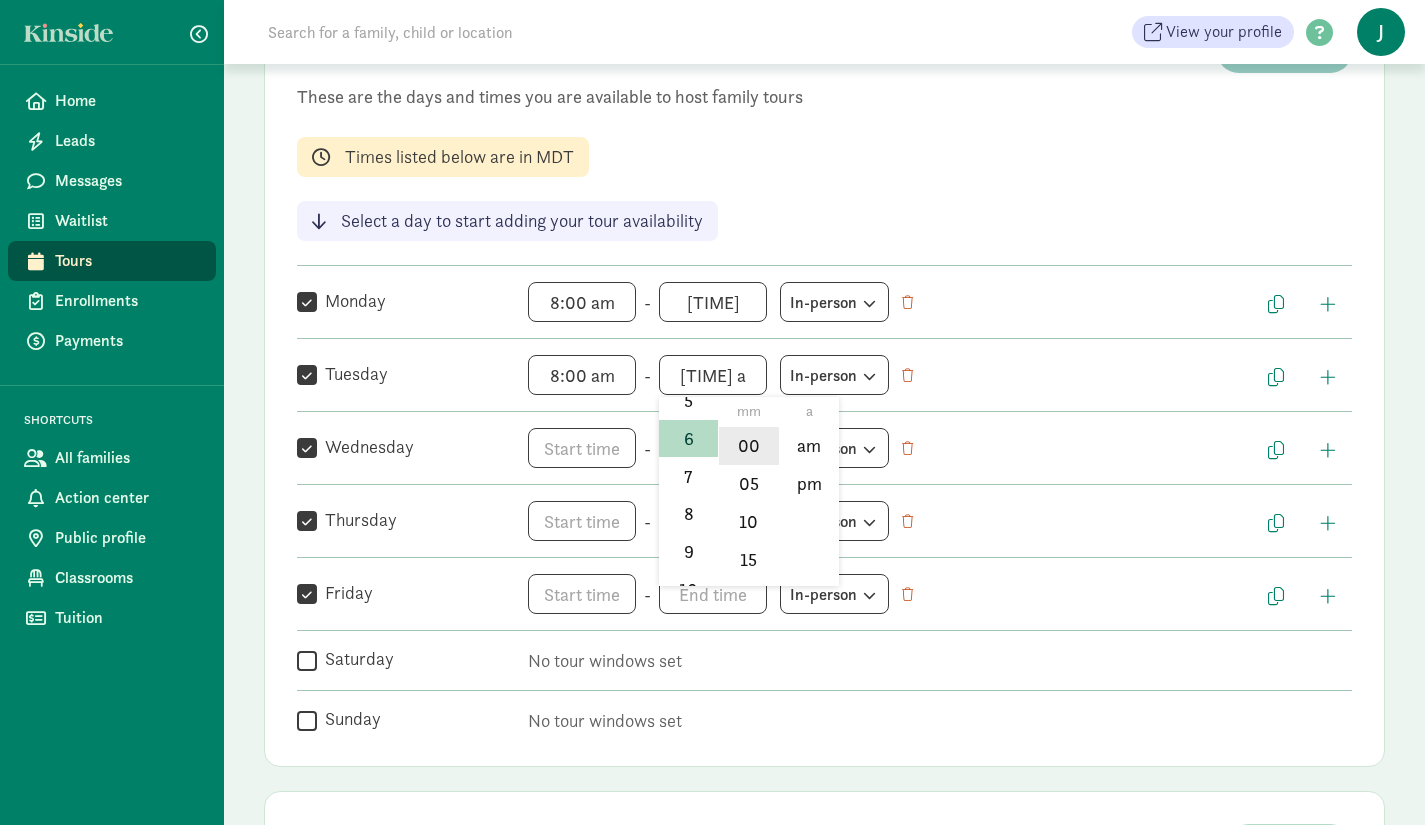 click on "00" 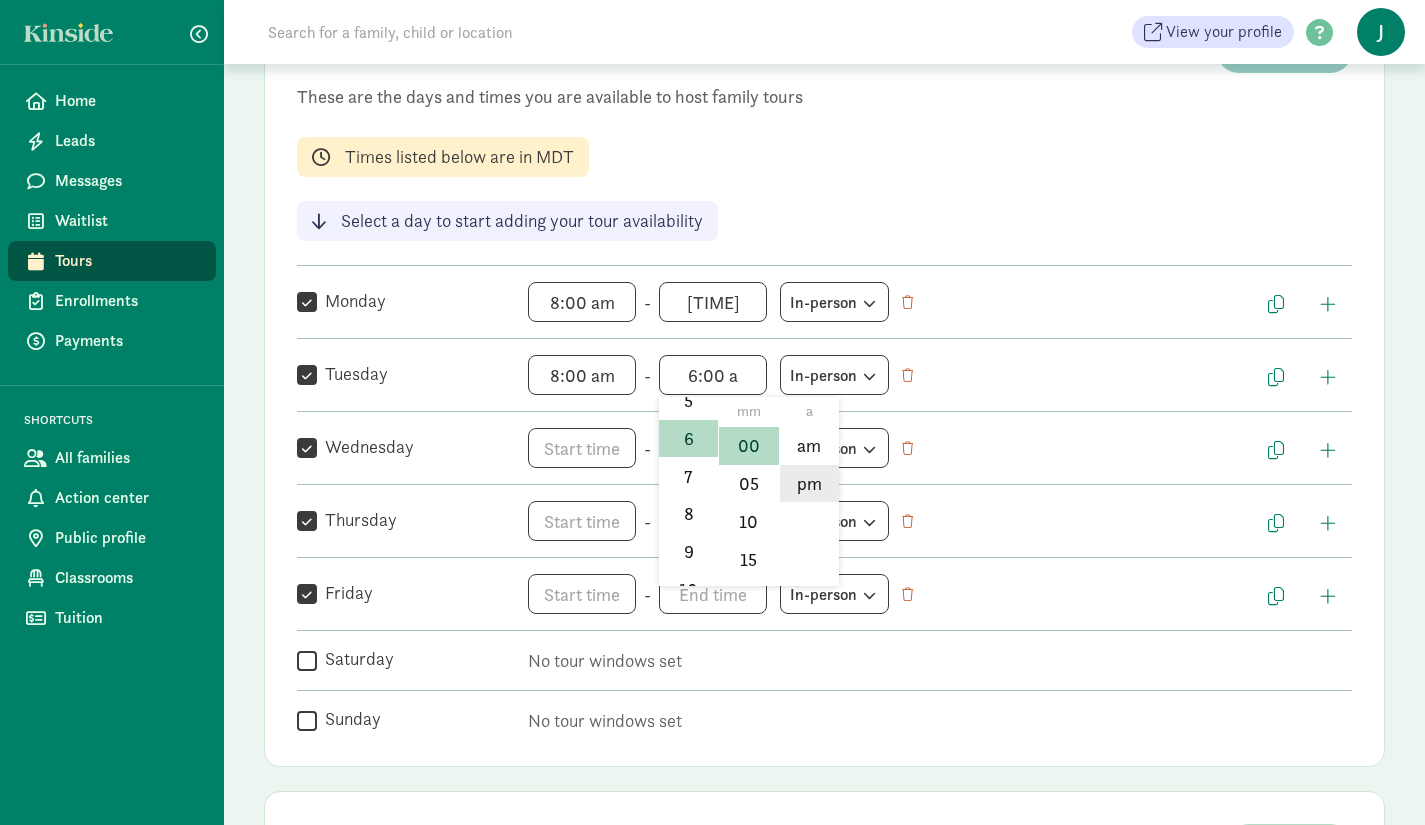 click on "pm" 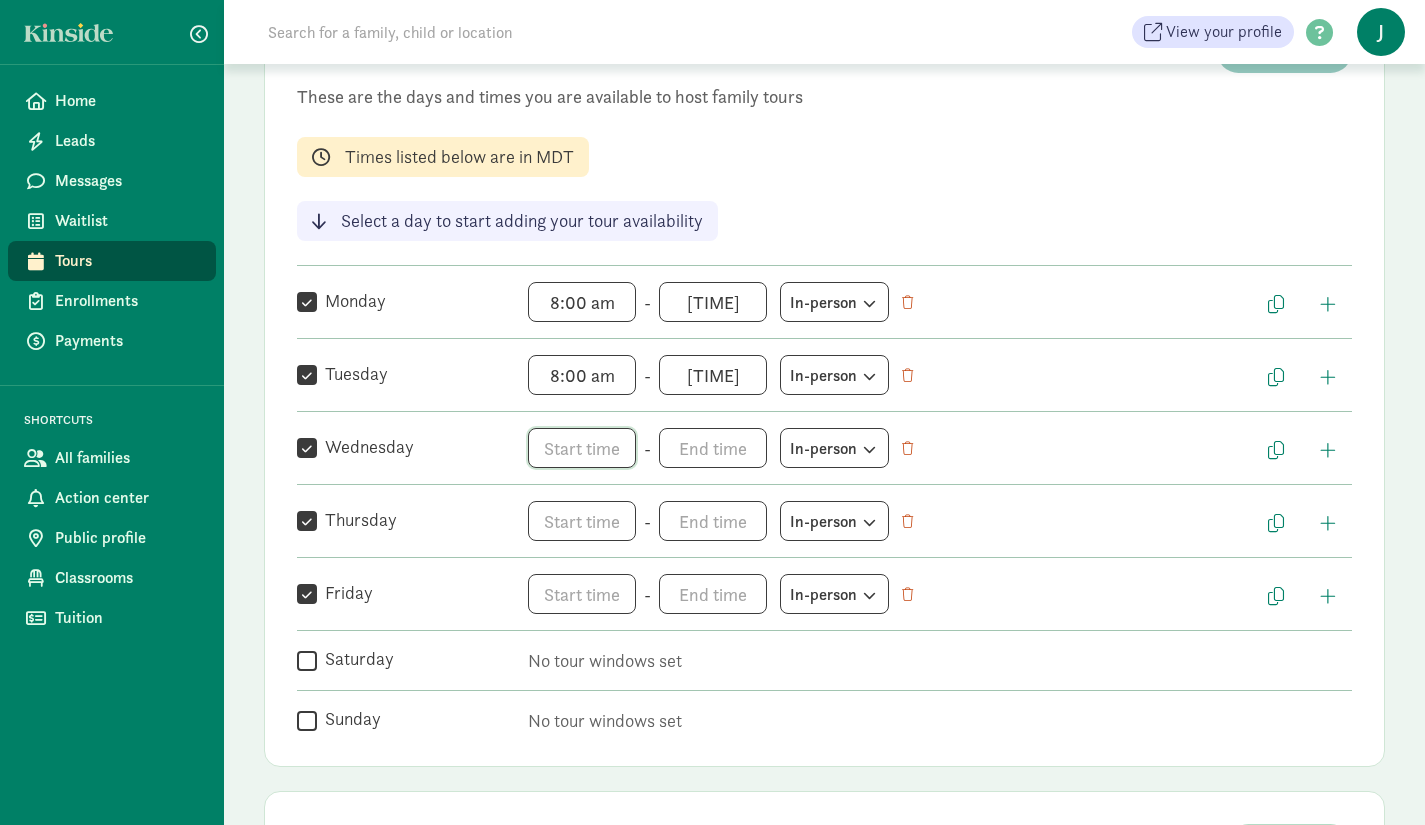 click on "h   12 1 2 3 4 5 6 7 8 9 10 11         mm   00 05 10 15 20 25 30 35 40 45 50 55           a   am pm" at bounding box center (582, 448) 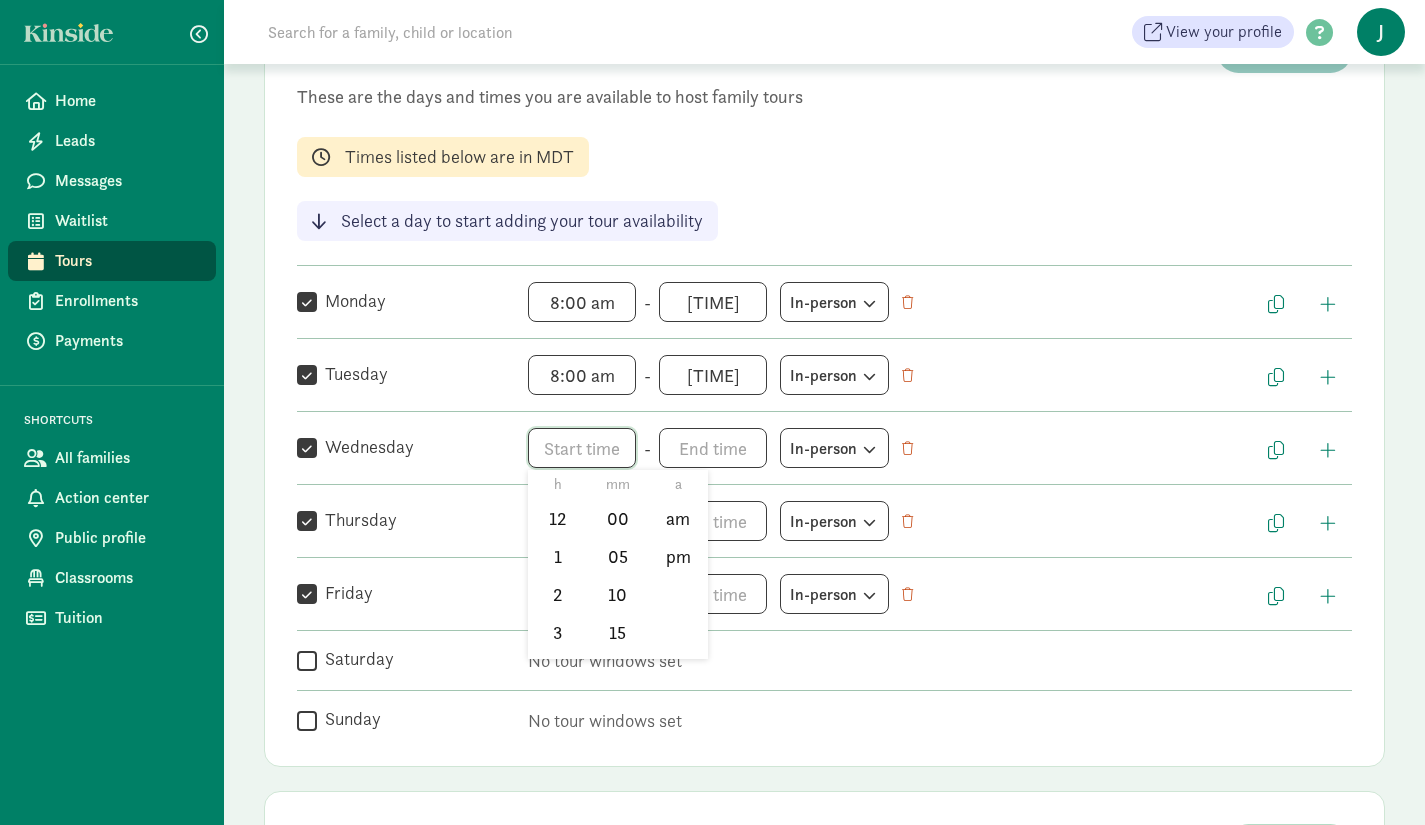 scroll, scrollTop: 295, scrollLeft: 0, axis: vertical 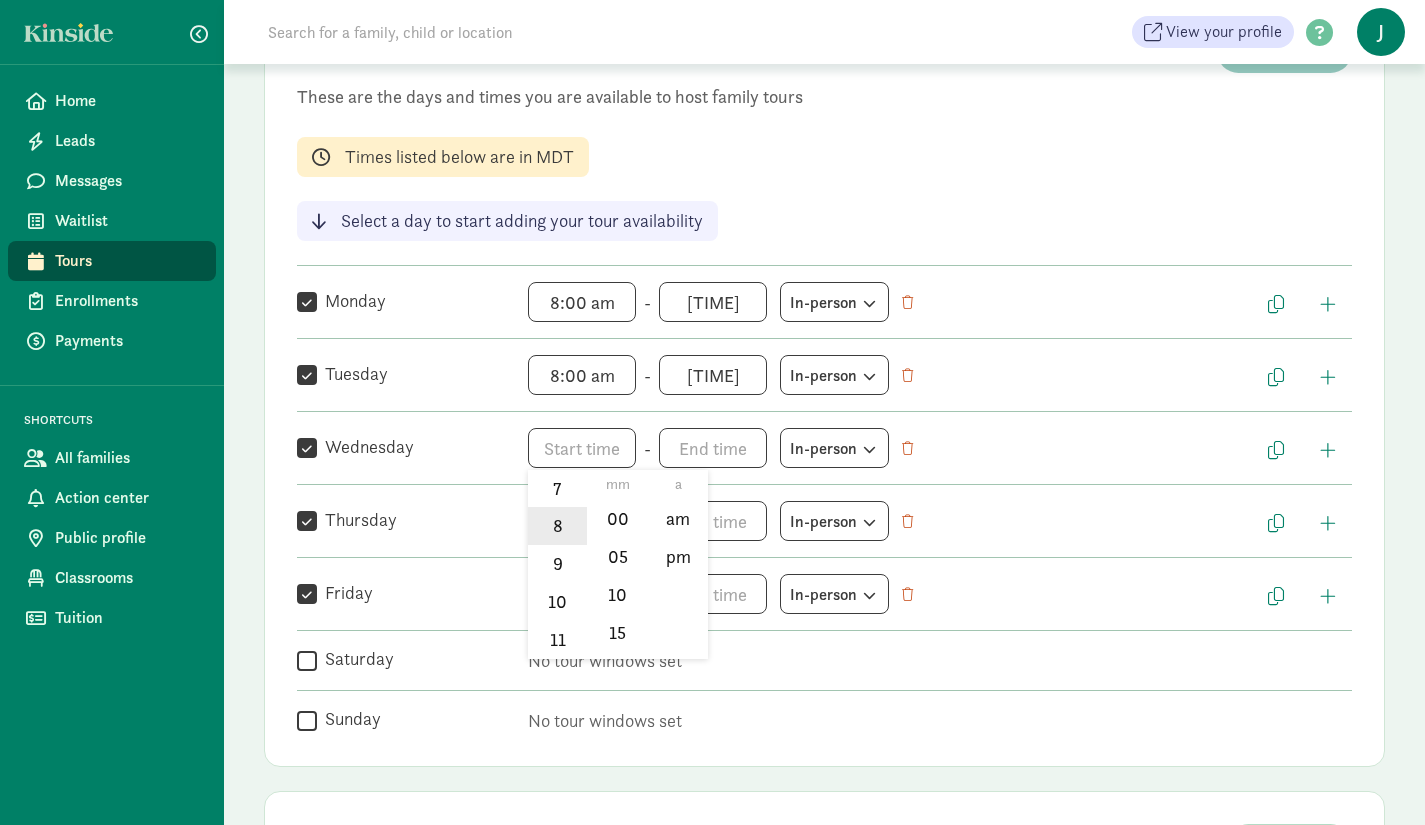 click on "8" 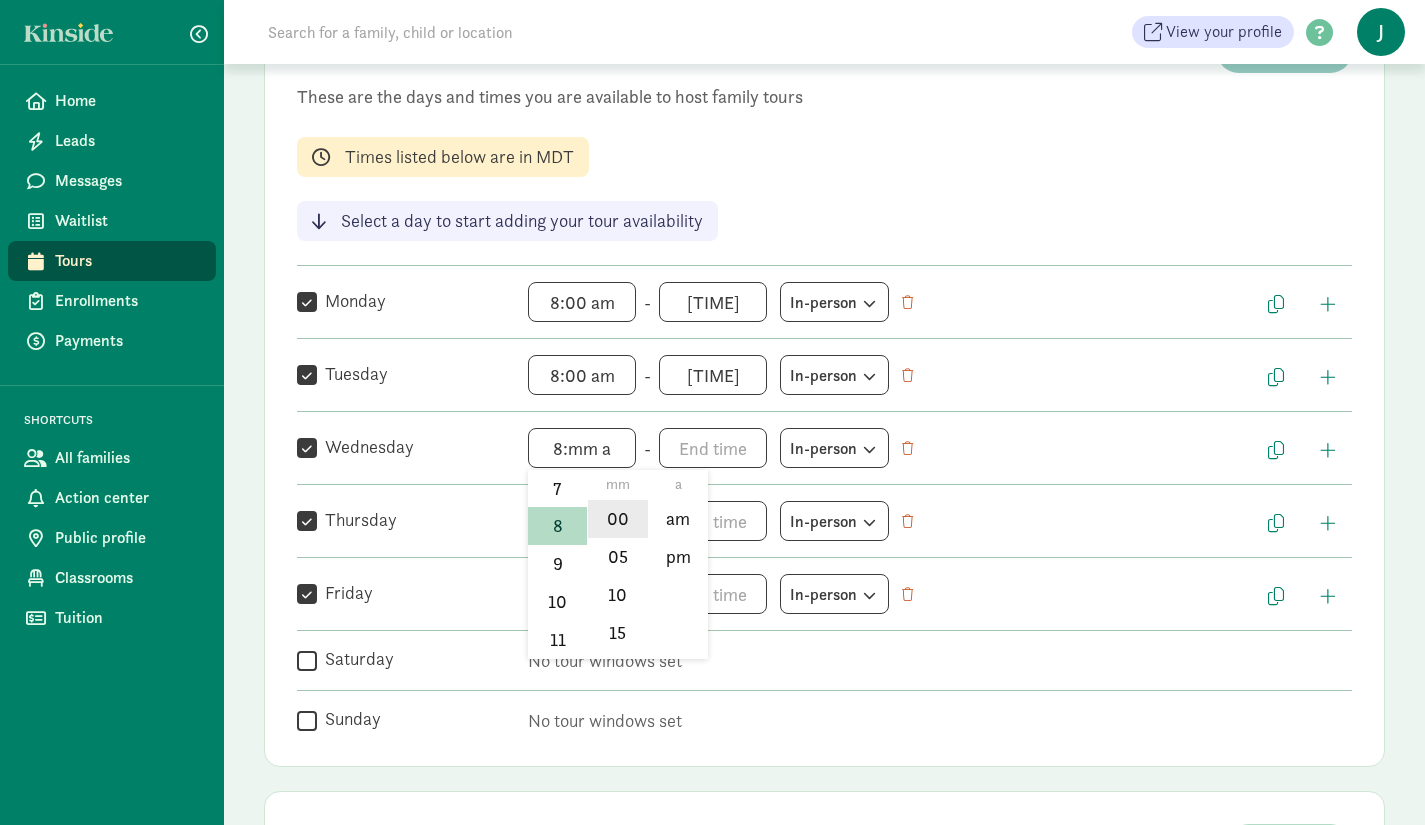 click on "00" 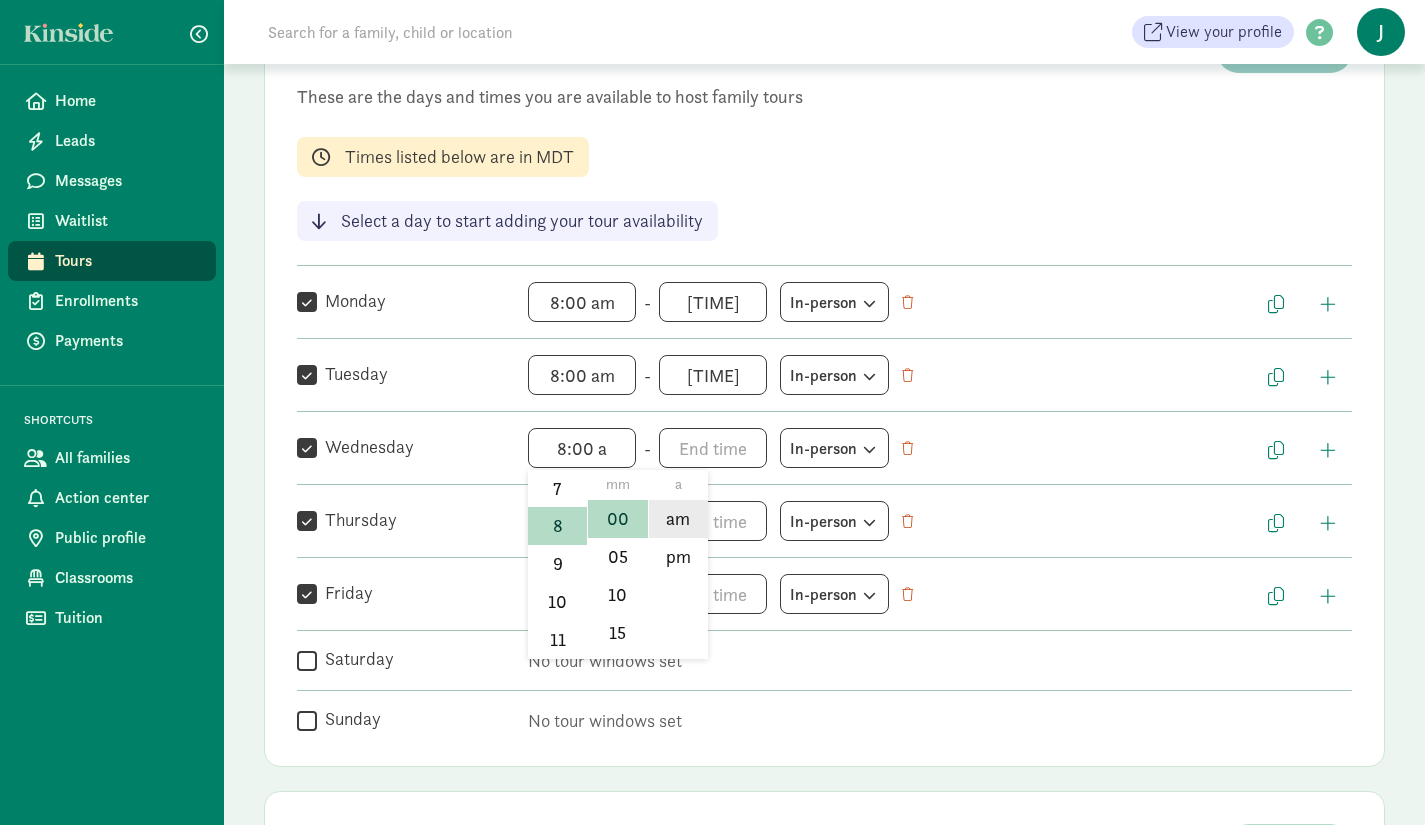 click on "am" 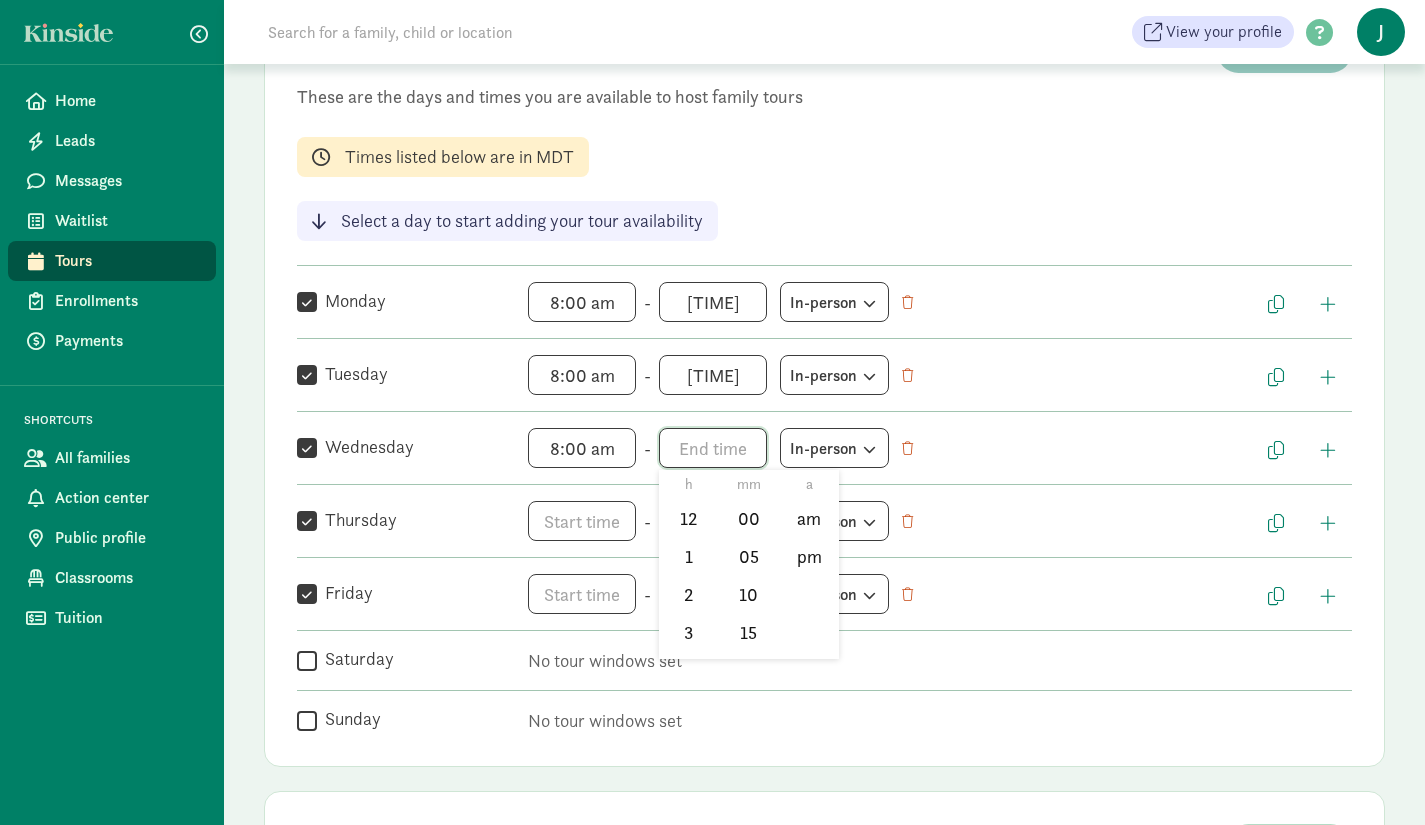 click on "h   12 1 2 3 4 5 6 7 8 9 10 11         mm   00 05 10 15 20 25 30 35 40 45 50 55           a   am pm" at bounding box center [713, 448] 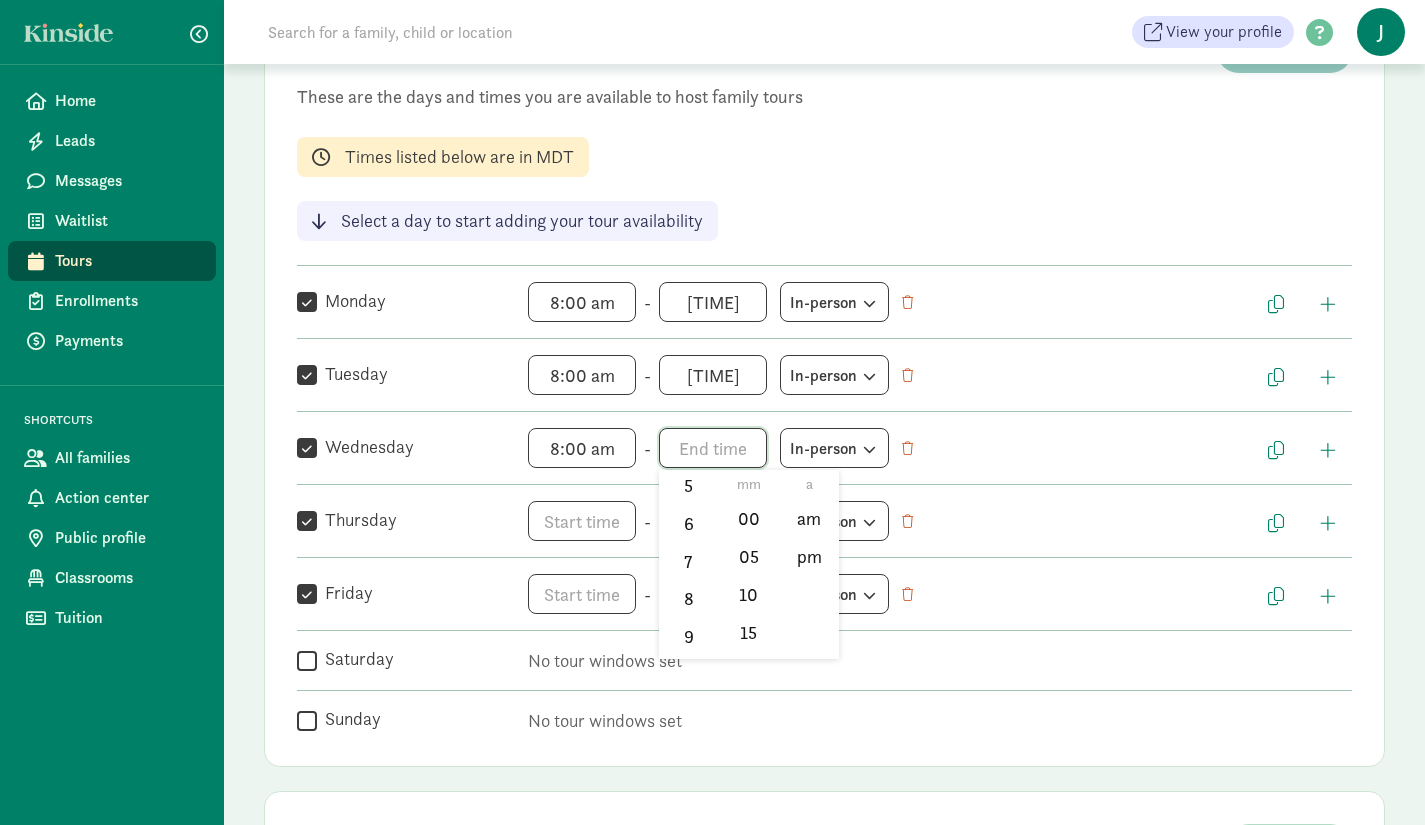 scroll, scrollTop: 223, scrollLeft: 0, axis: vertical 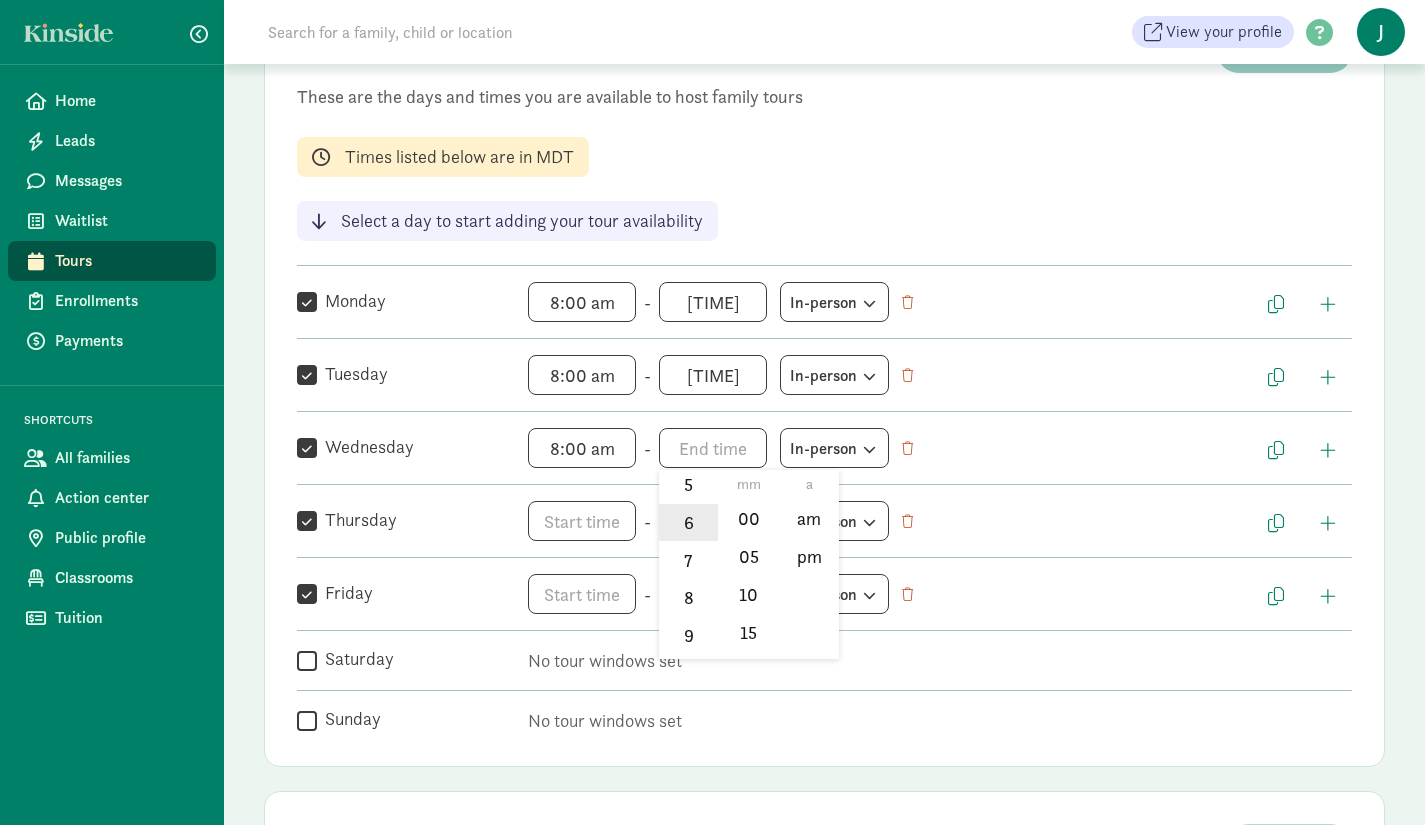 click on "6" 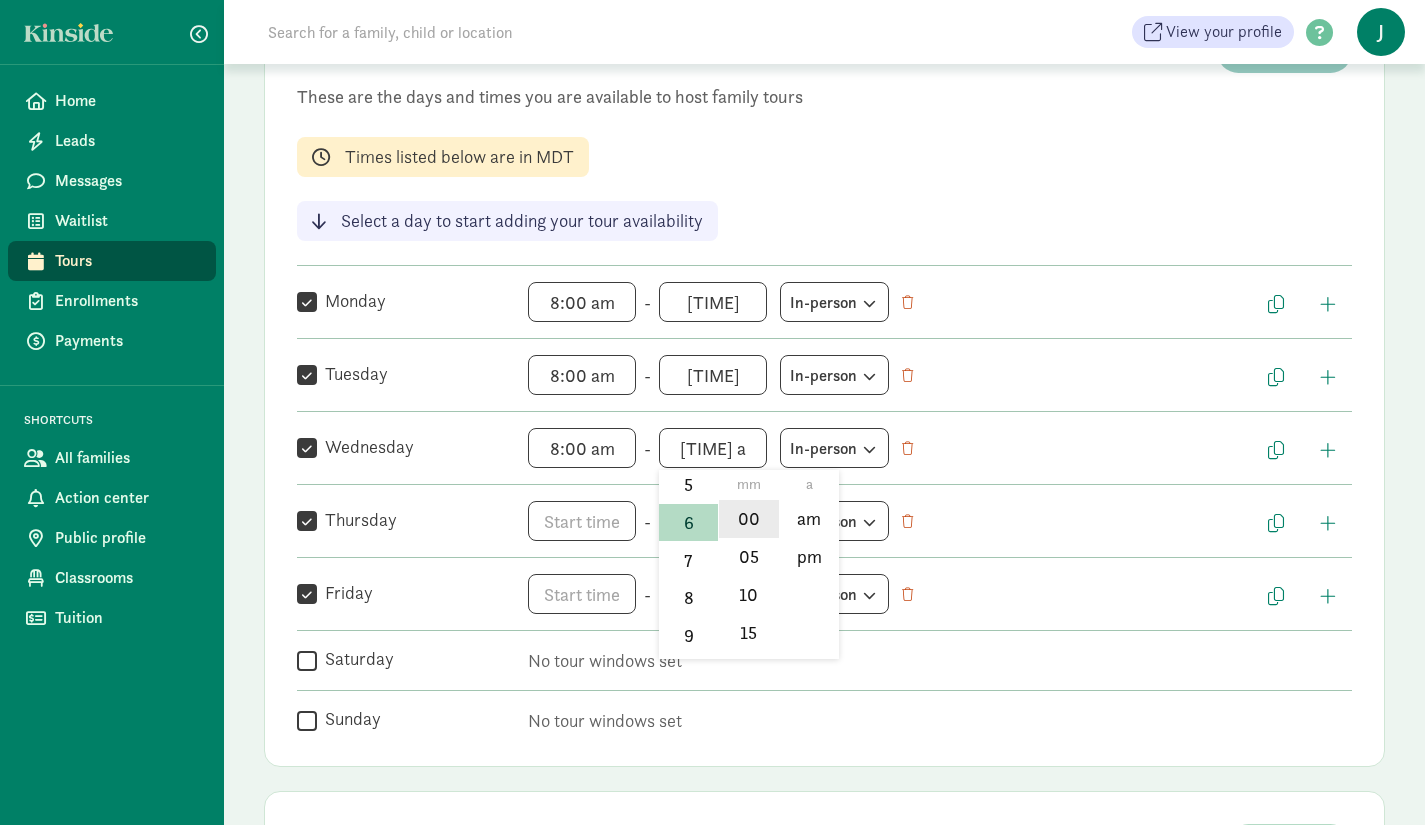 click on "00" 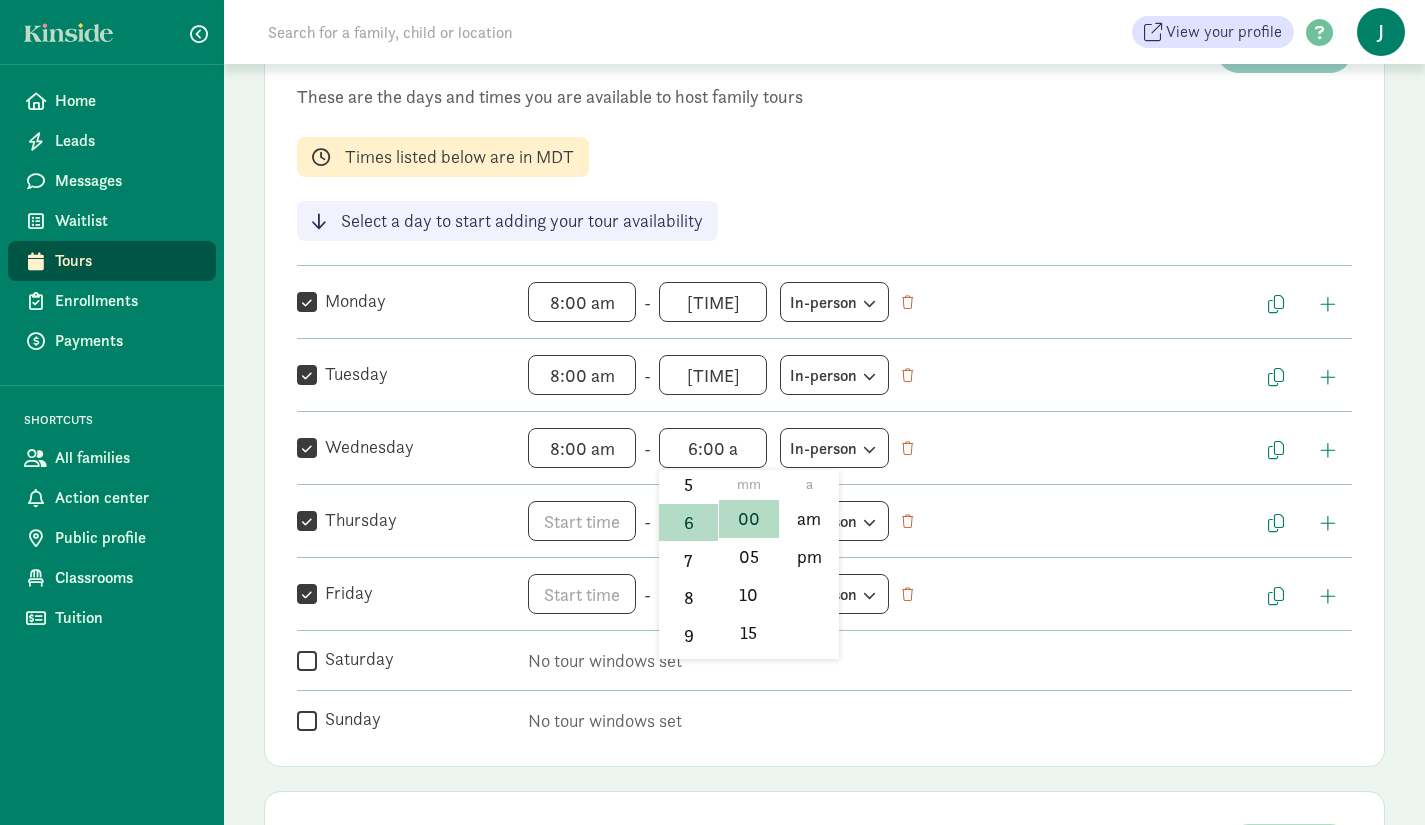 click on "a   am pm" 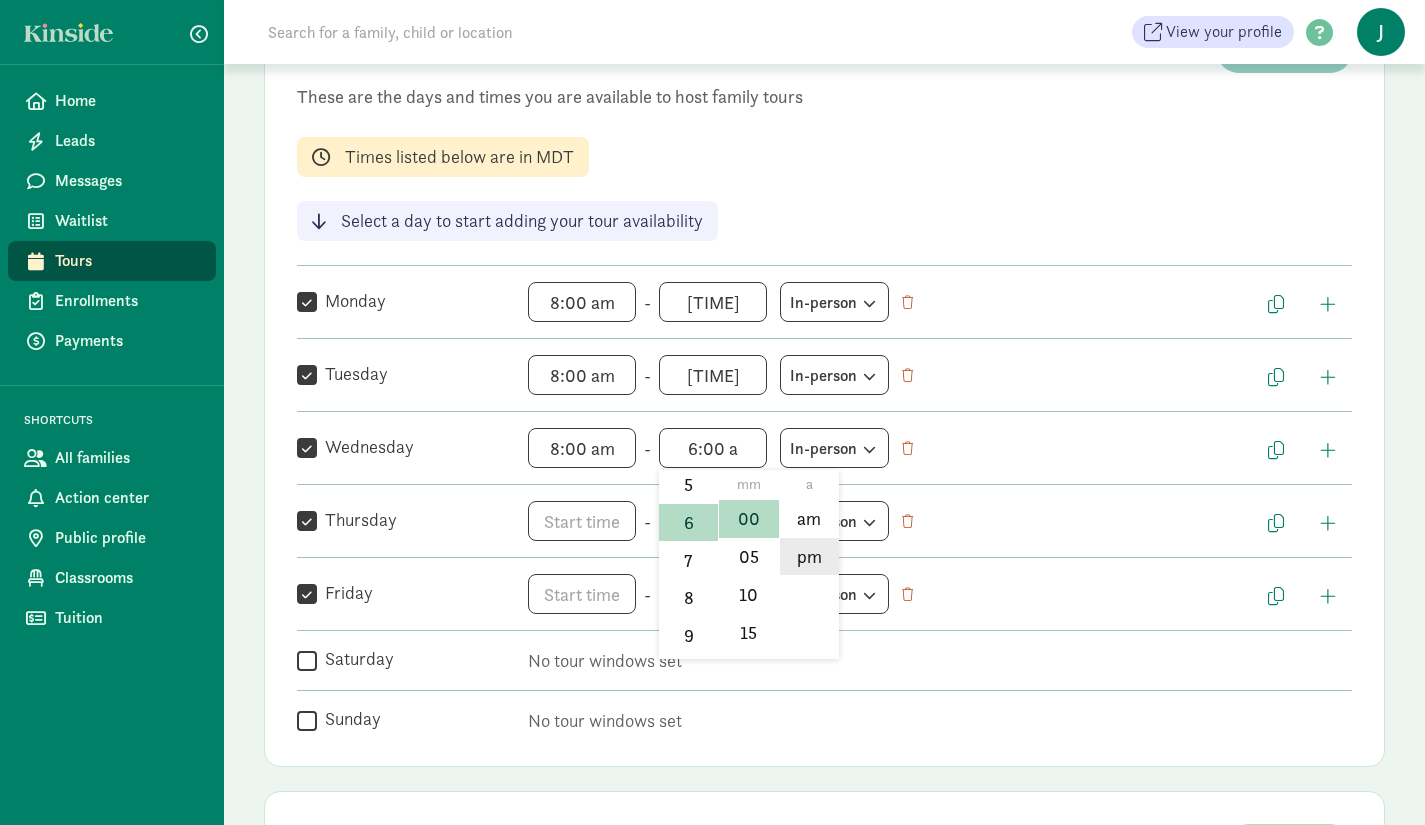 click on "pm" 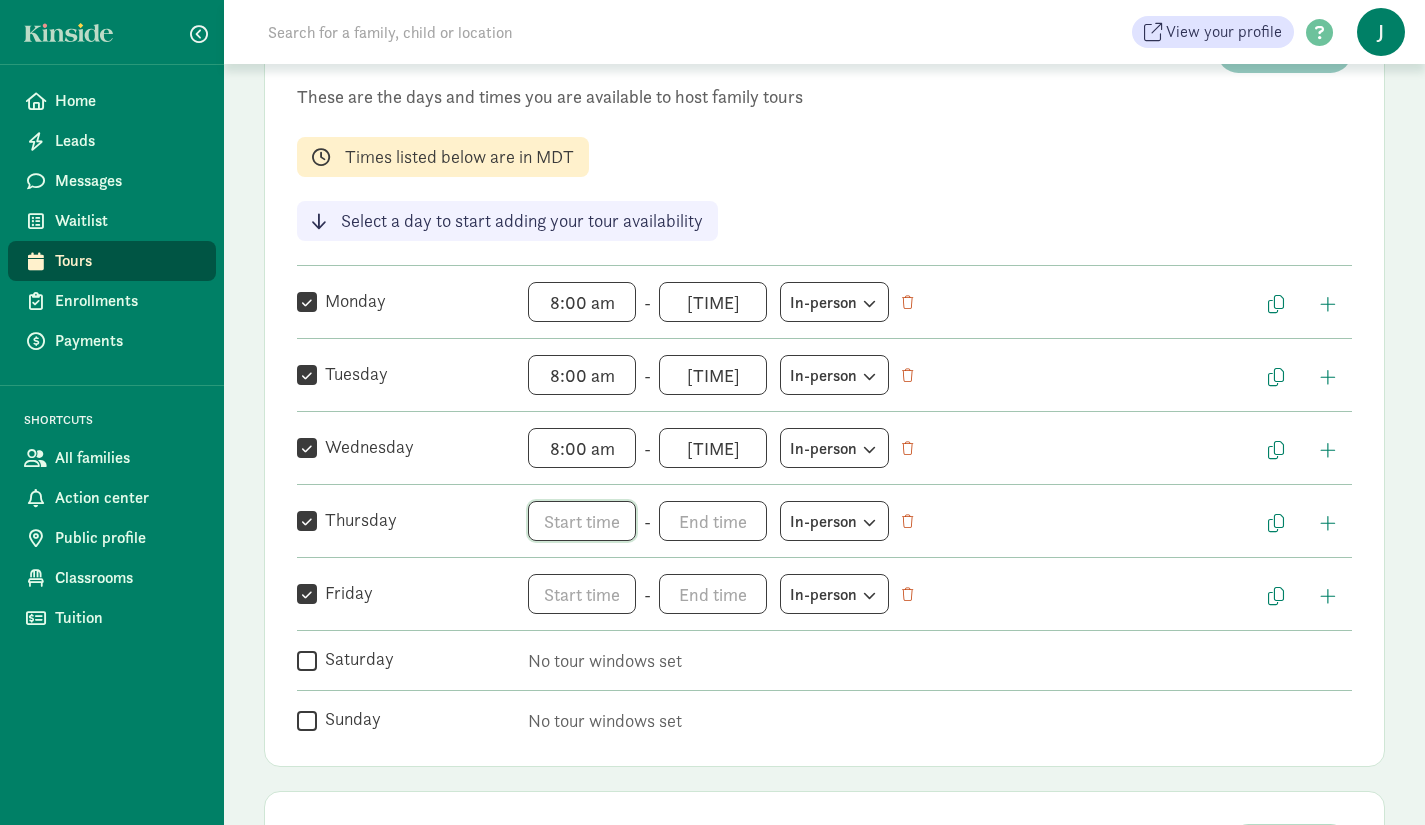 click on "h   12 1 2 3 4 5 6 7 8 9 10 11         mm   00 05 10 15 20 25 30 35 40 45 50 55           a   am pm" at bounding box center [582, 521] 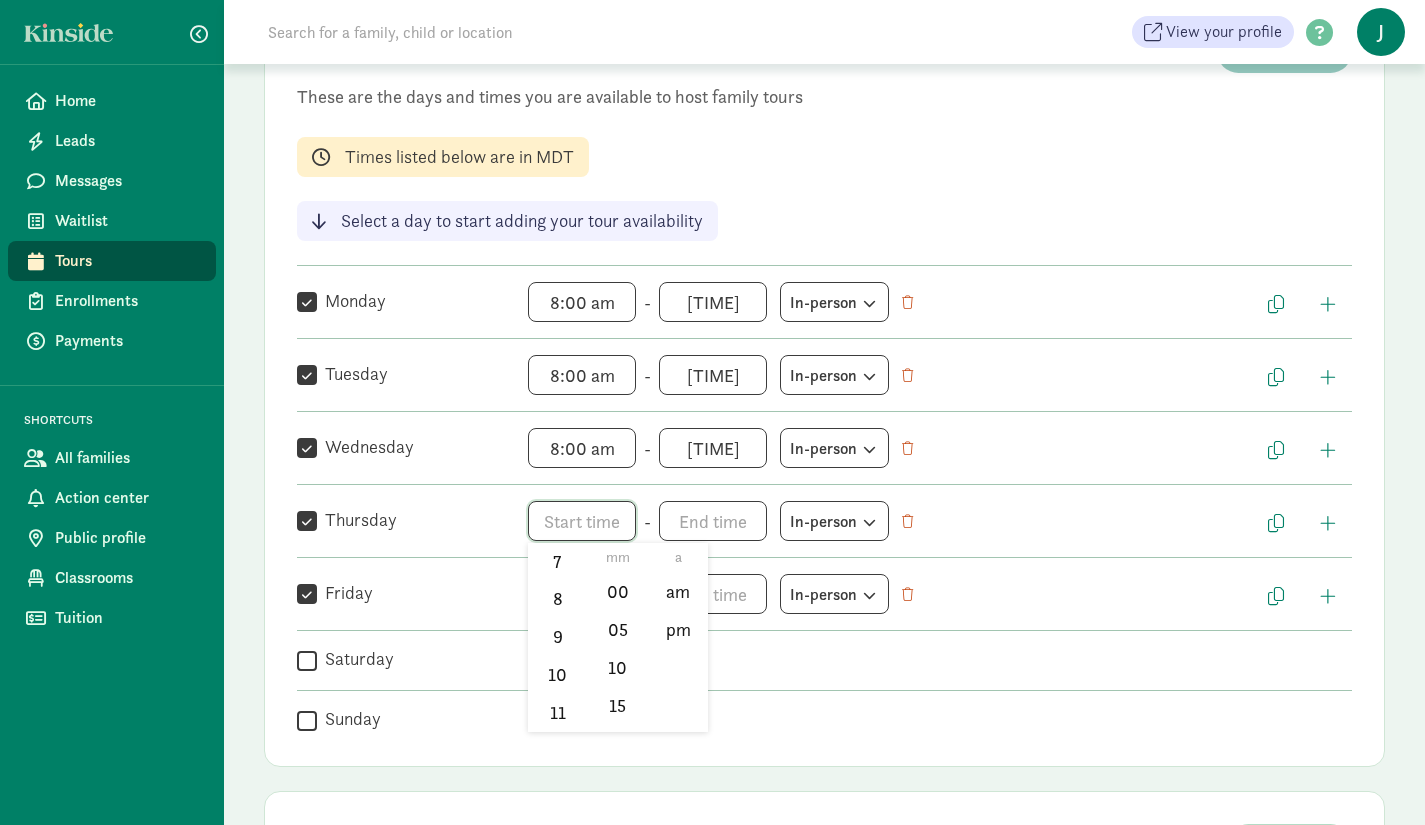 scroll, scrollTop: 293, scrollLeft: 0, axis: vertical 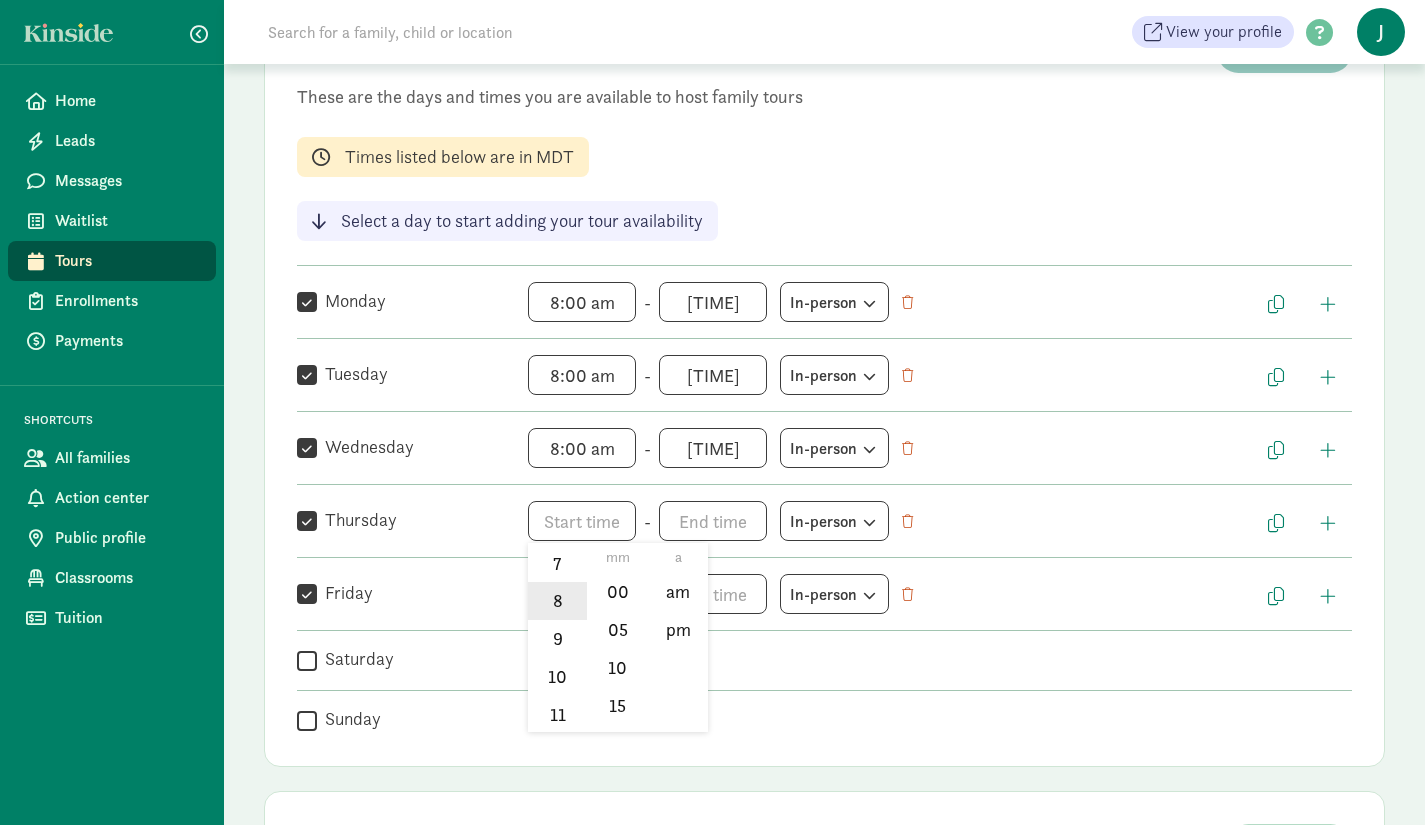 click on "8" 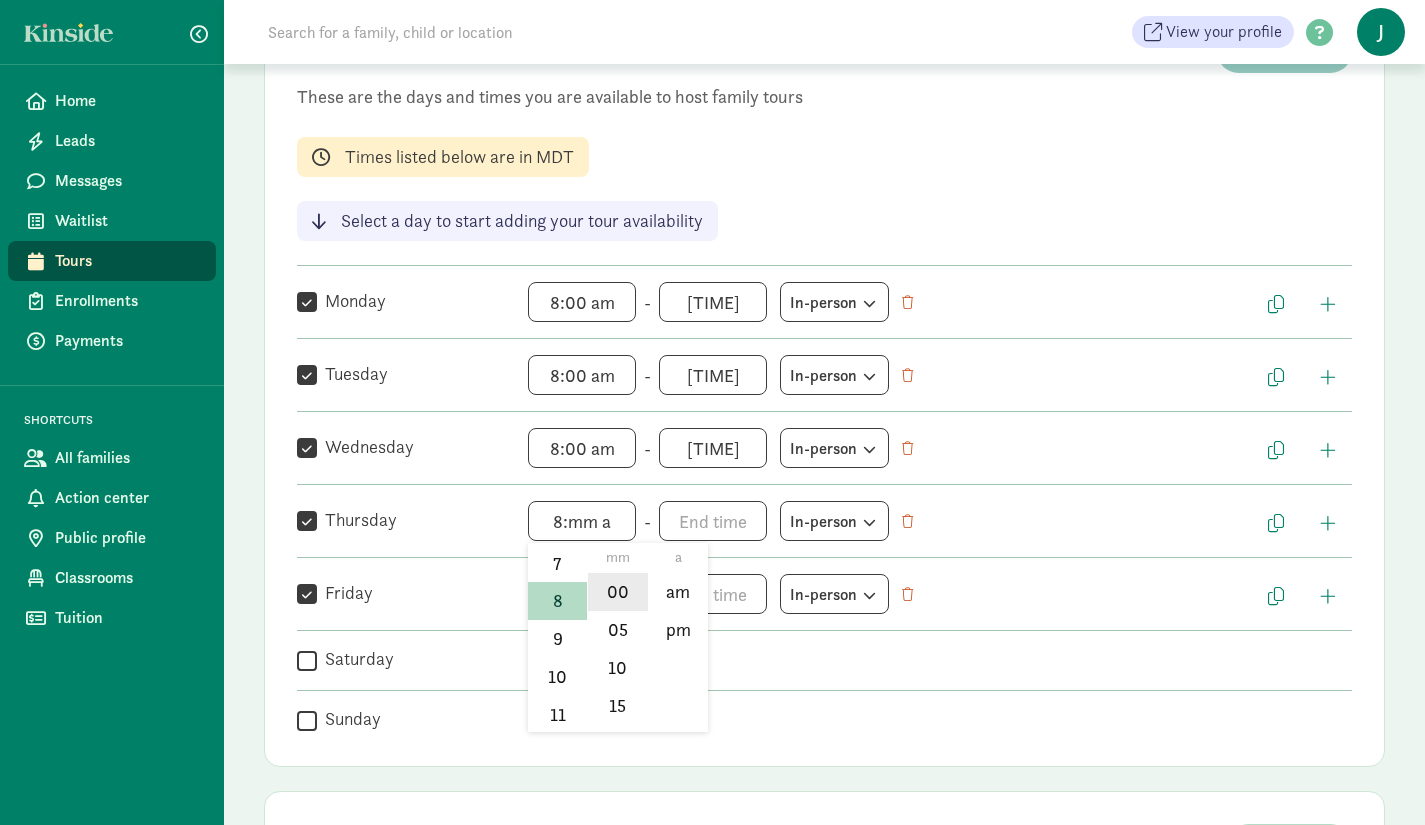 click on "00" 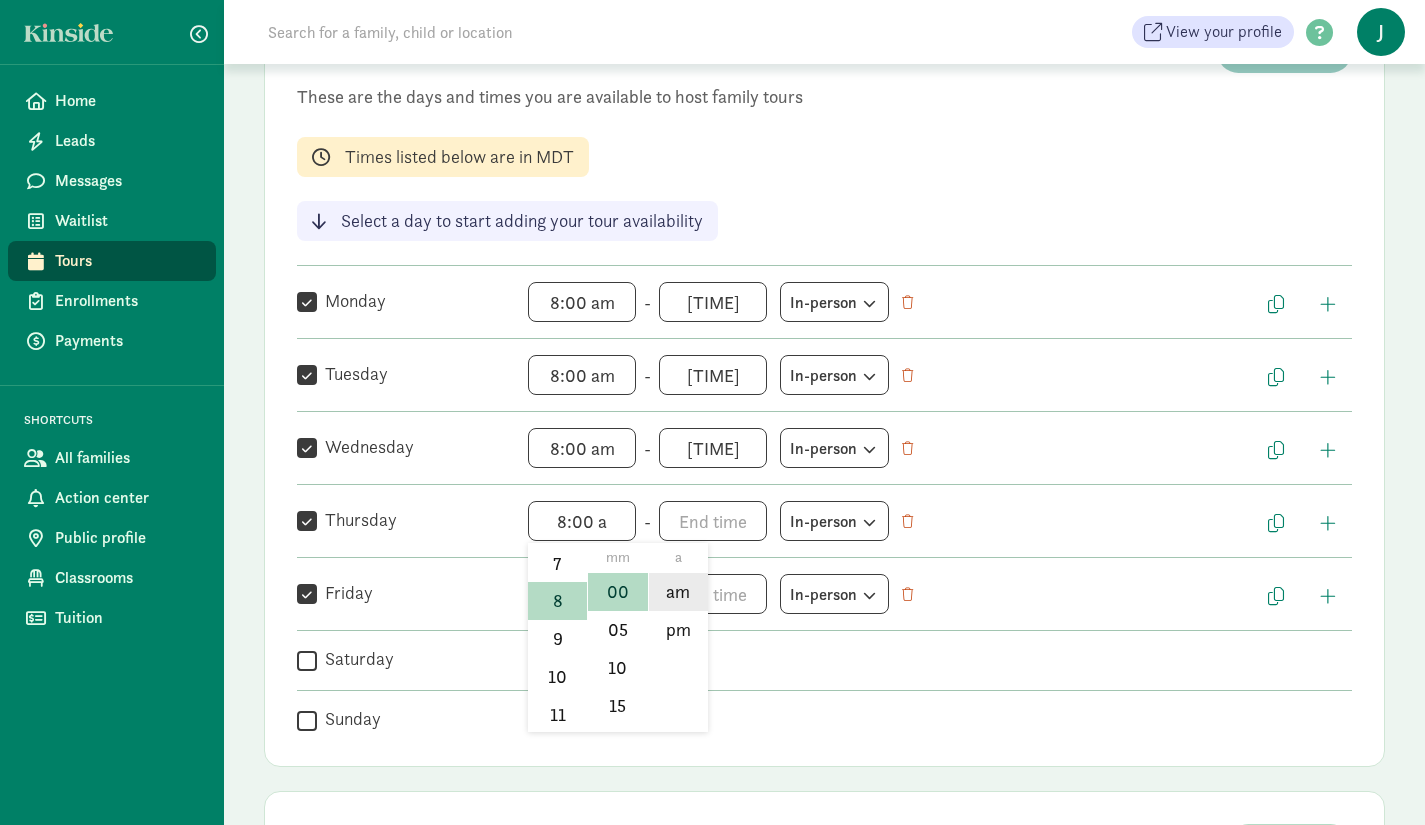 click on "am" 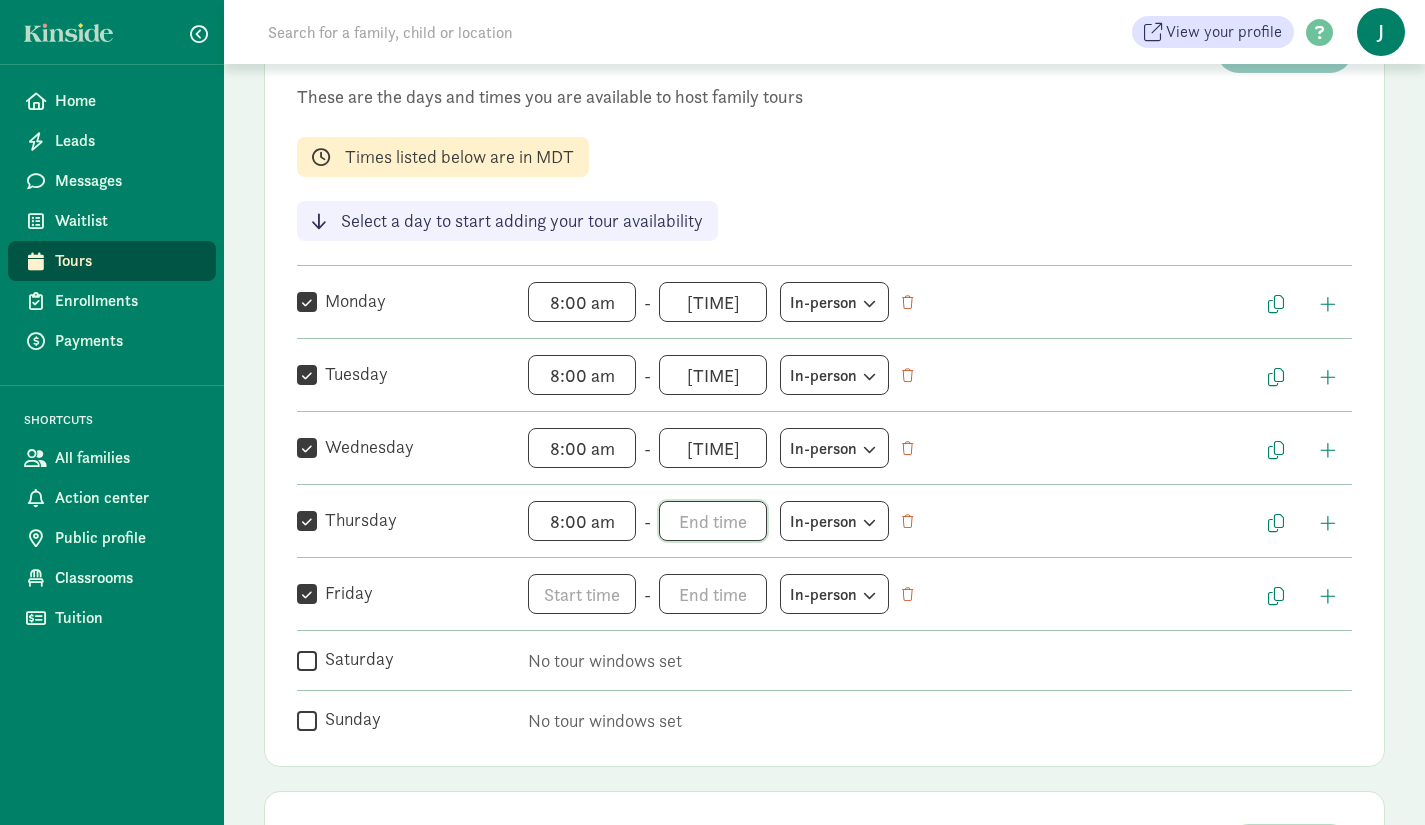 click on "h   12 1 2 3 4 5 6 7 8 9 10 11         mm   00 05 10 15 20 25 30 35 40 45 50 55           a   am pm" at bounding box center [713, 521] 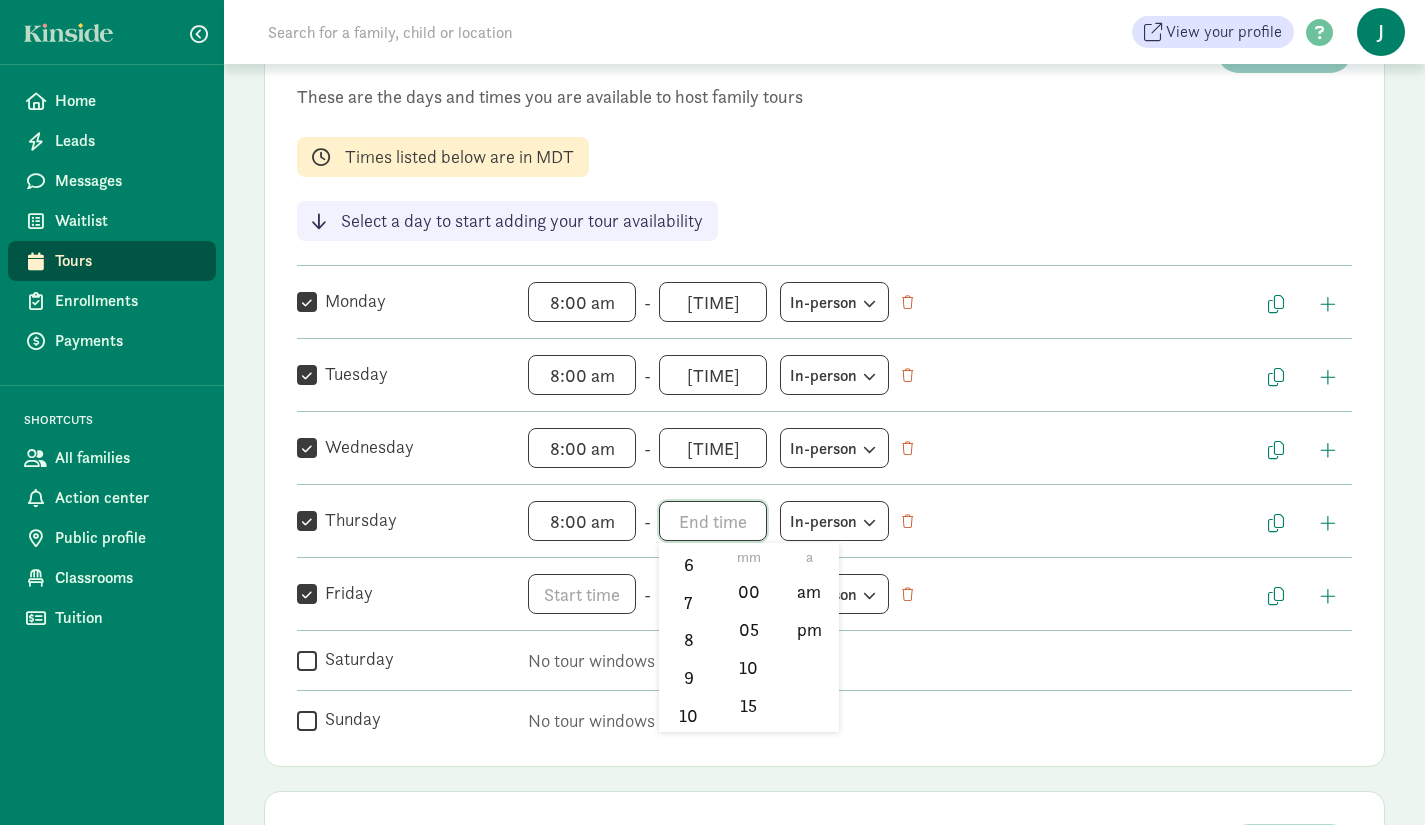 scroll, scrollTop: 253, scrollLeft: 0, axis: vertical 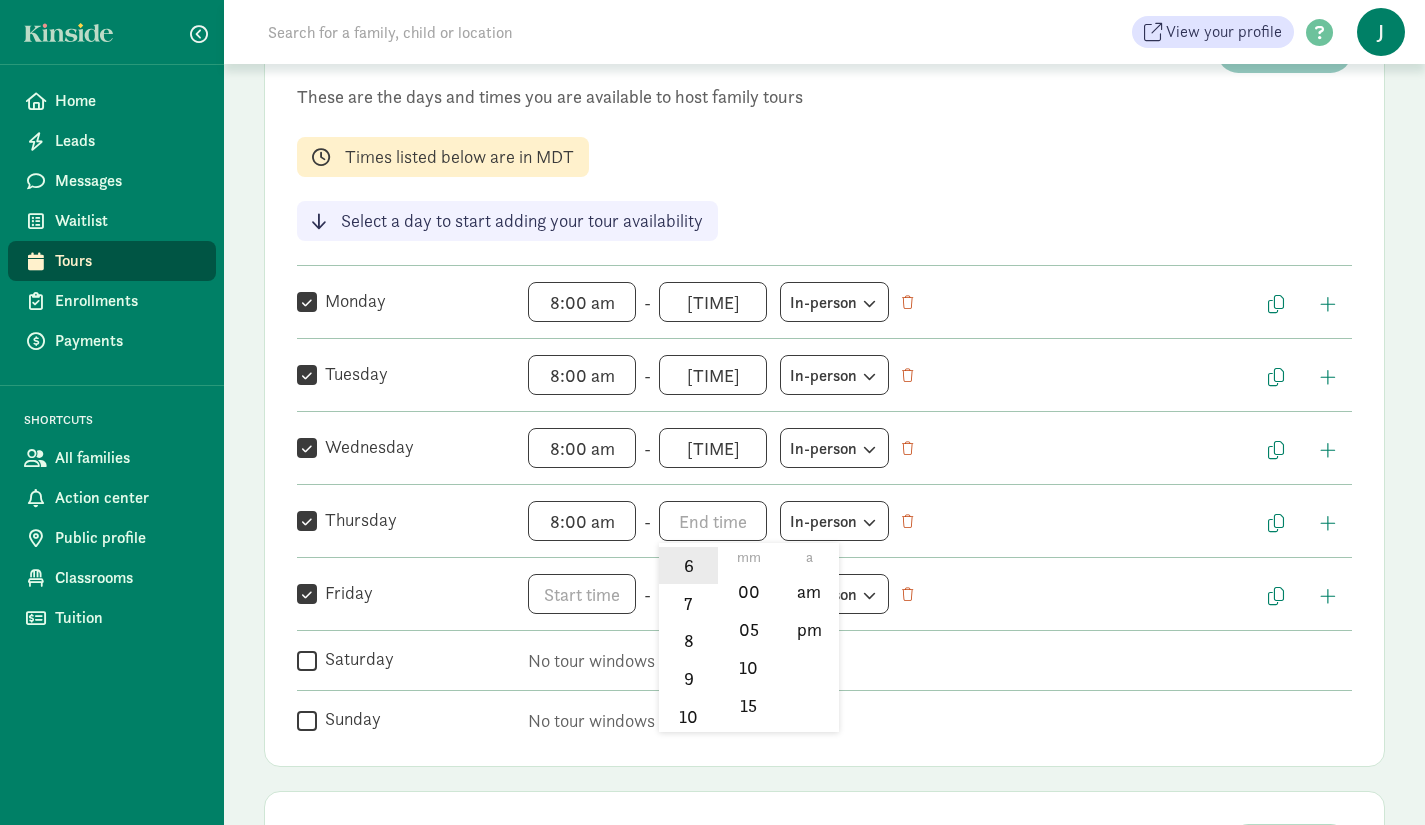 click on "6" 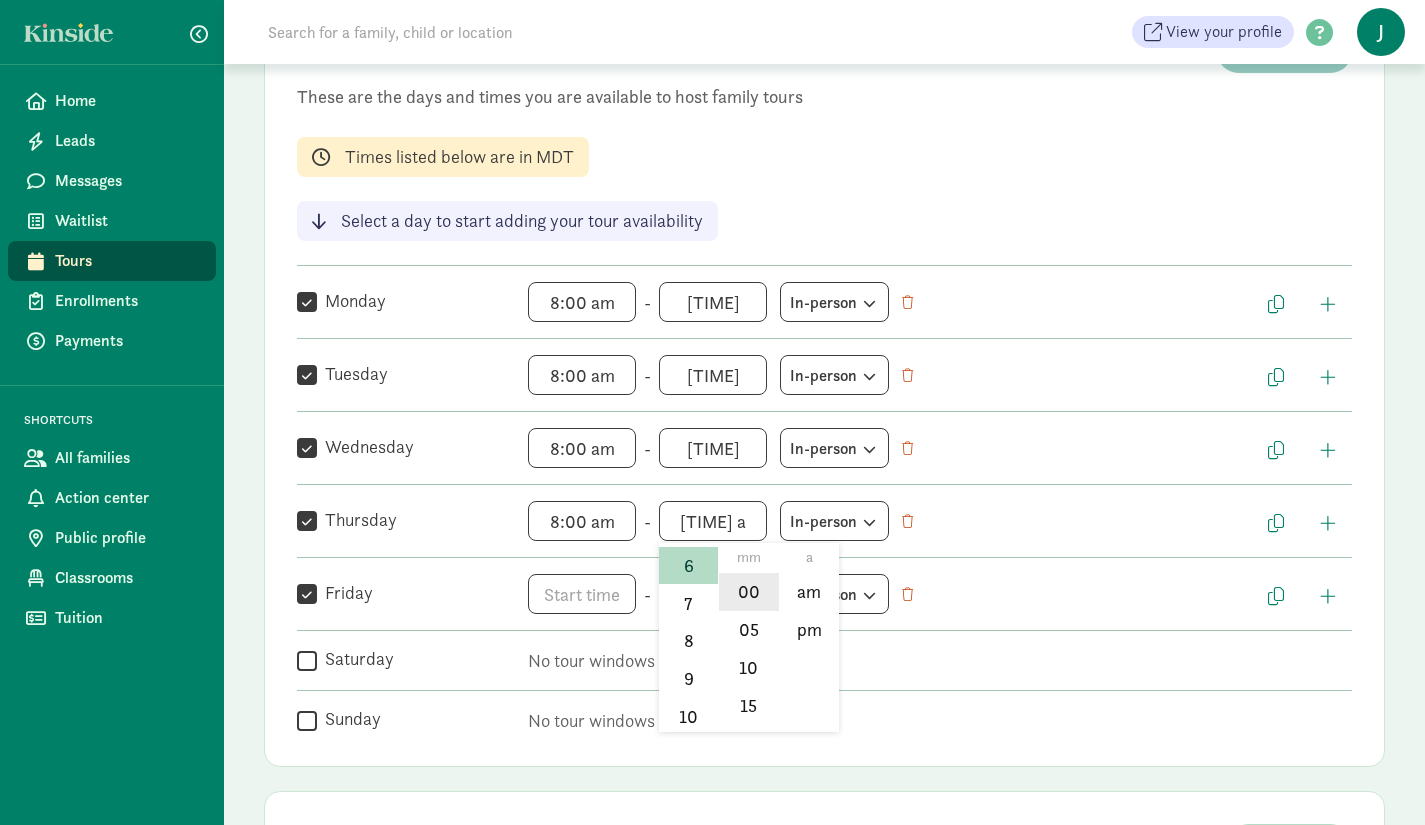 click on "00" 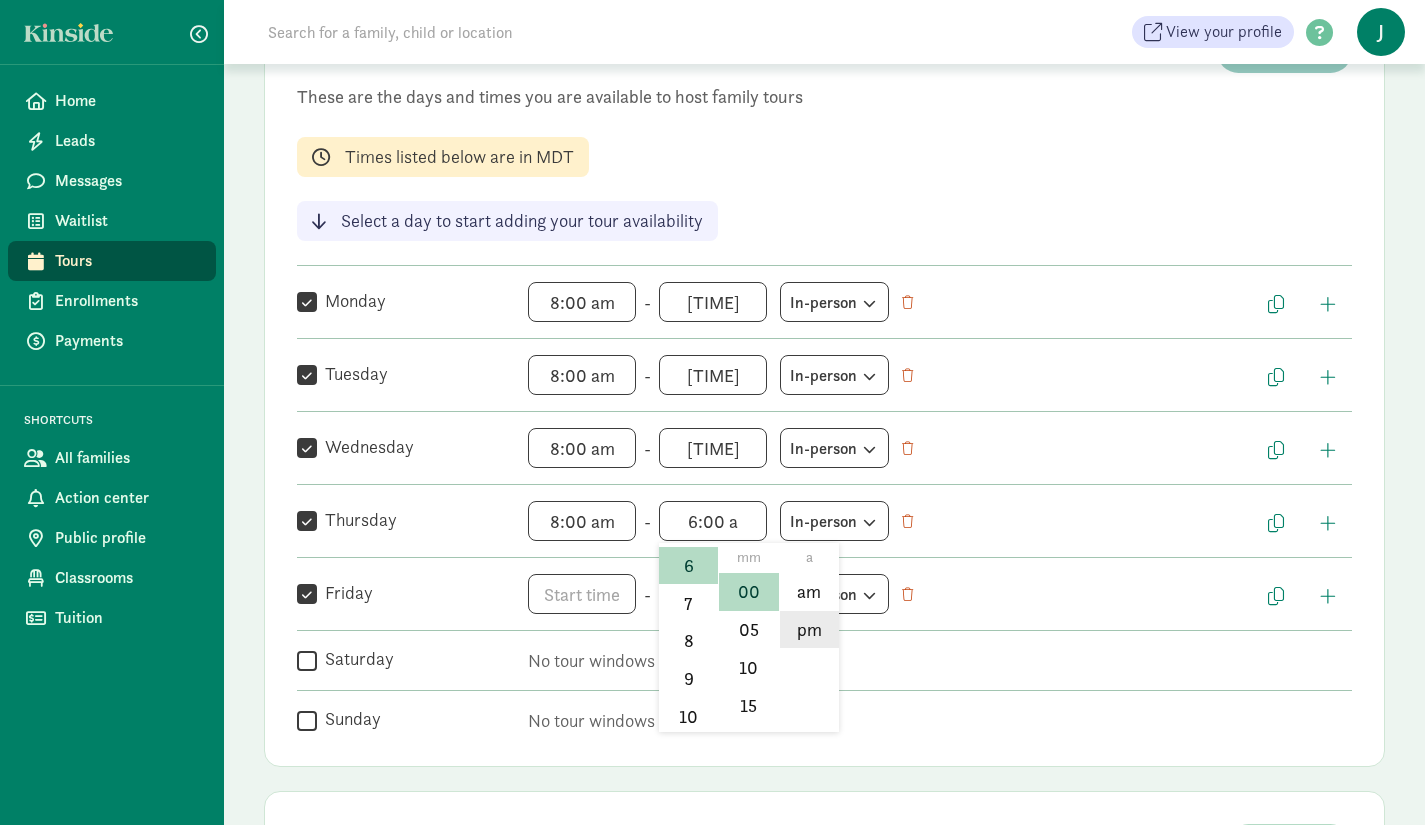 click on "pm" 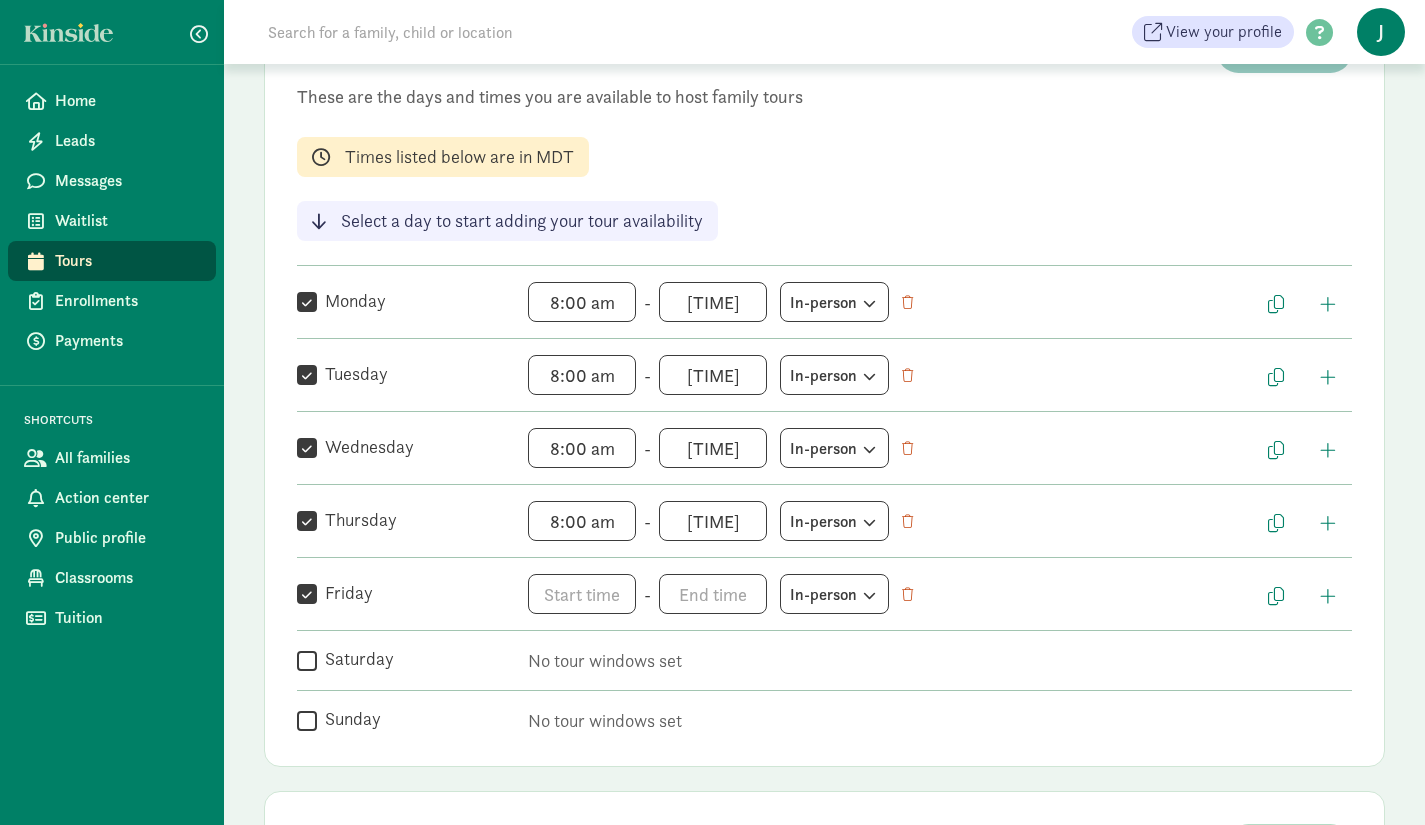 click on "In-person" at bounding box center [834, 594] 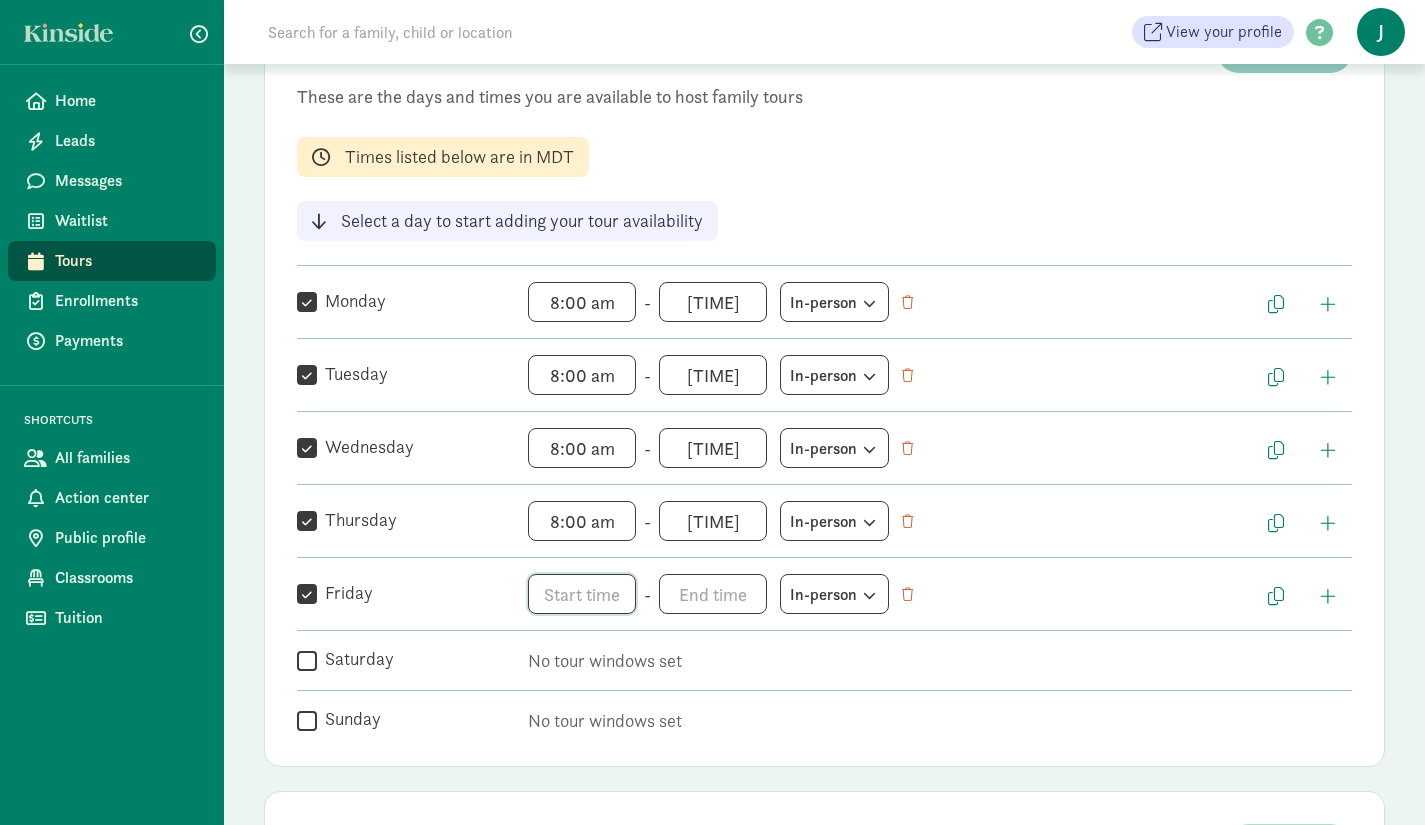 click on "h   12 1 2 3 4 5 6 7 8 9 10 11         mm   00 05 10 15 20 25 30 35 40 45 50 55           a   am pm" at bounding box center (582, 594) 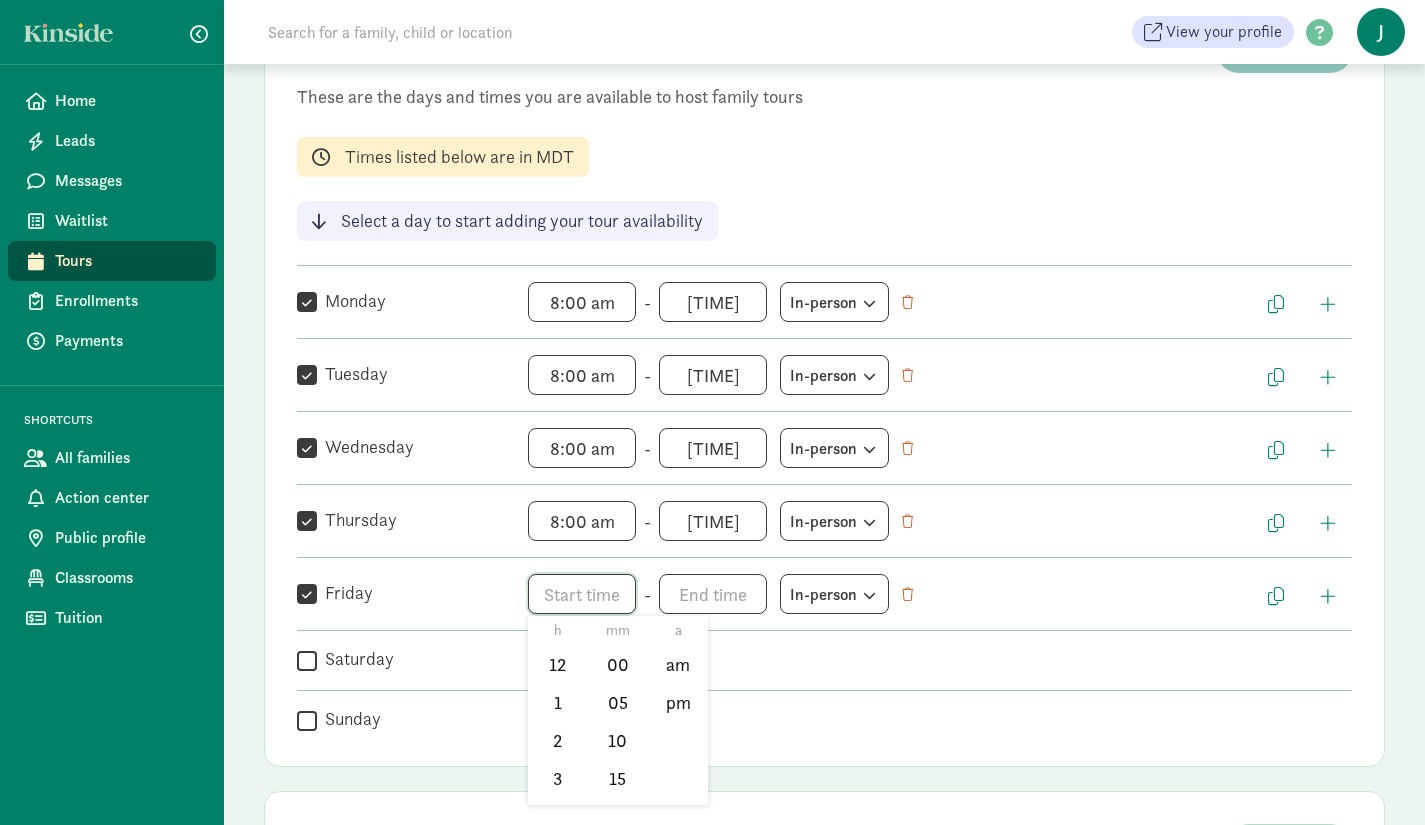 scroll, scrollTop: 295, scrollLeft: 0, axis: vertical 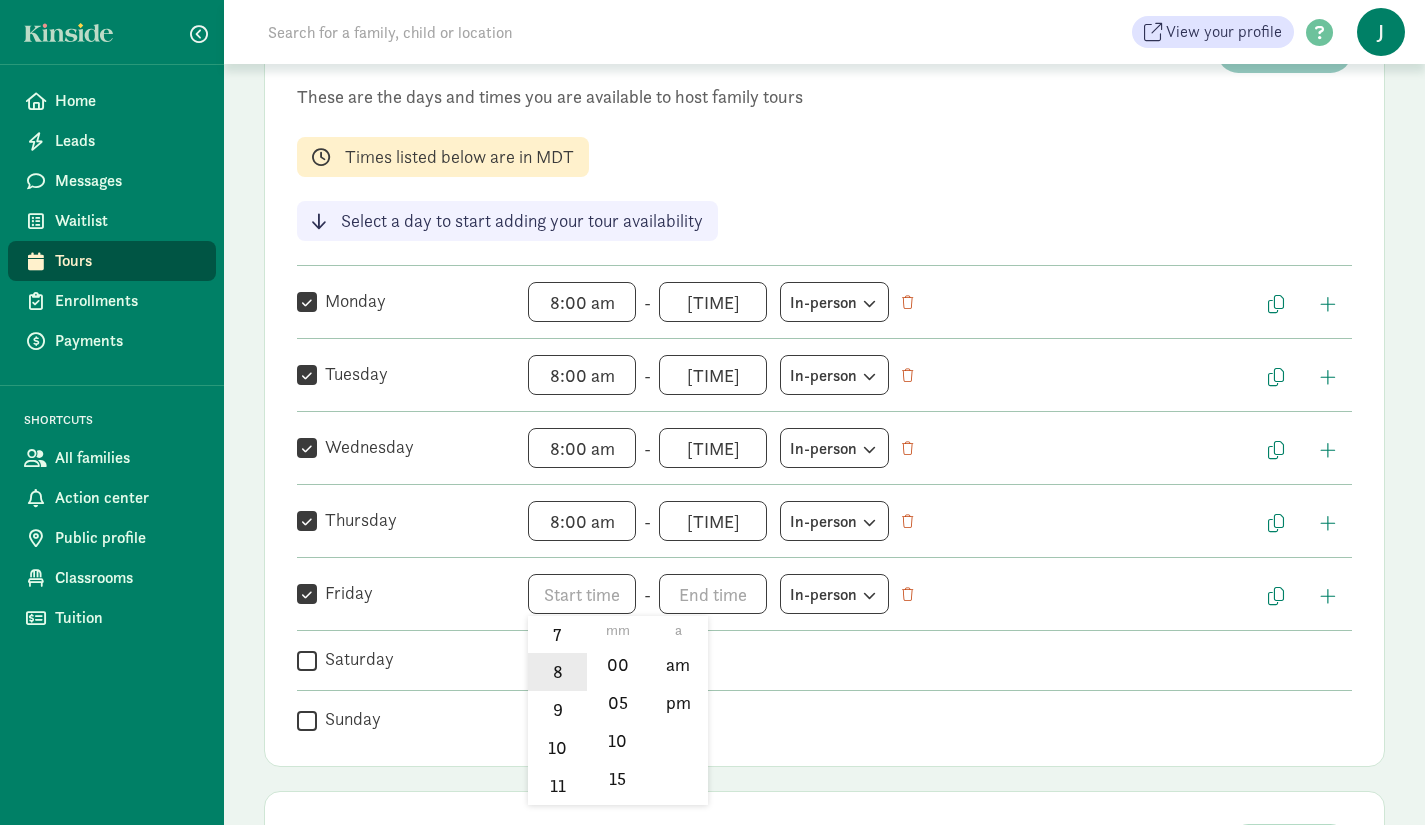 click on "8" 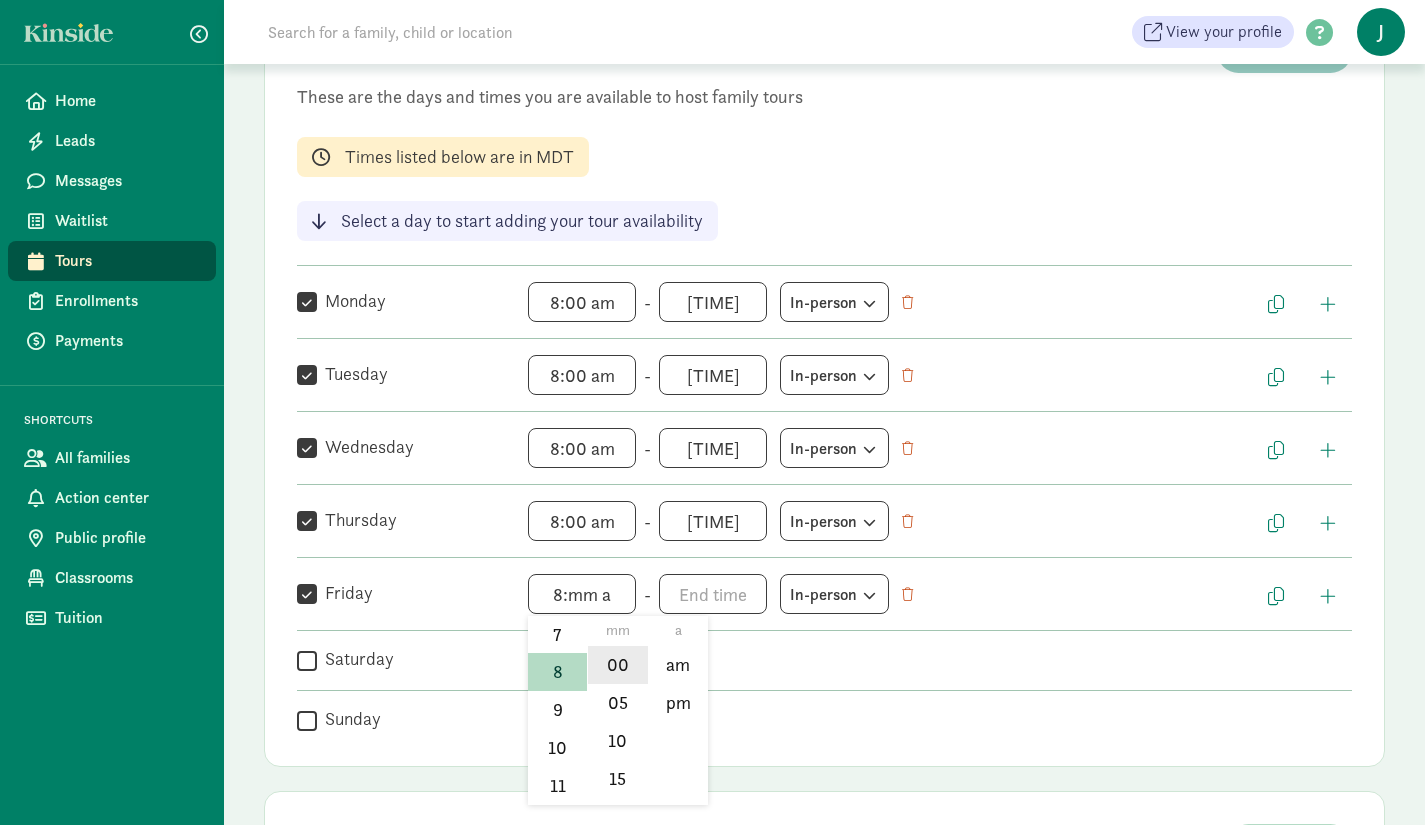 click on "00" 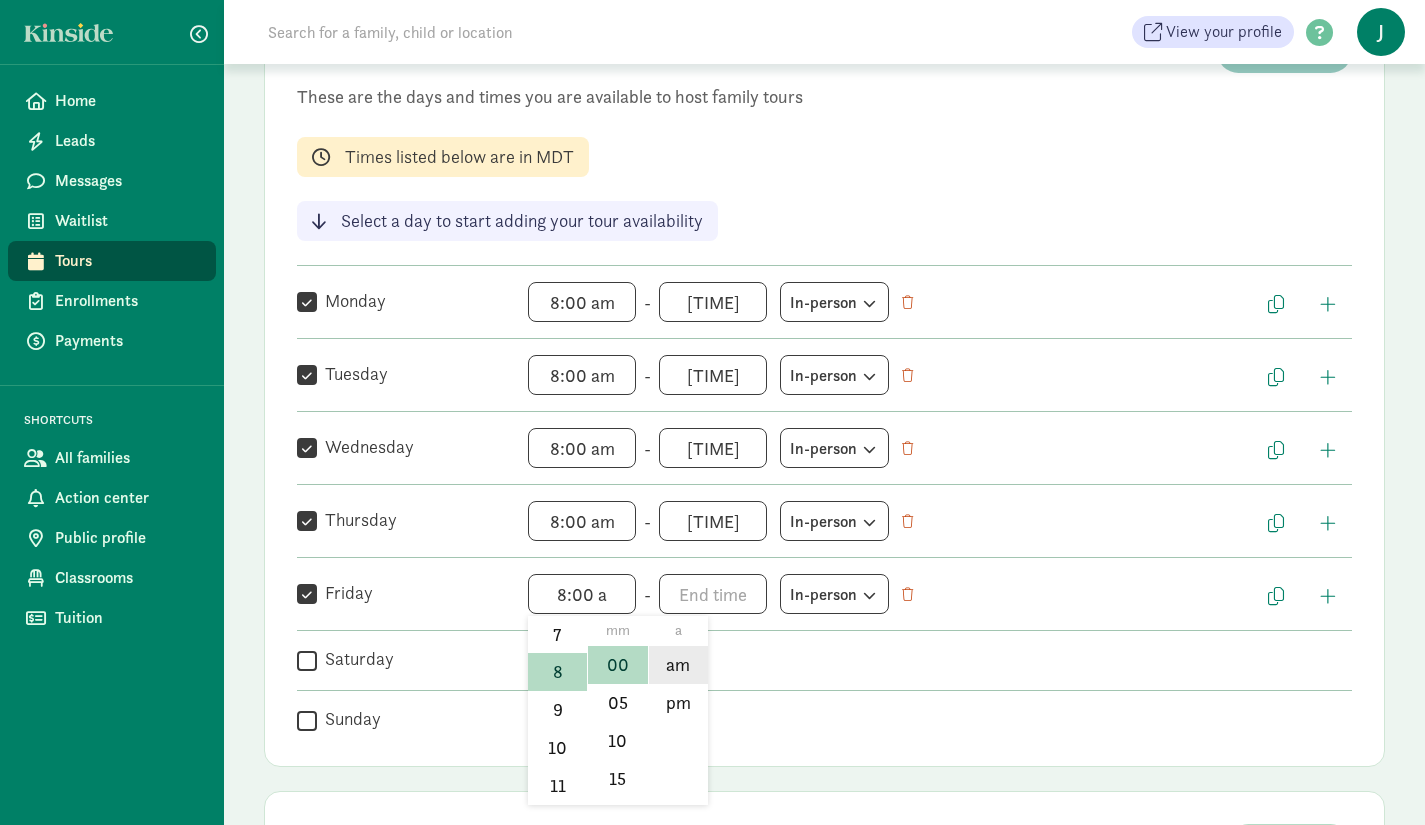 click on "am" 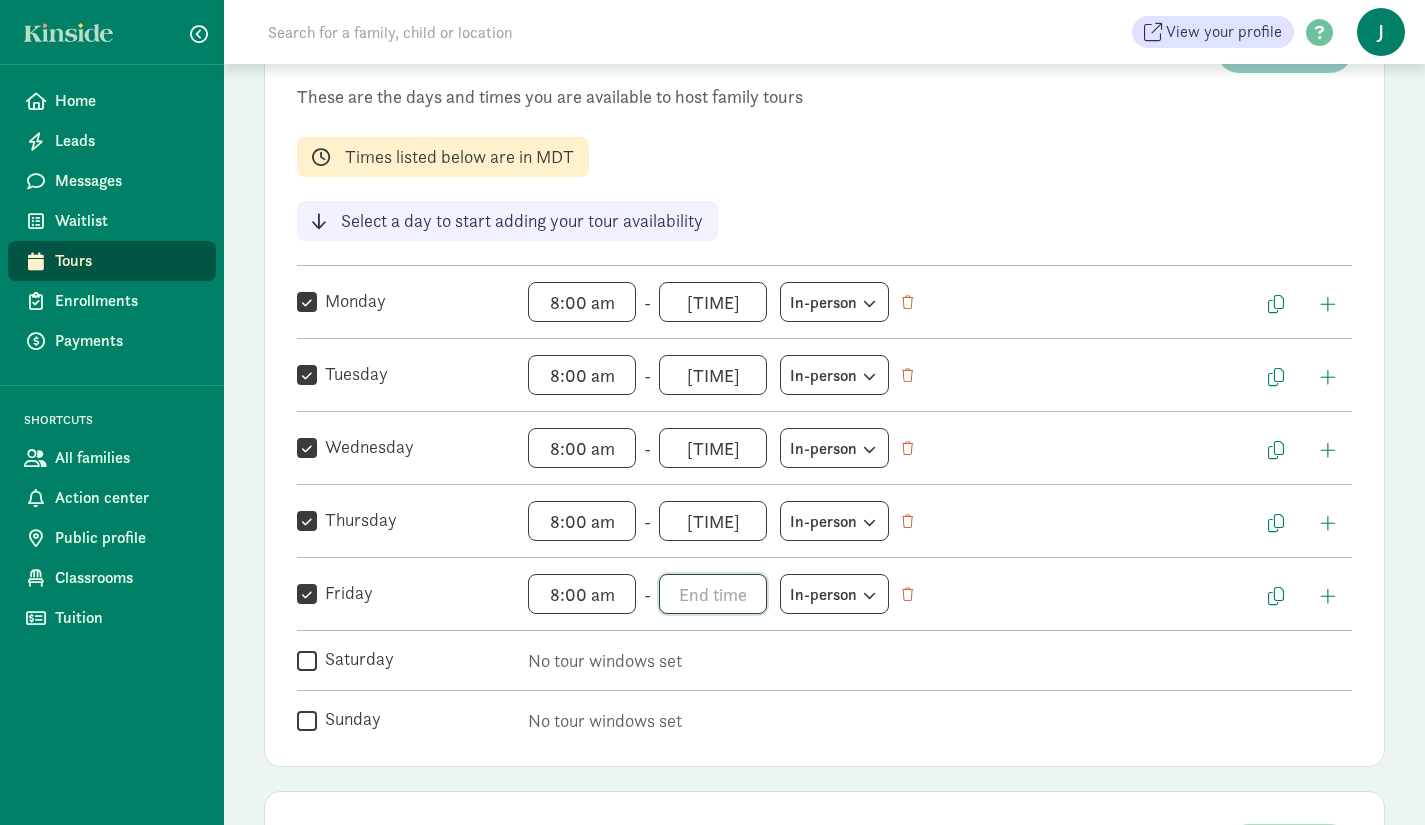 click on "h   12 1 2 3 4 5 6 7 8 9 10 11         mm   00 05 10 15 20 25 30 35 40 45 50 55           a   am pm" at bounding box center (713, 594) 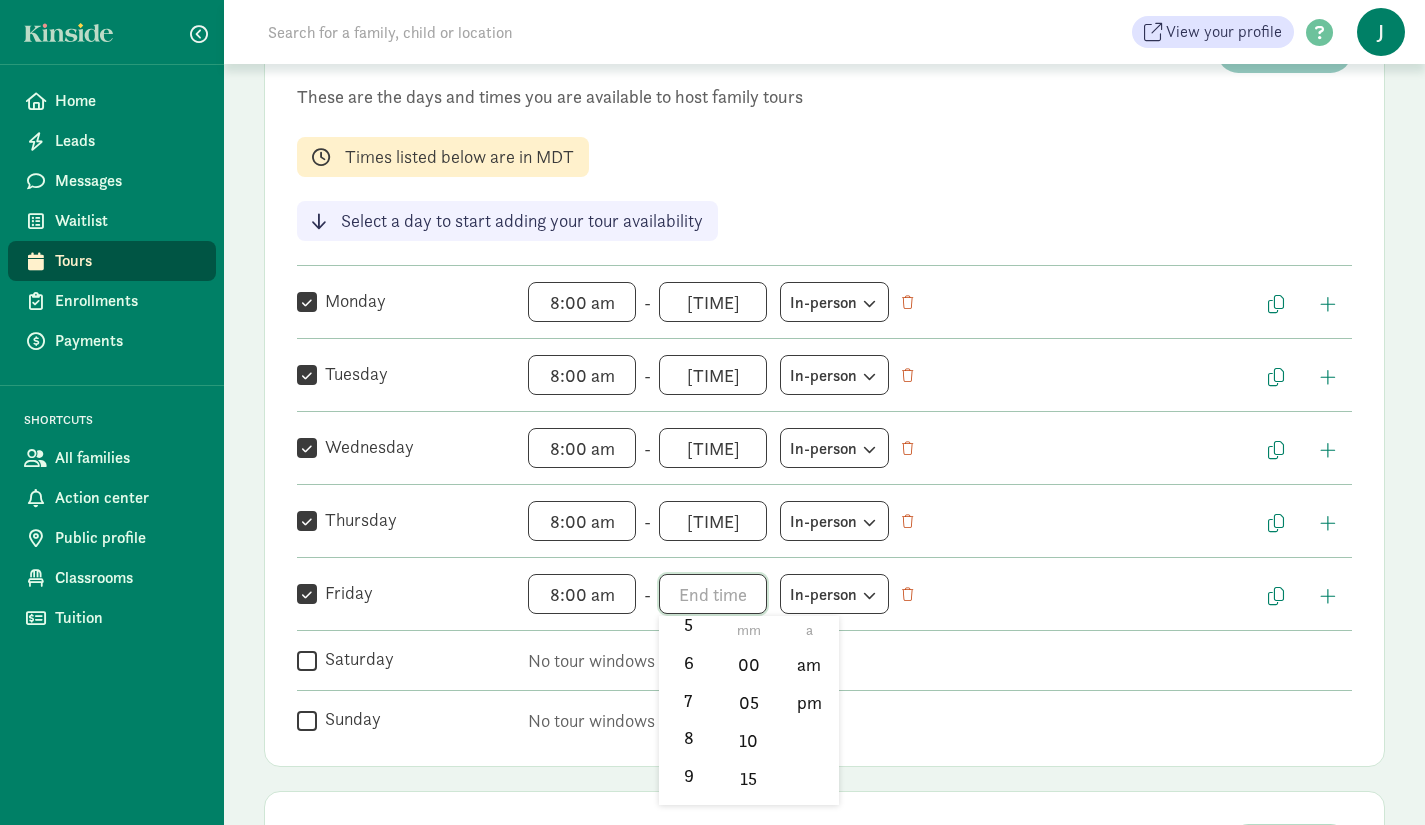 scroll, scrollTop: 231, scrollLeft: 0, axis: vertical 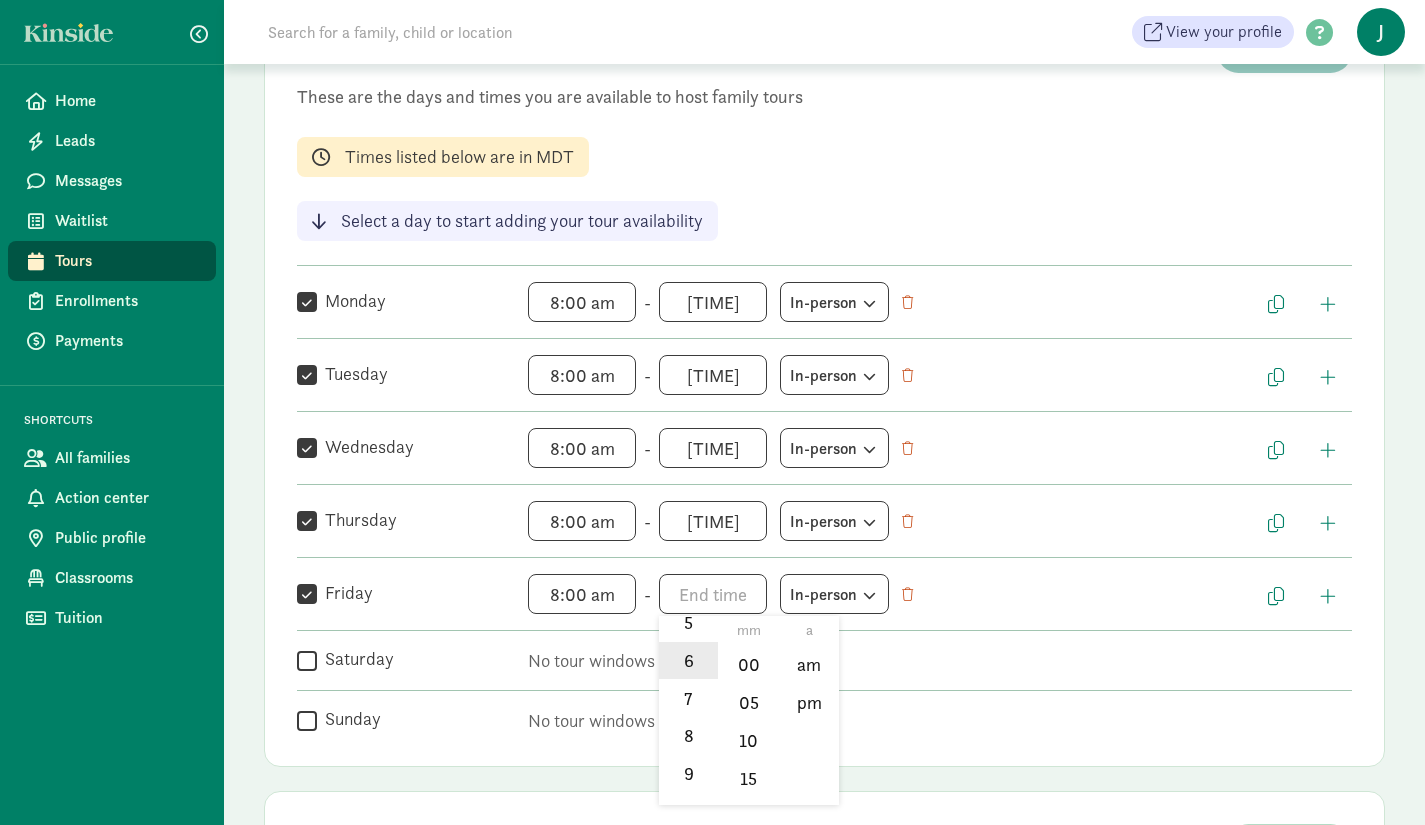 click on "6" 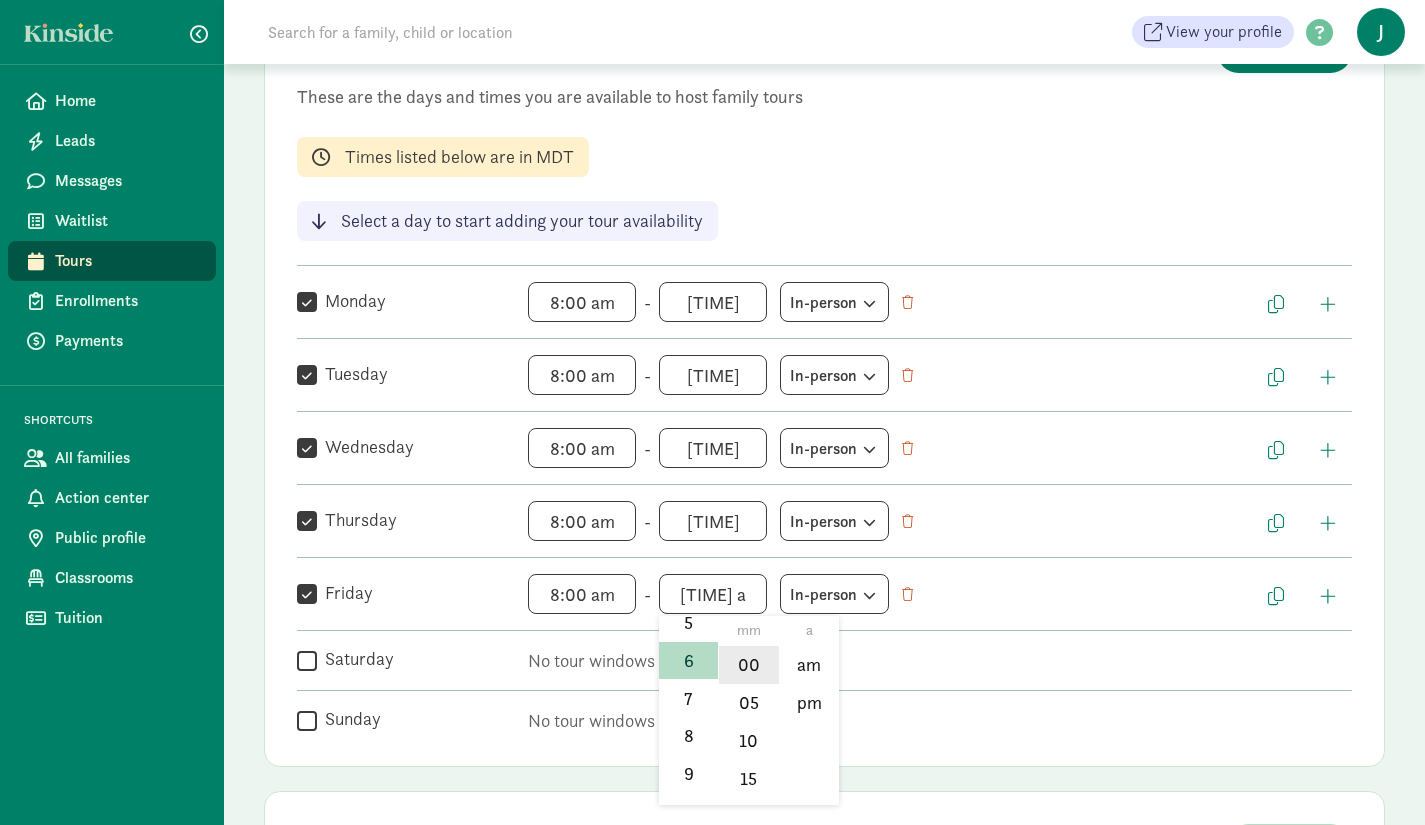 click on "00" 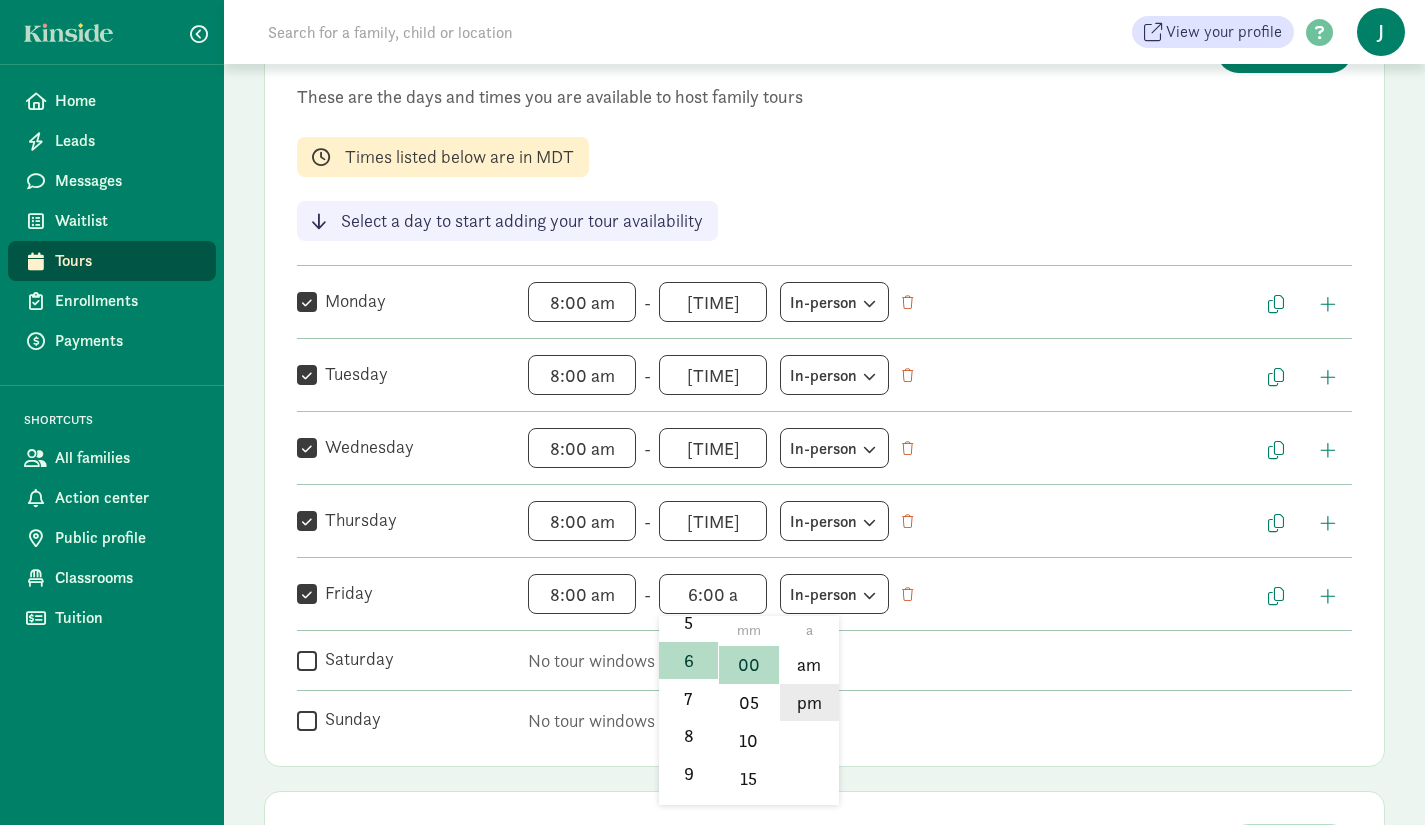 click on "pm" 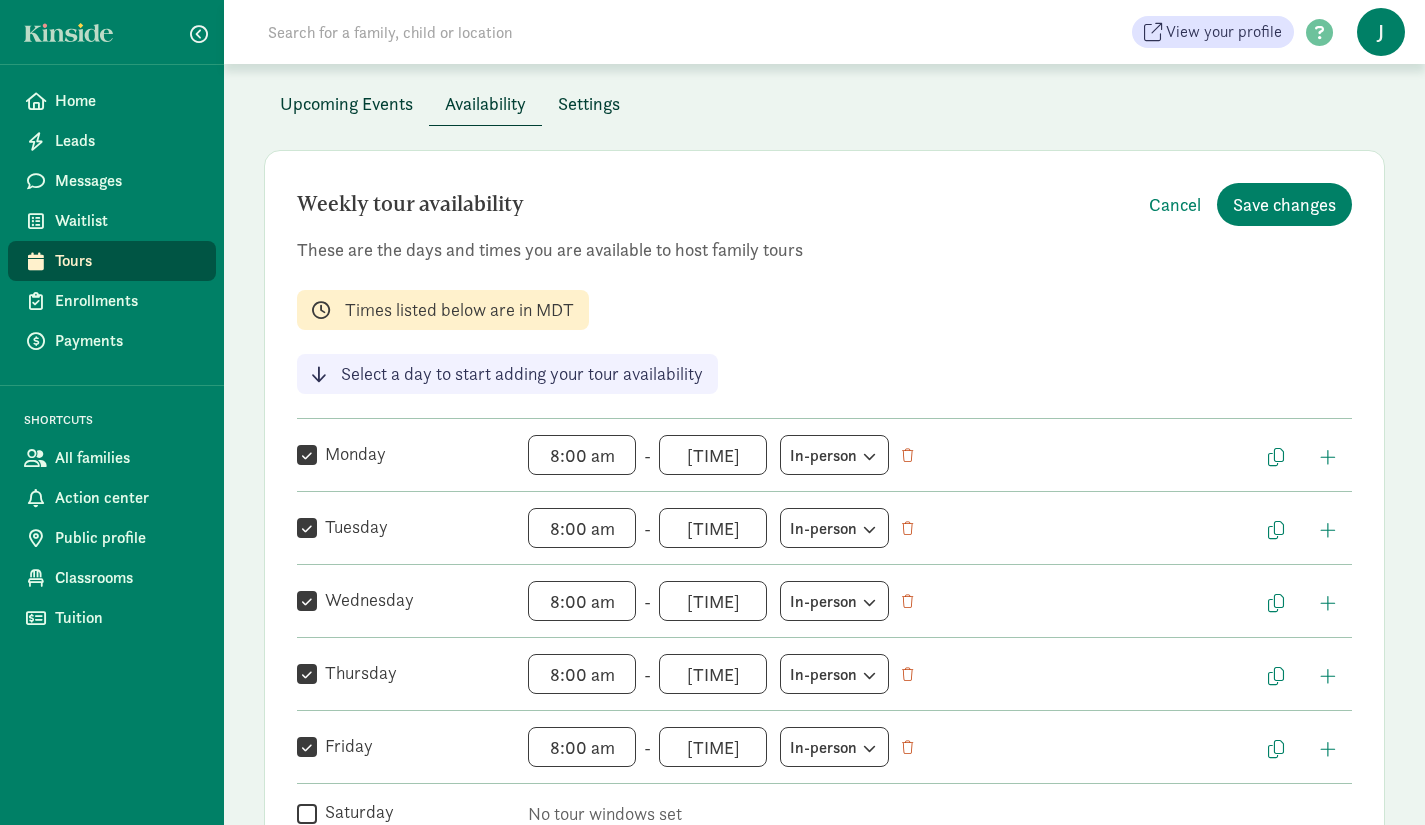 scroll, scrollTop: 88, scrollLeft: 0, axis: vertical 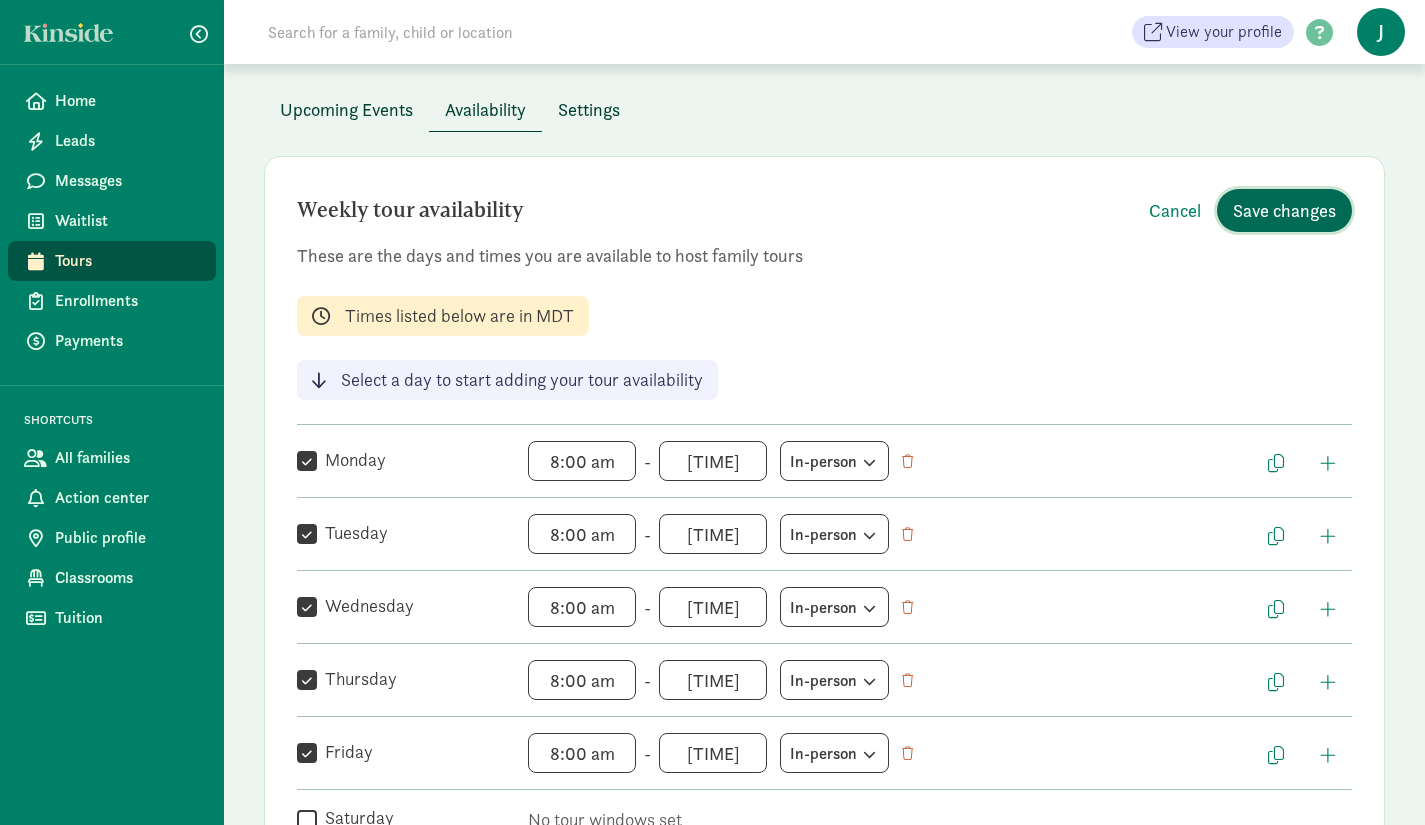 click on "Save changes" at bounding box center [1284, 210] 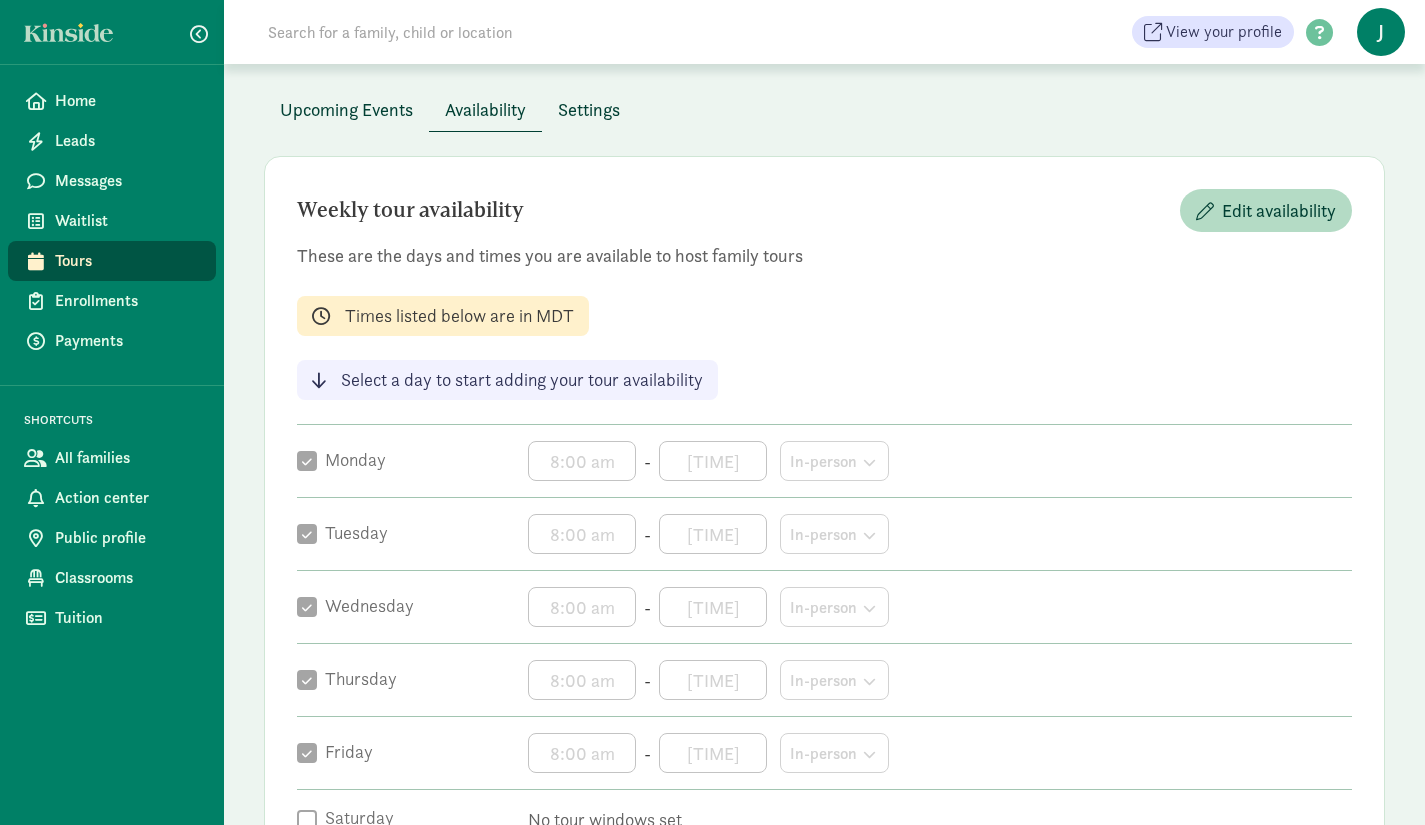 click on "Home" at bounding box center [127, 101] 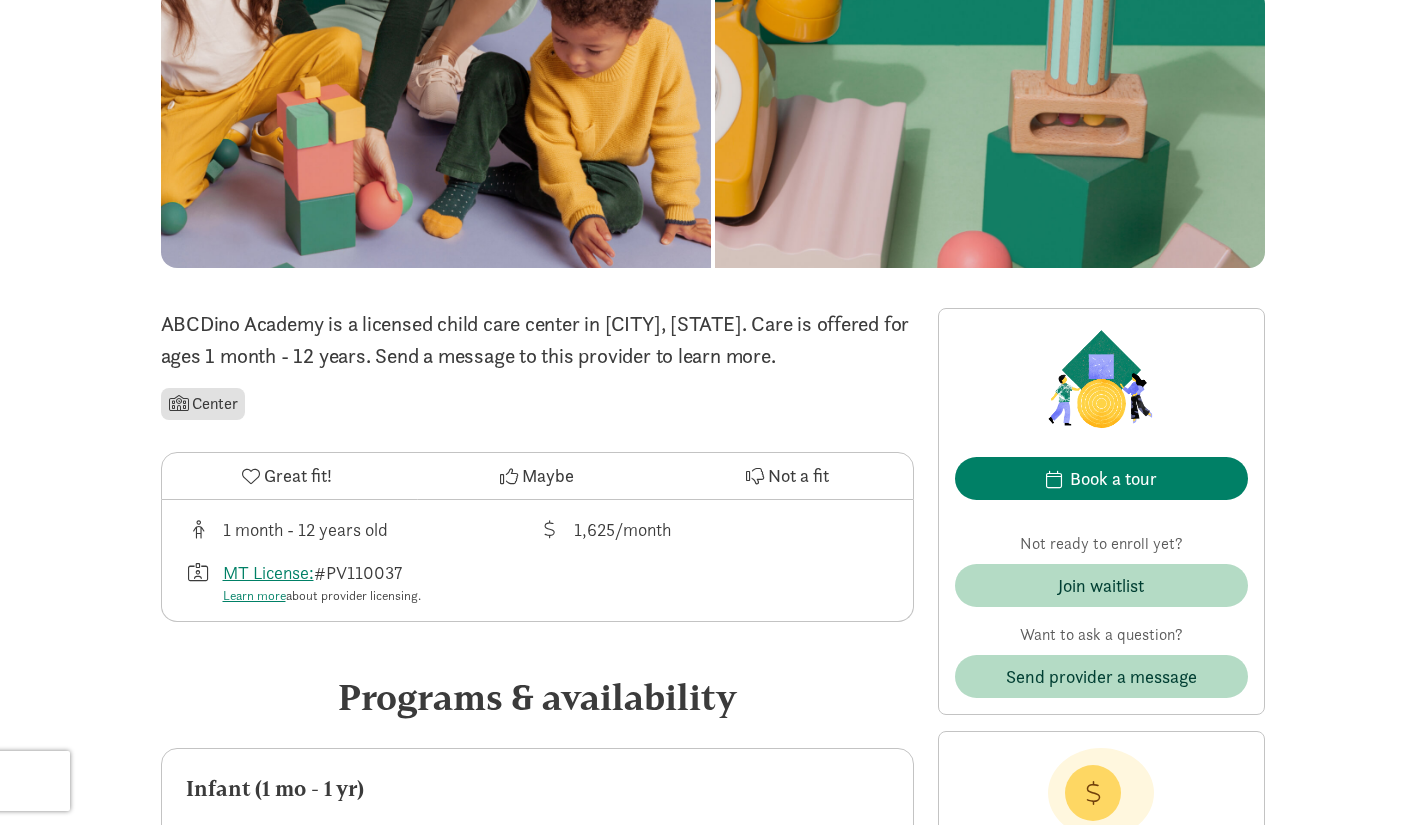 scroll, scrollTop: 176, scrollLeft: 0, axis: vertical 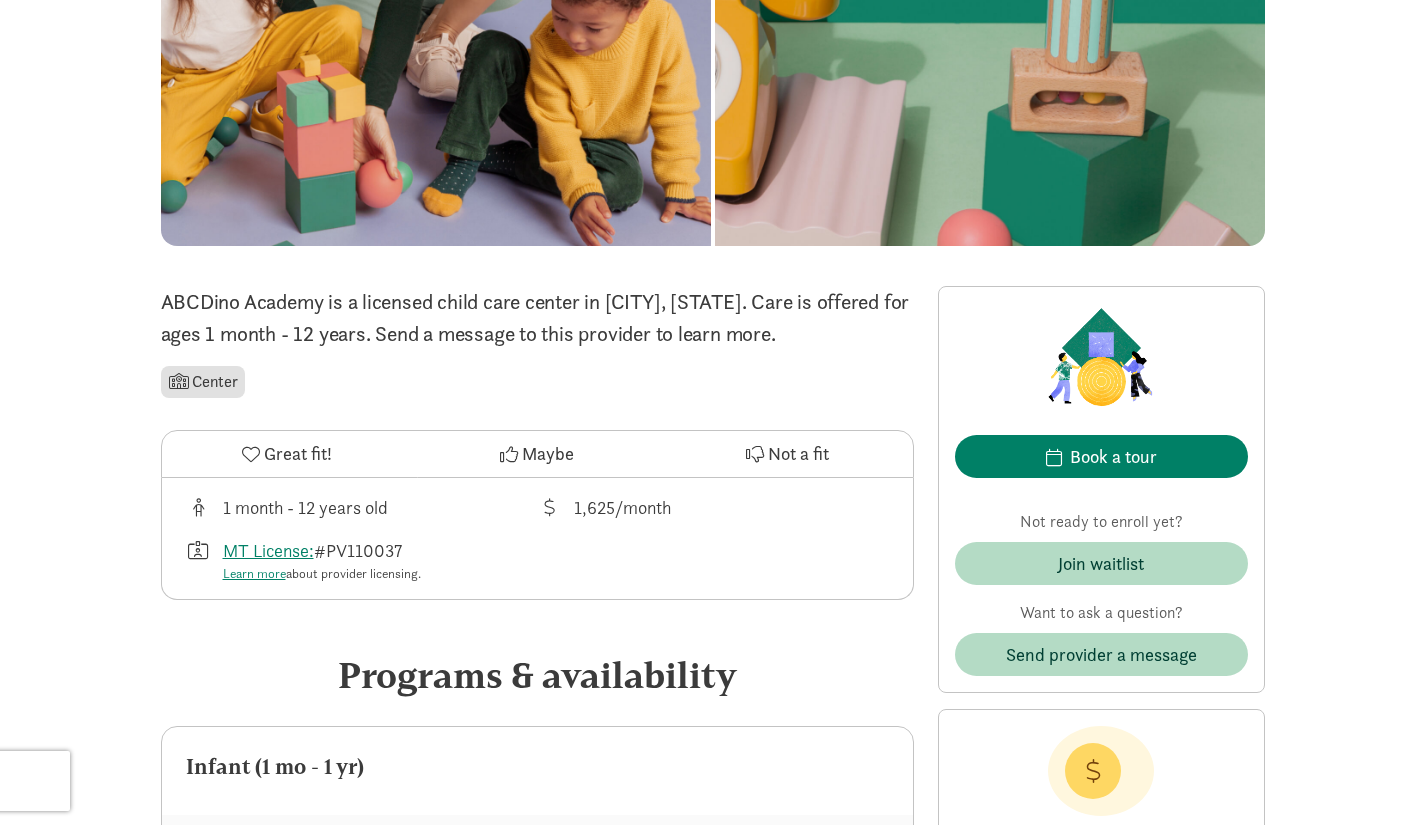 click on "Center" at bounding box center [203, 382] 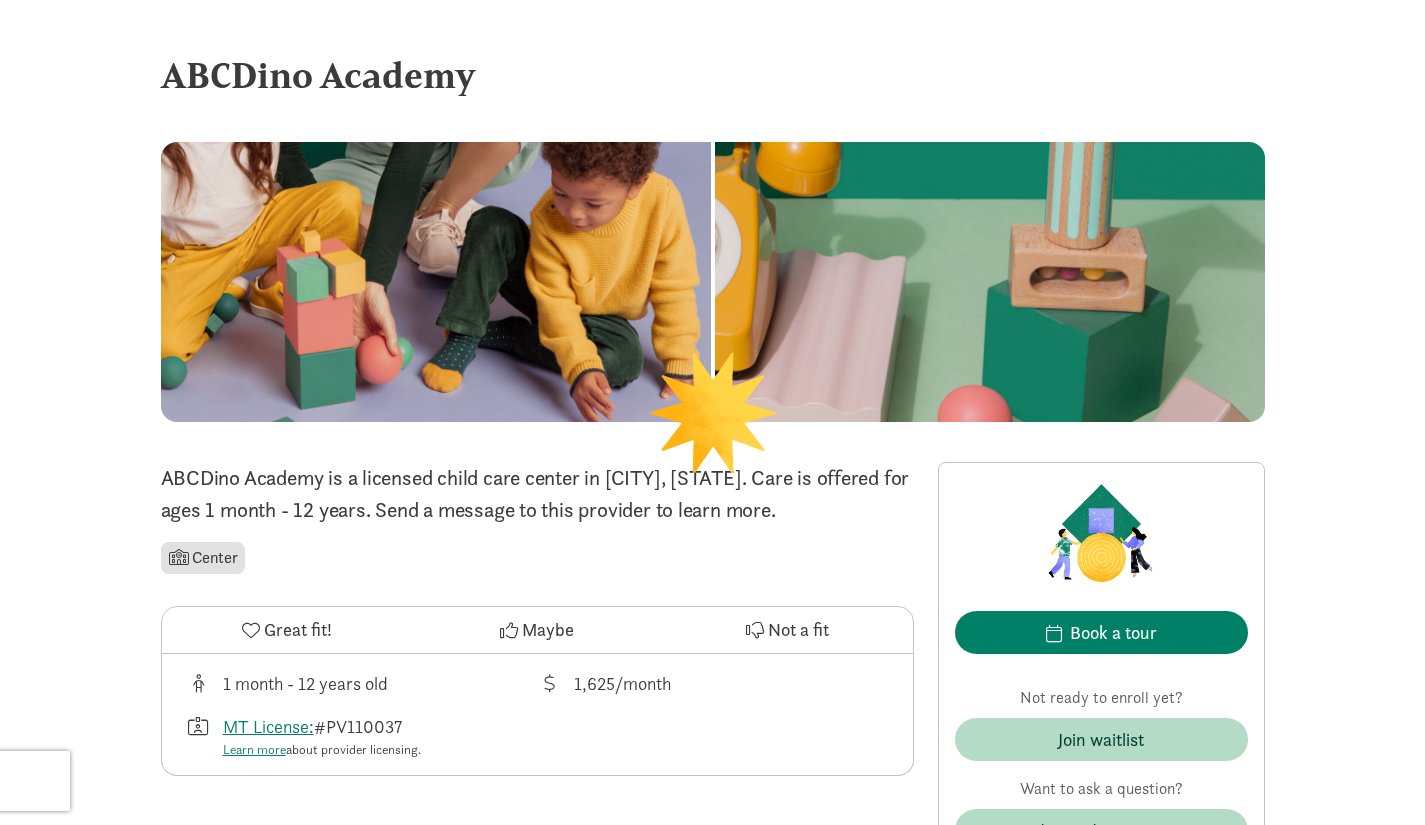 scroll, scrollTop: 0, scrollLeft: 0, axis: both 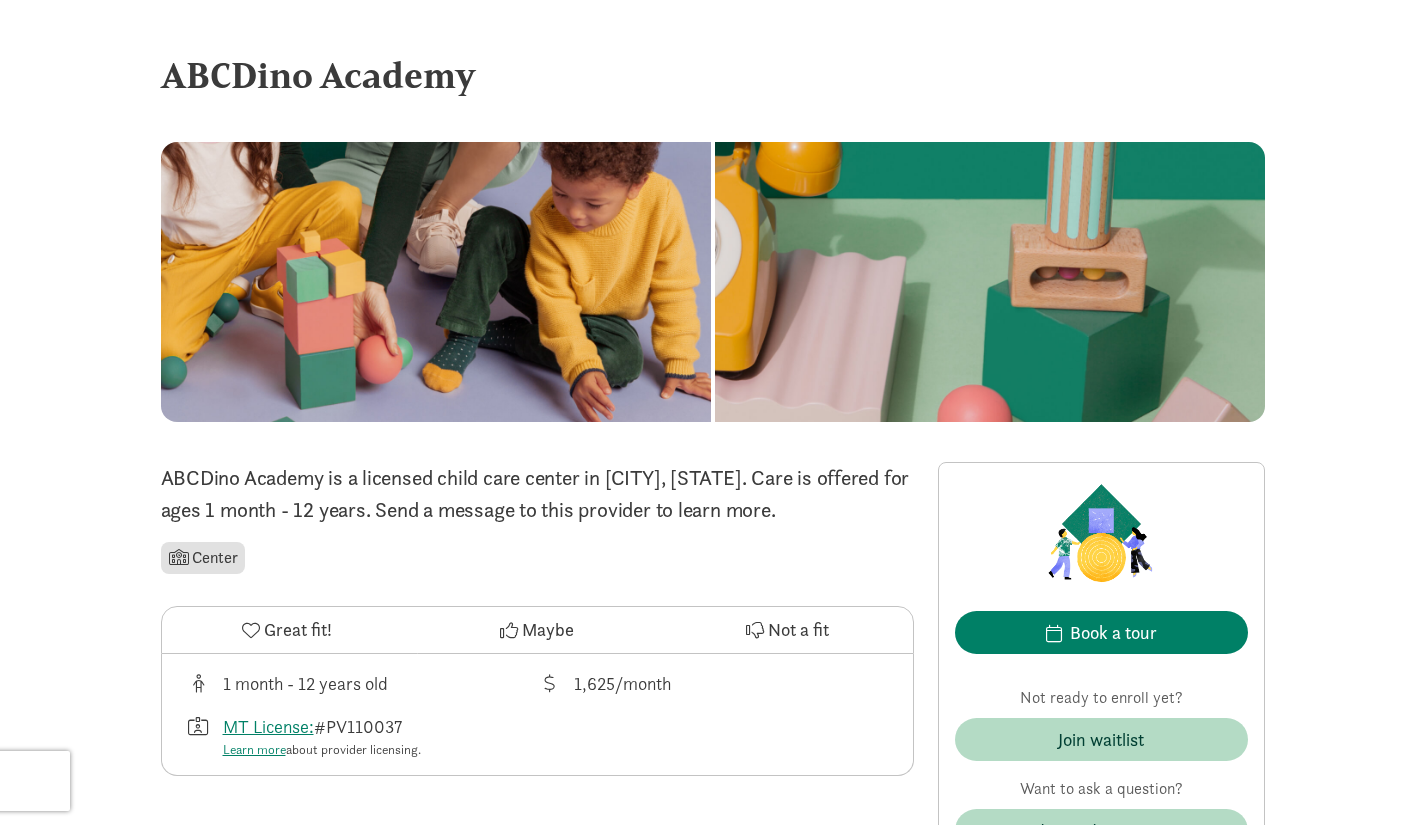 click 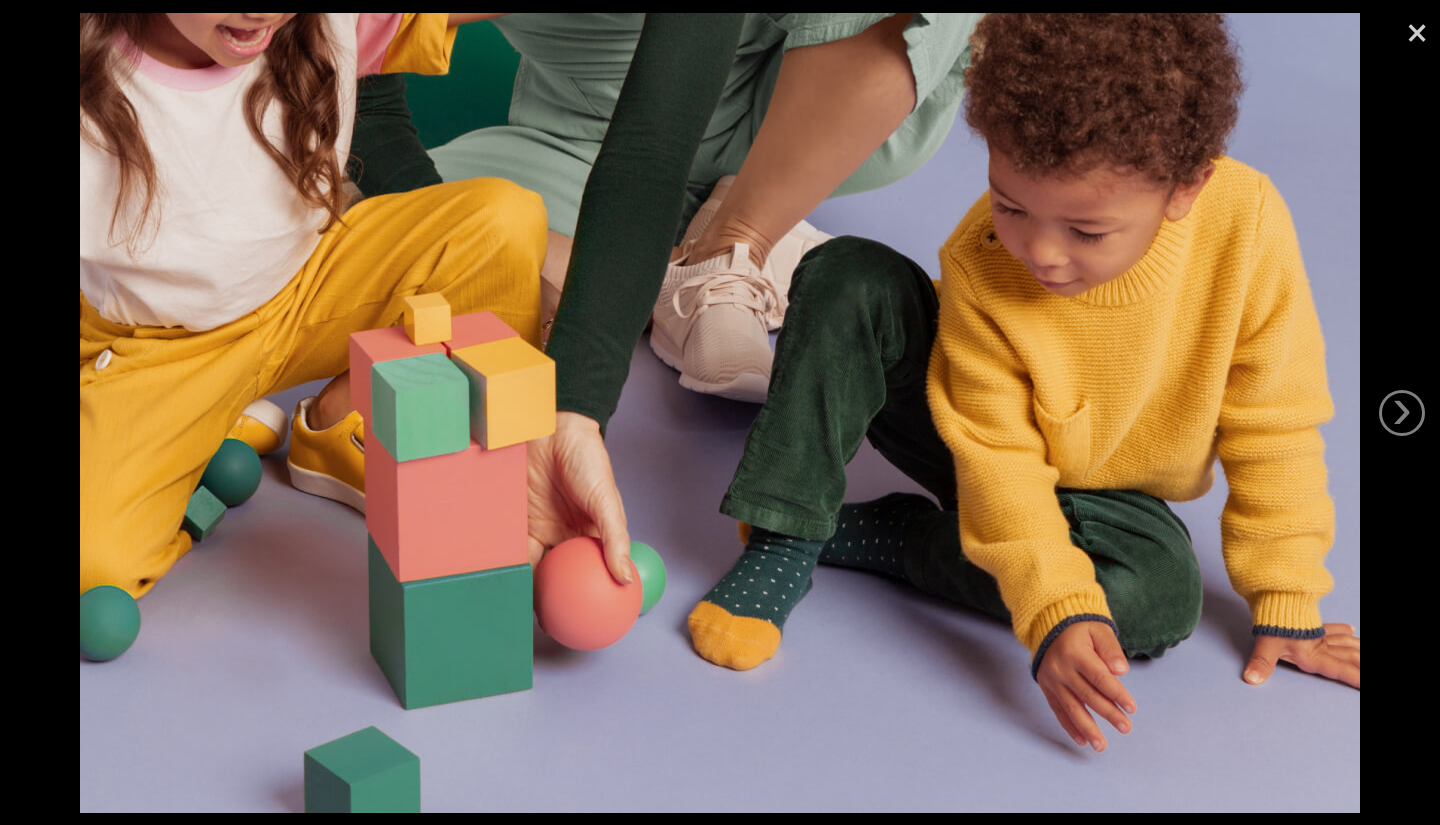drag, startPoint x: 1134, startPoint y: 320, endPoint x: 1416, endPoint y: 34, distance: 401.6466 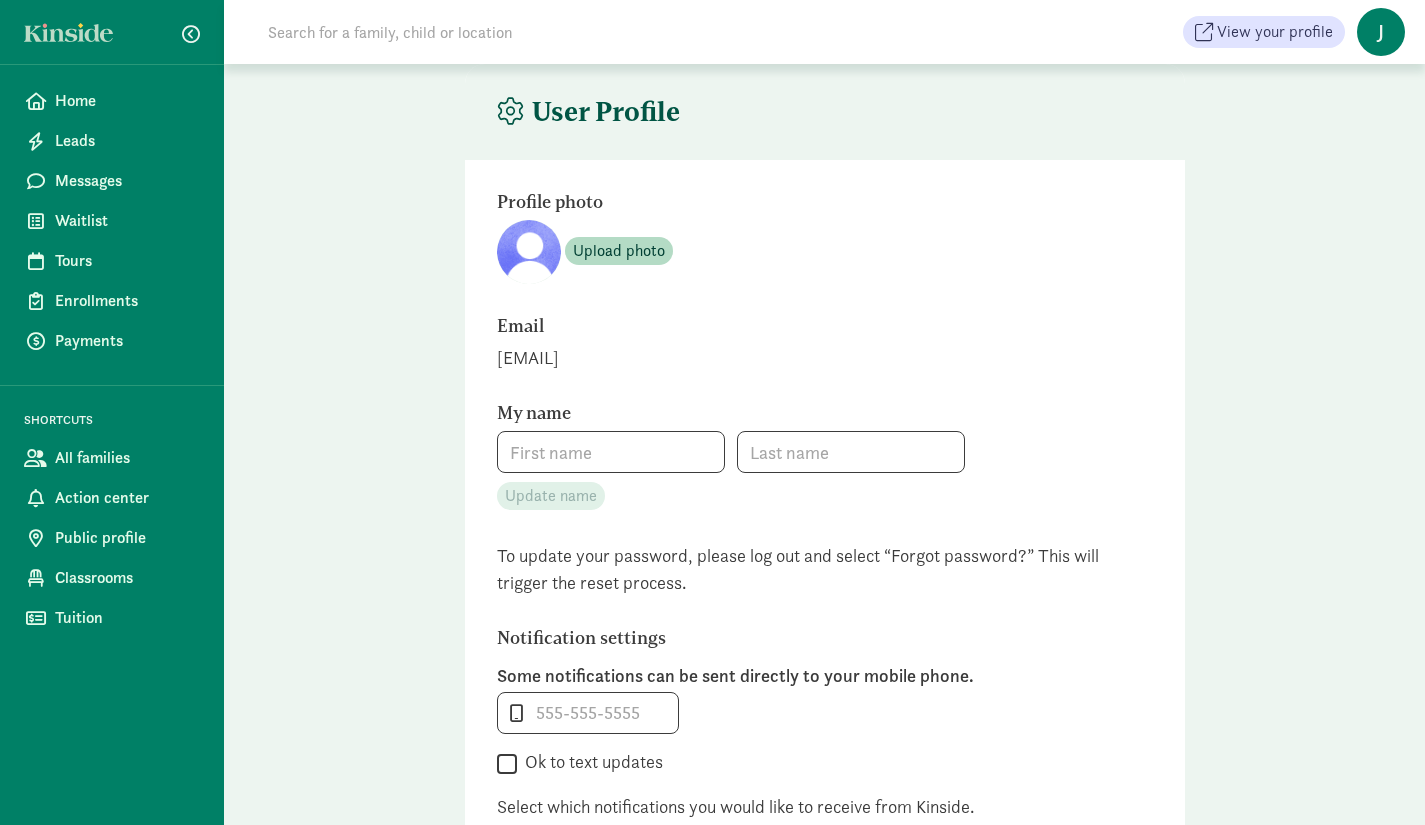 scroll, scrollTop: 0, scrollLeft: 0, axis: both 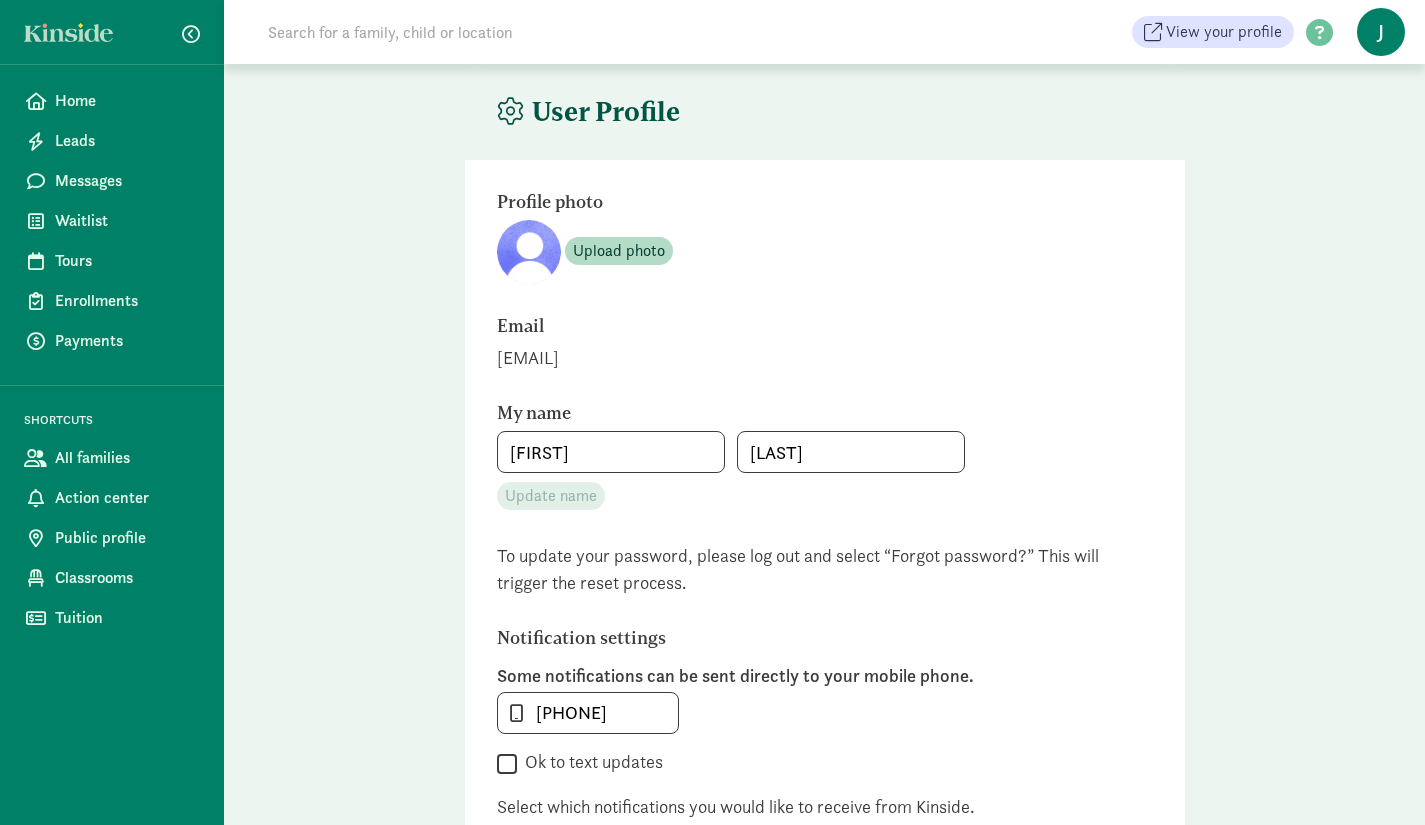 type on "[FIRST]" 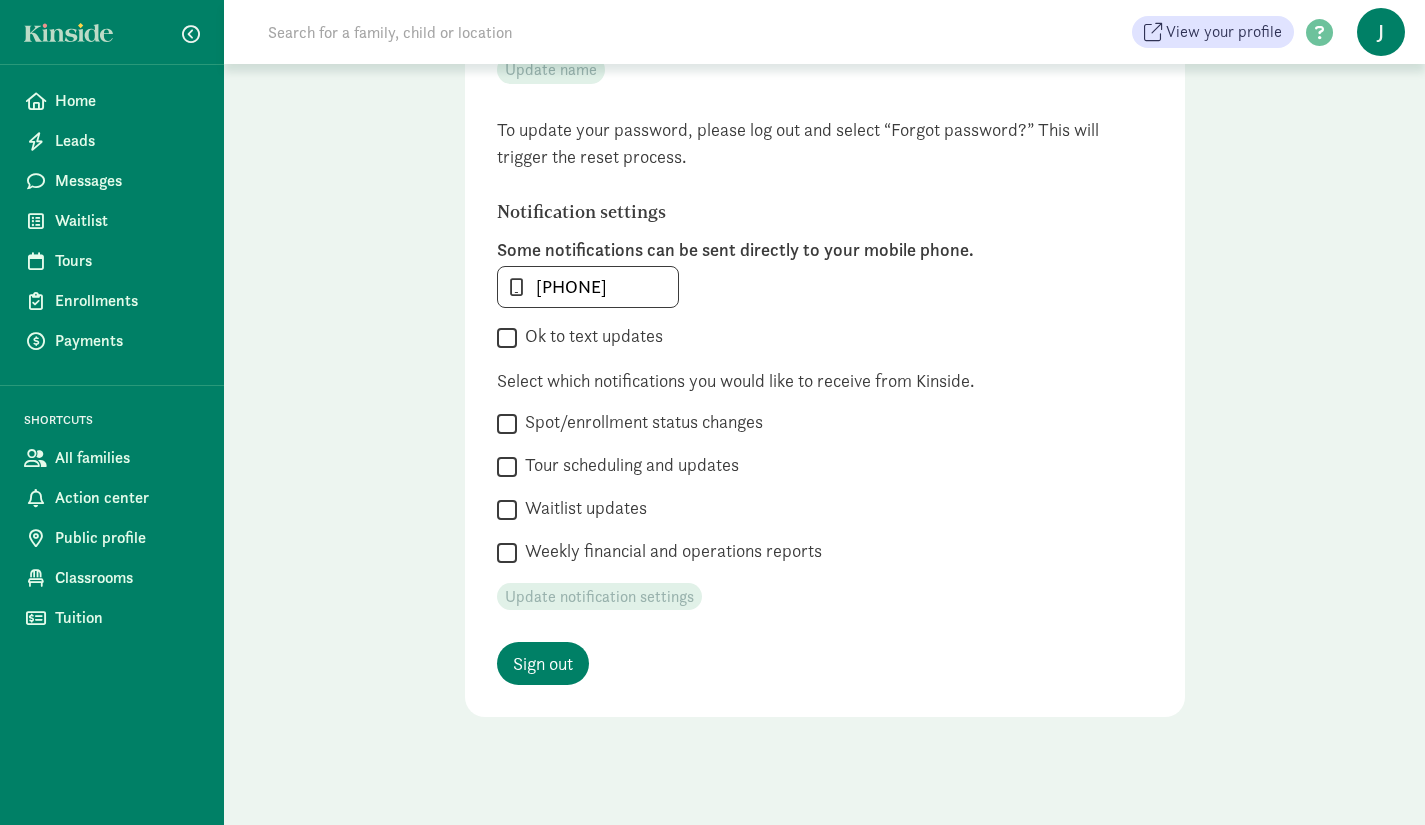 scroll, scrollTop: 437, scrollLeft: 0, axis: vertical 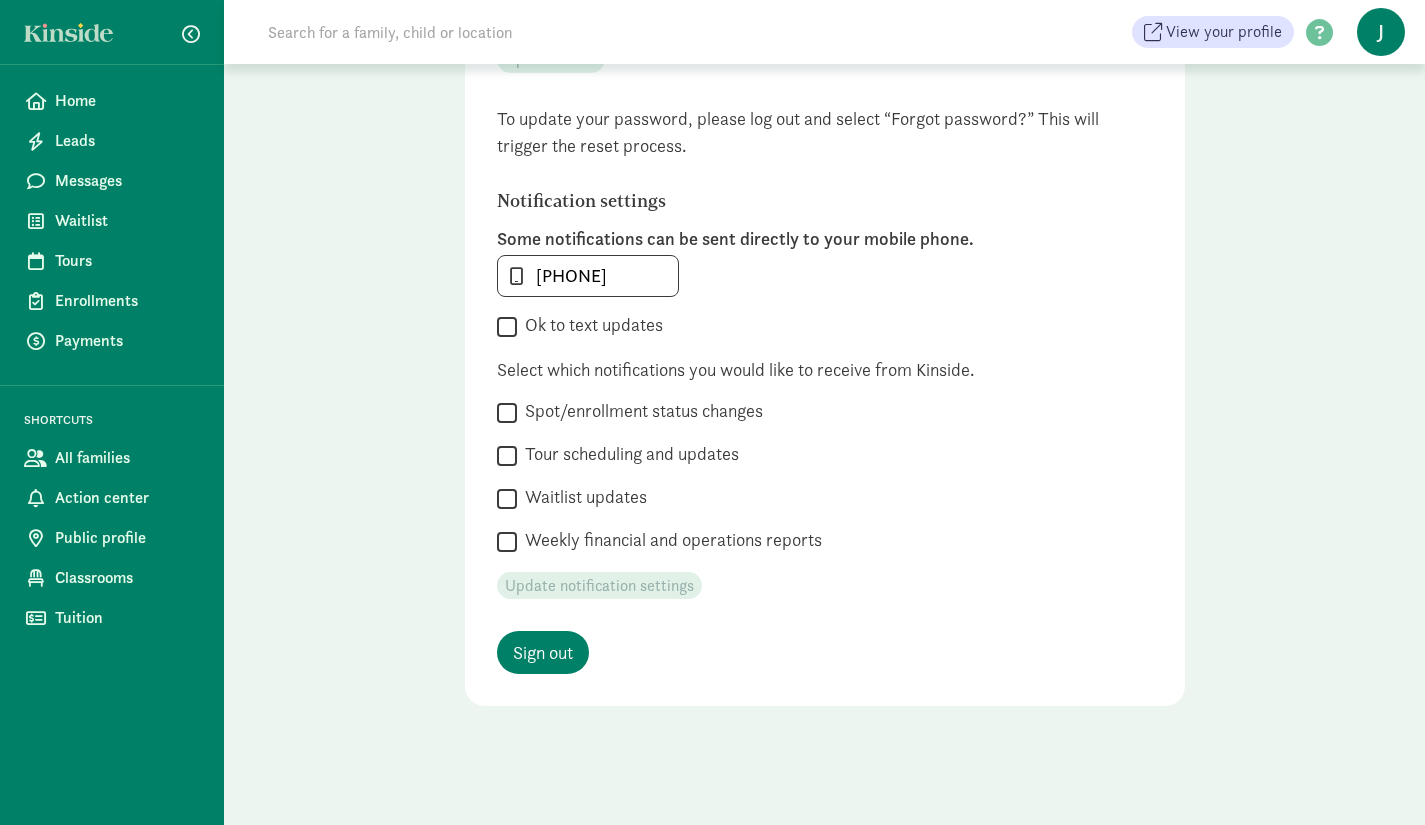 click on "Ok to text updates" at bounding box center [507, 326] 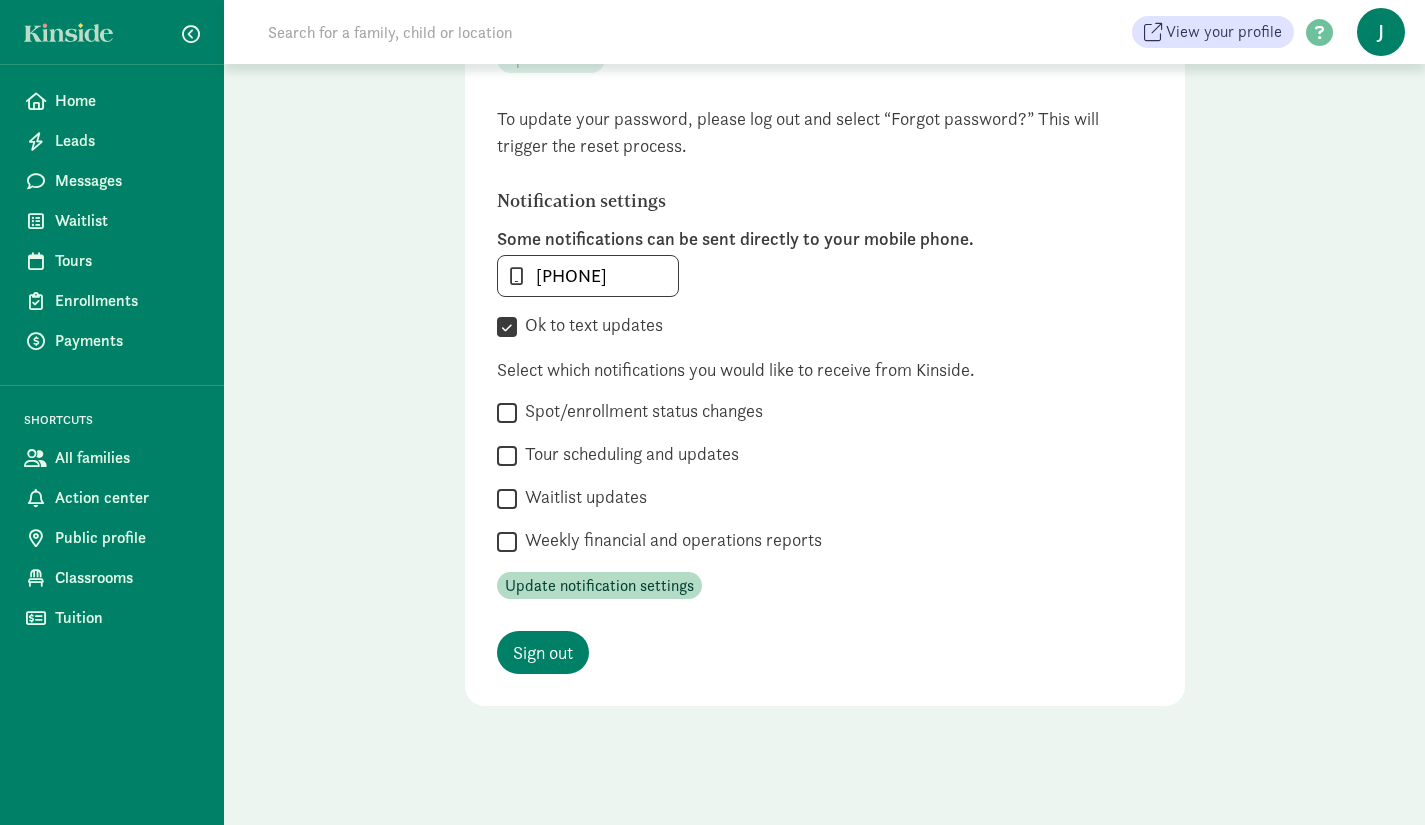 click on "Spot/enrollment status changes" at bounding box center (507, 412) 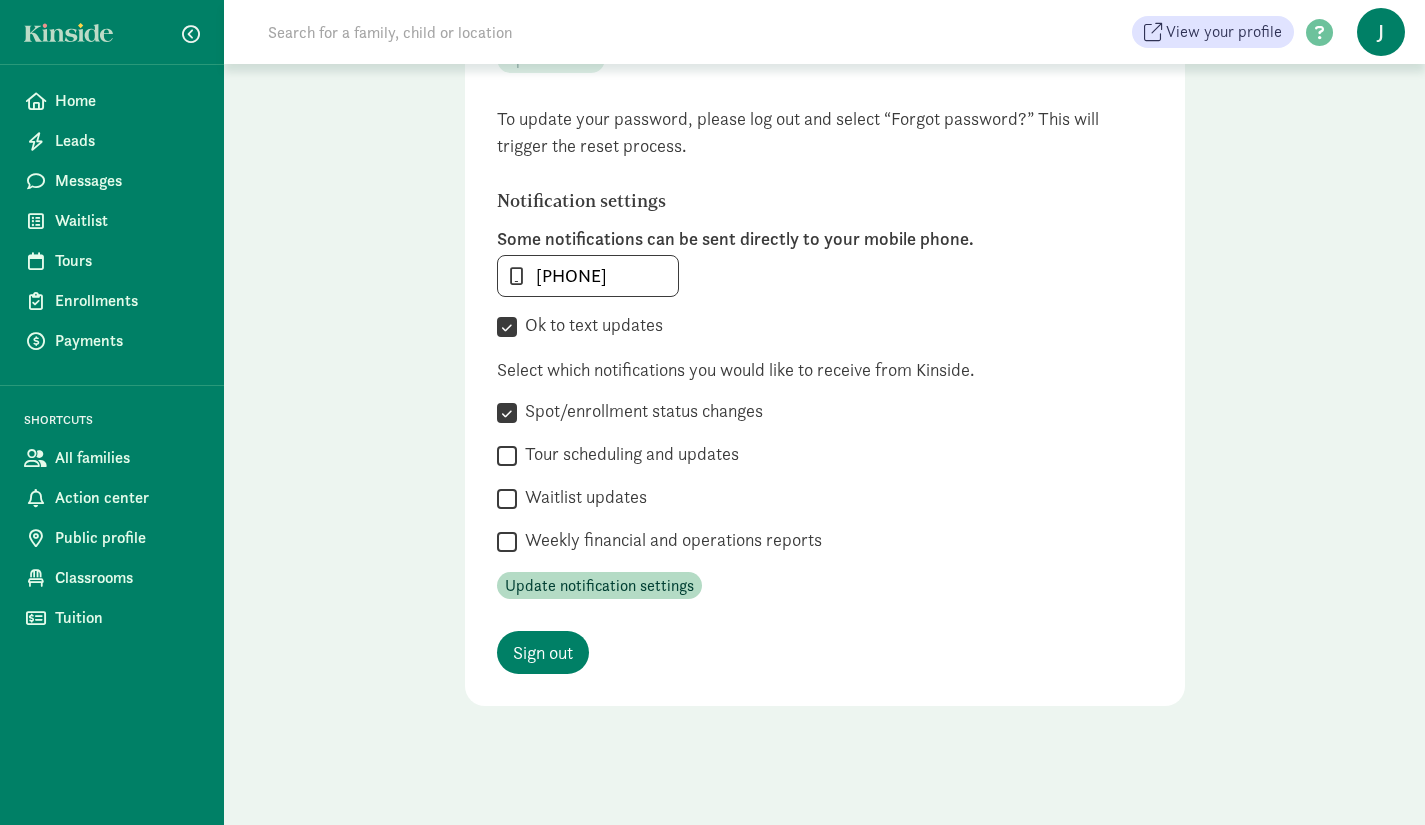 click on "   Spot/enrollment status changes
Indicate below which location(s) you would like to receive notifications
   [LOCATION]          Tour scheduling and updates
Indicate below which location(s) you would like to receive notifications
   [LOCATION]          Waitlist updates
Indicate below which location(s) you would like to receive notifications
   [LOCATION]          Weekly financial and operations reports
Indicate below which location(s) you would like to receive notifications
   [LOCATION]" at bounding box center (825, 477) 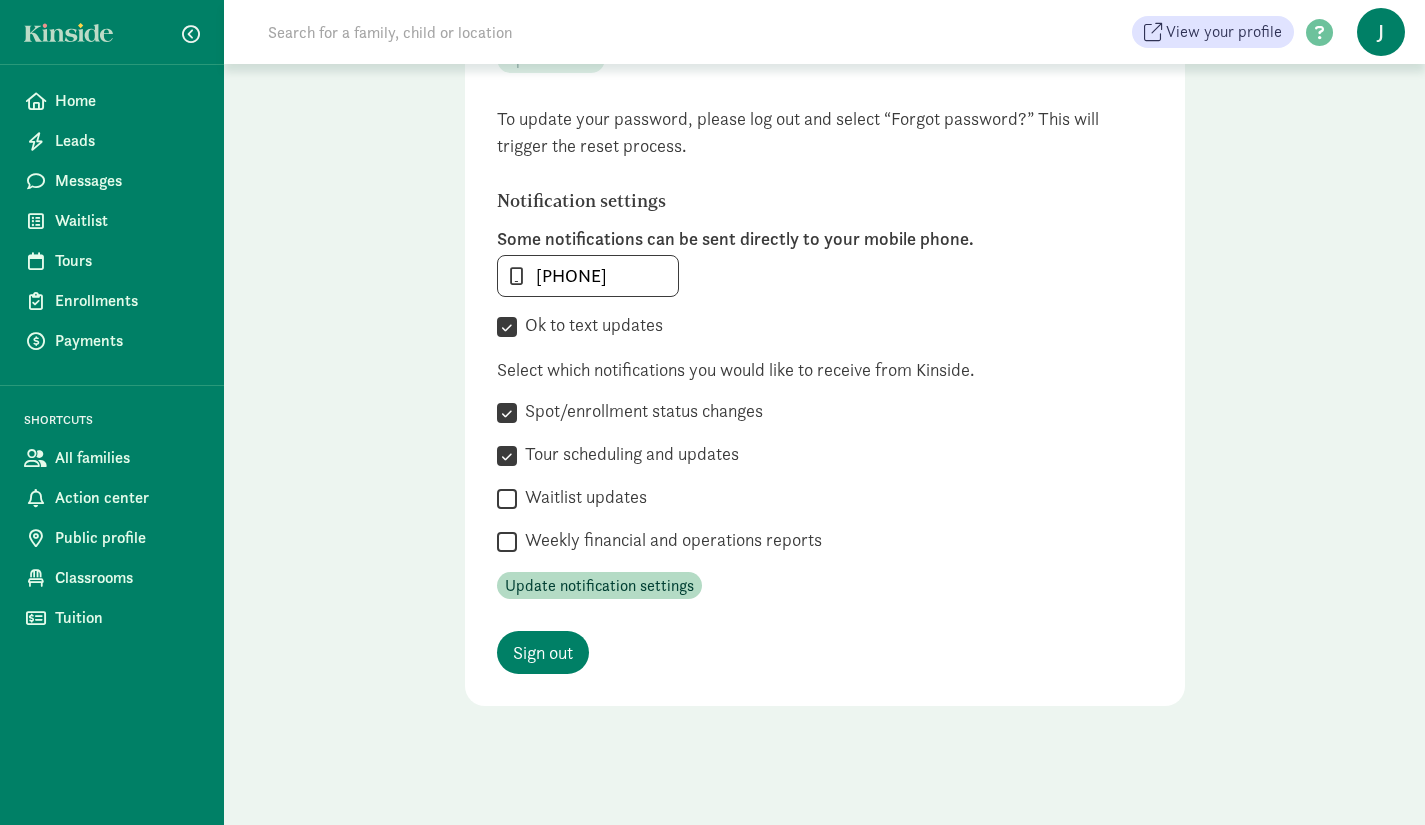 click on "Waitlist updates" at bounding box center (507, 498) 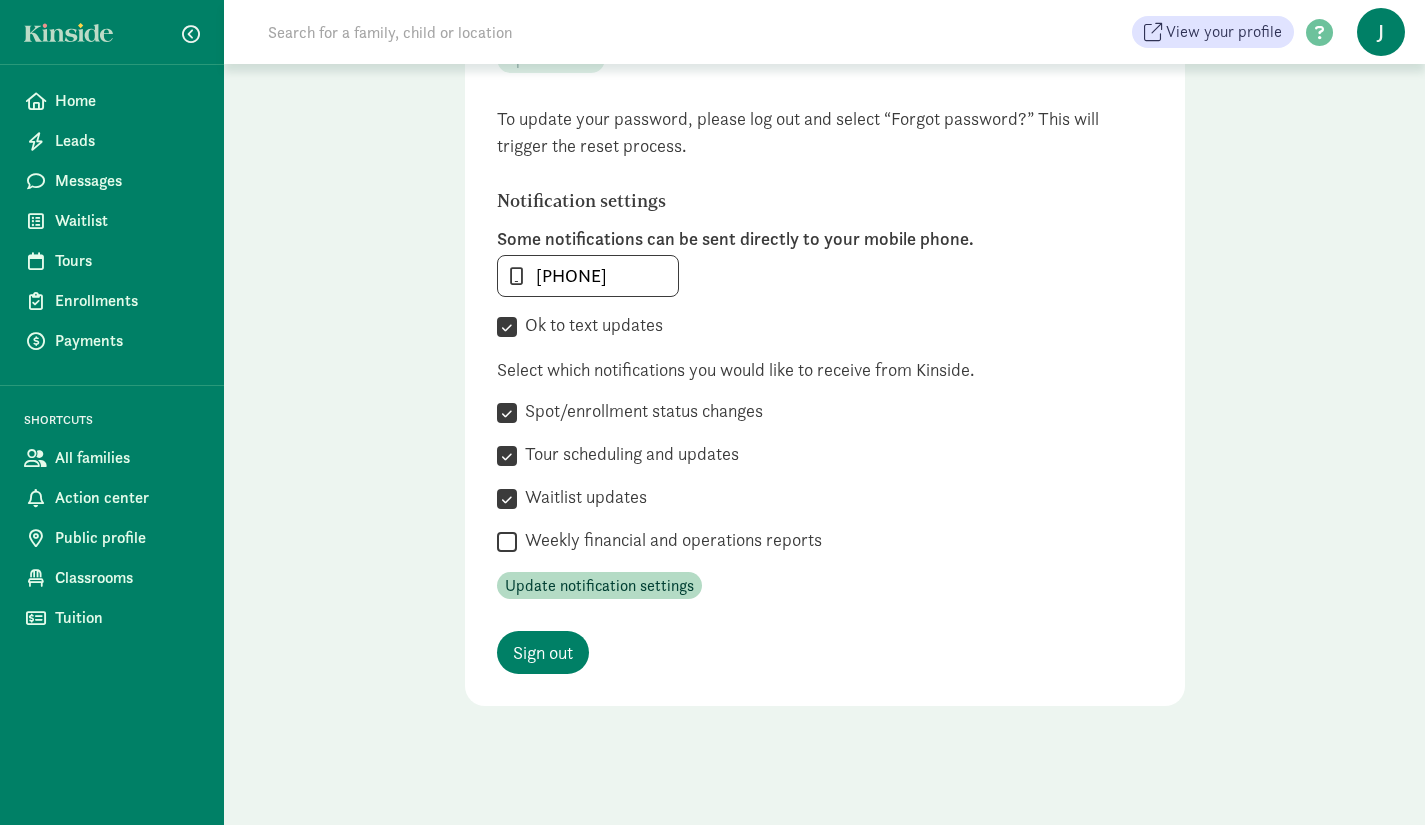 click on "Weekly financial and operations reports" at bounding box center [507, 541] 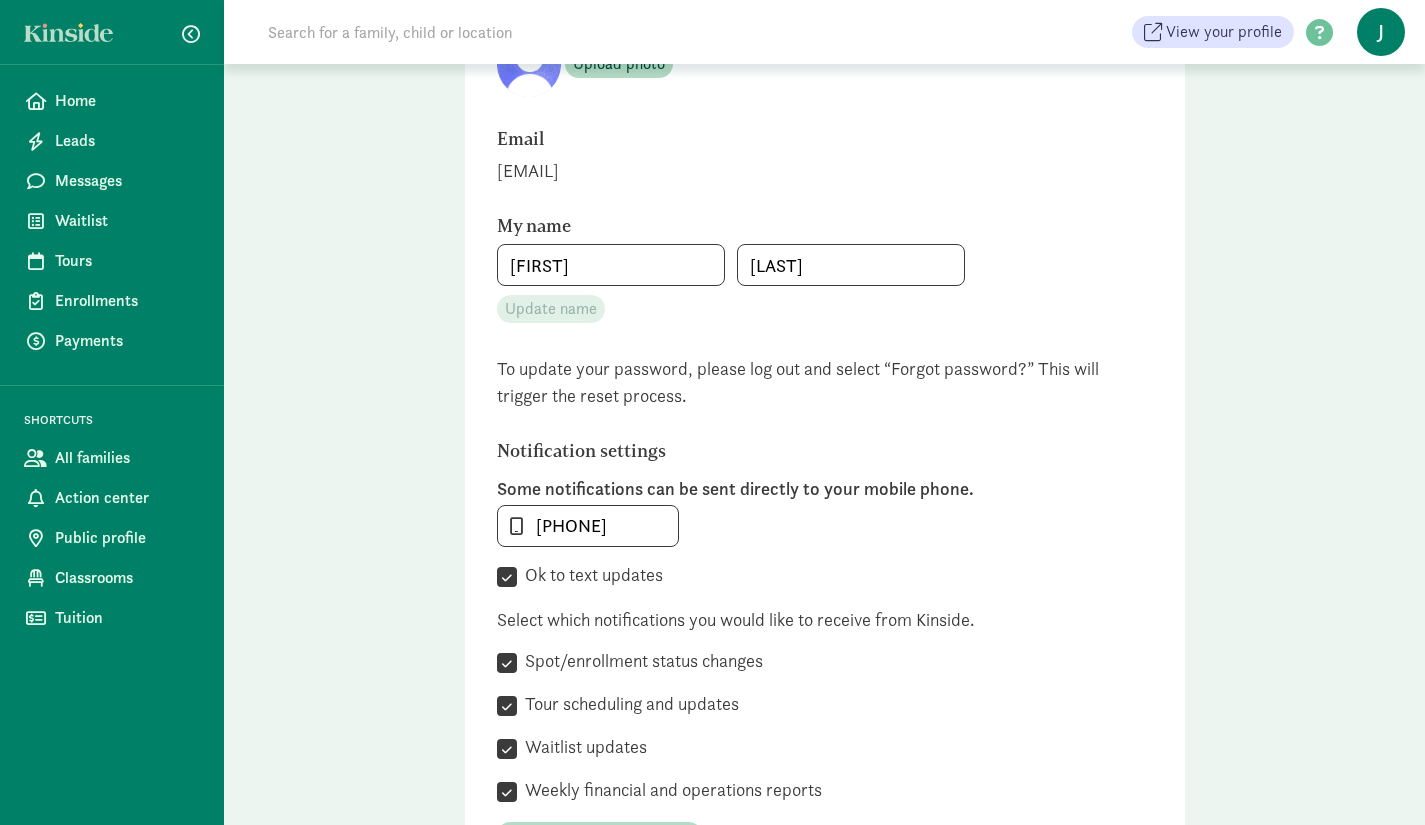 scroll, scrollTop: 0, scrollLeft: 0, axis: both 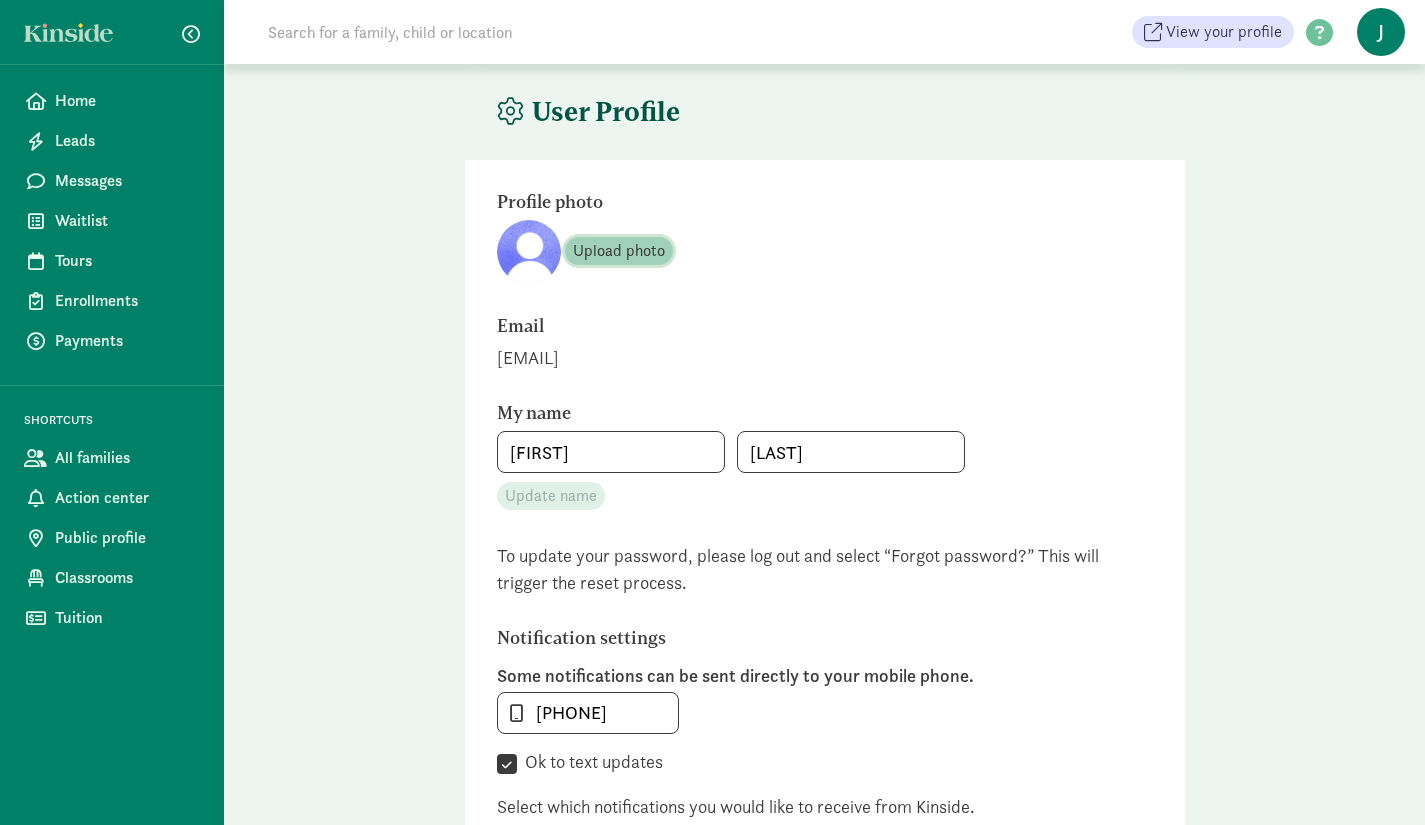 click on "Upload photo" at bounding box center [619, 251] 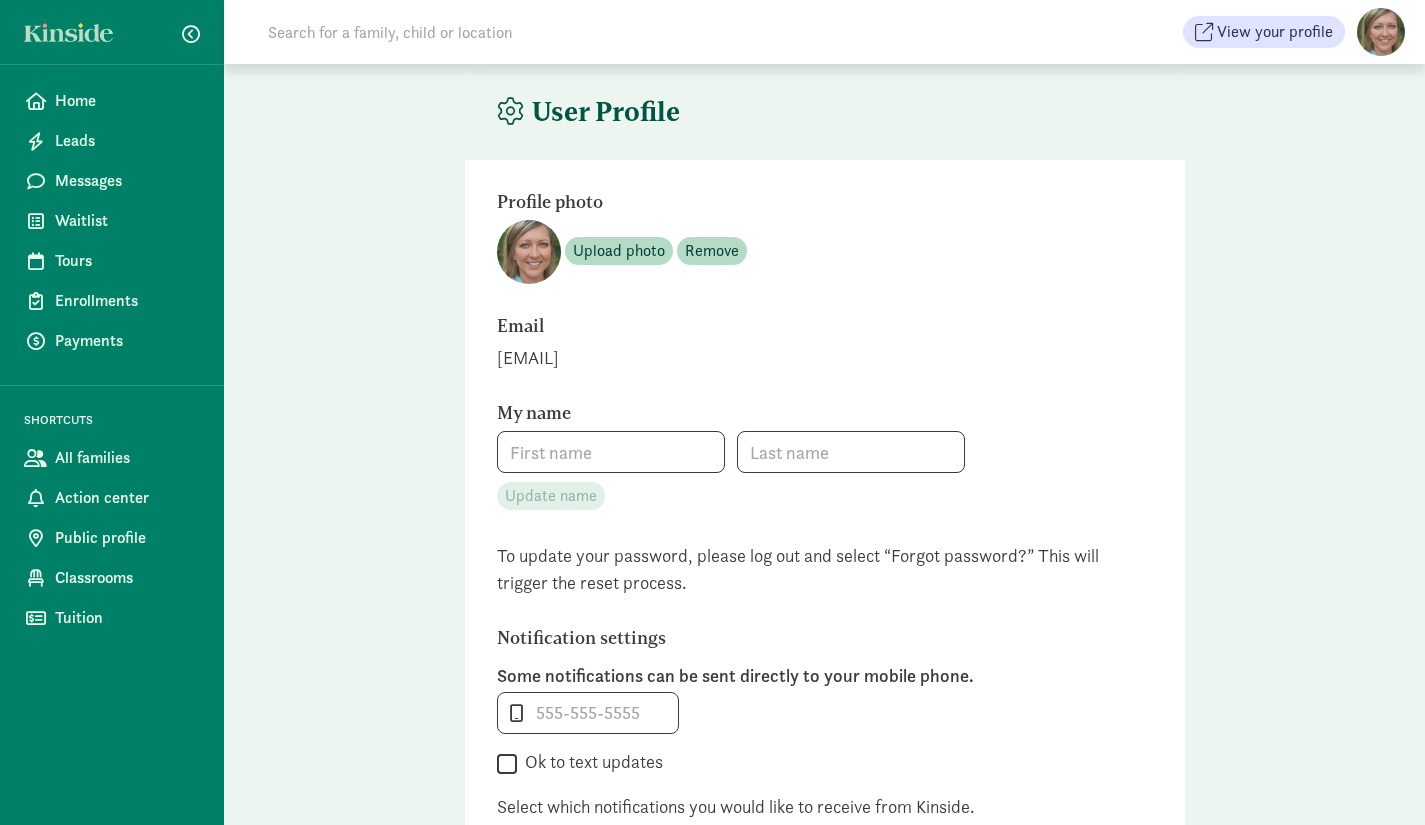 scroll, scrollTop: 0, scrollLeft: 0, axis: both 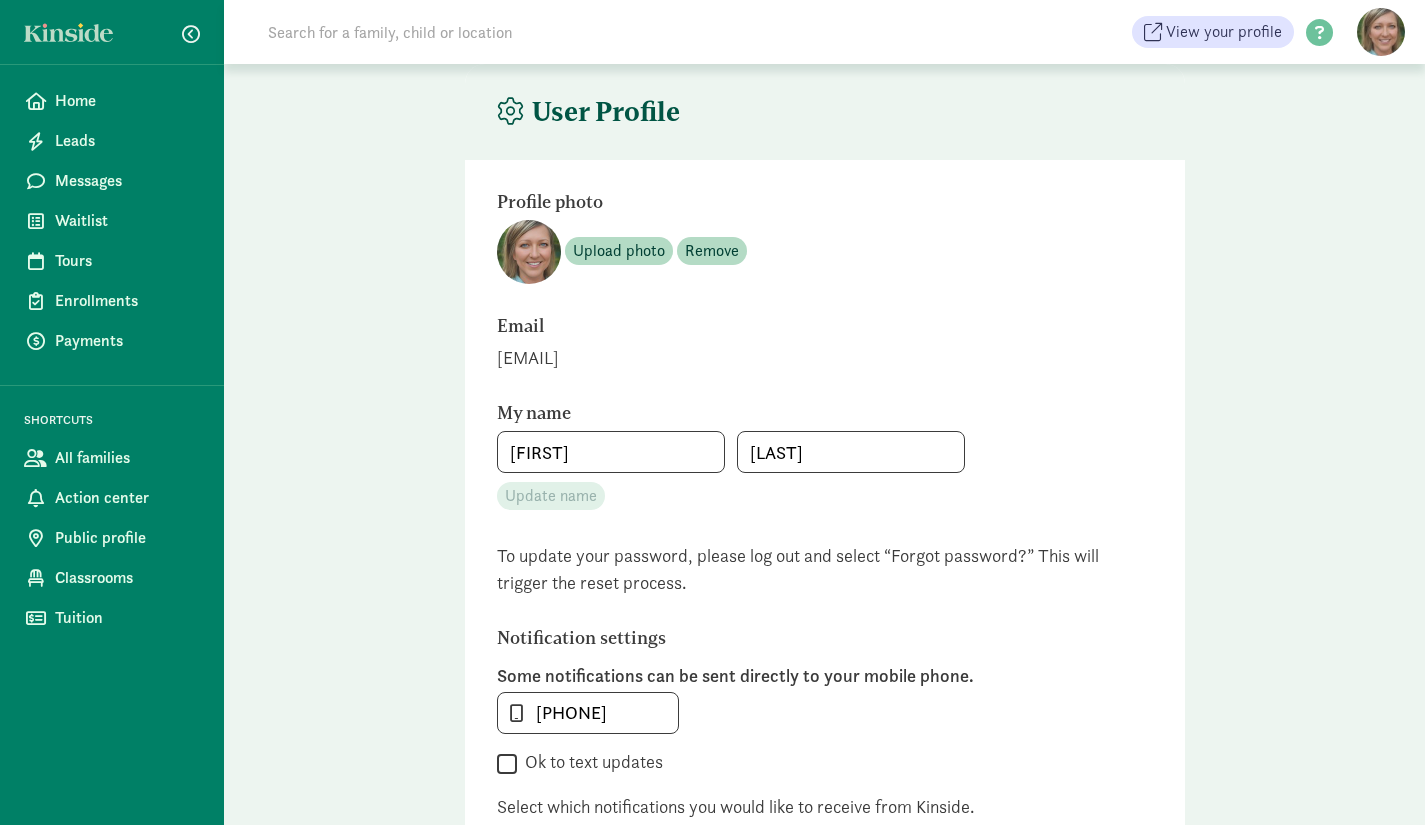 type on "[FIRST]" 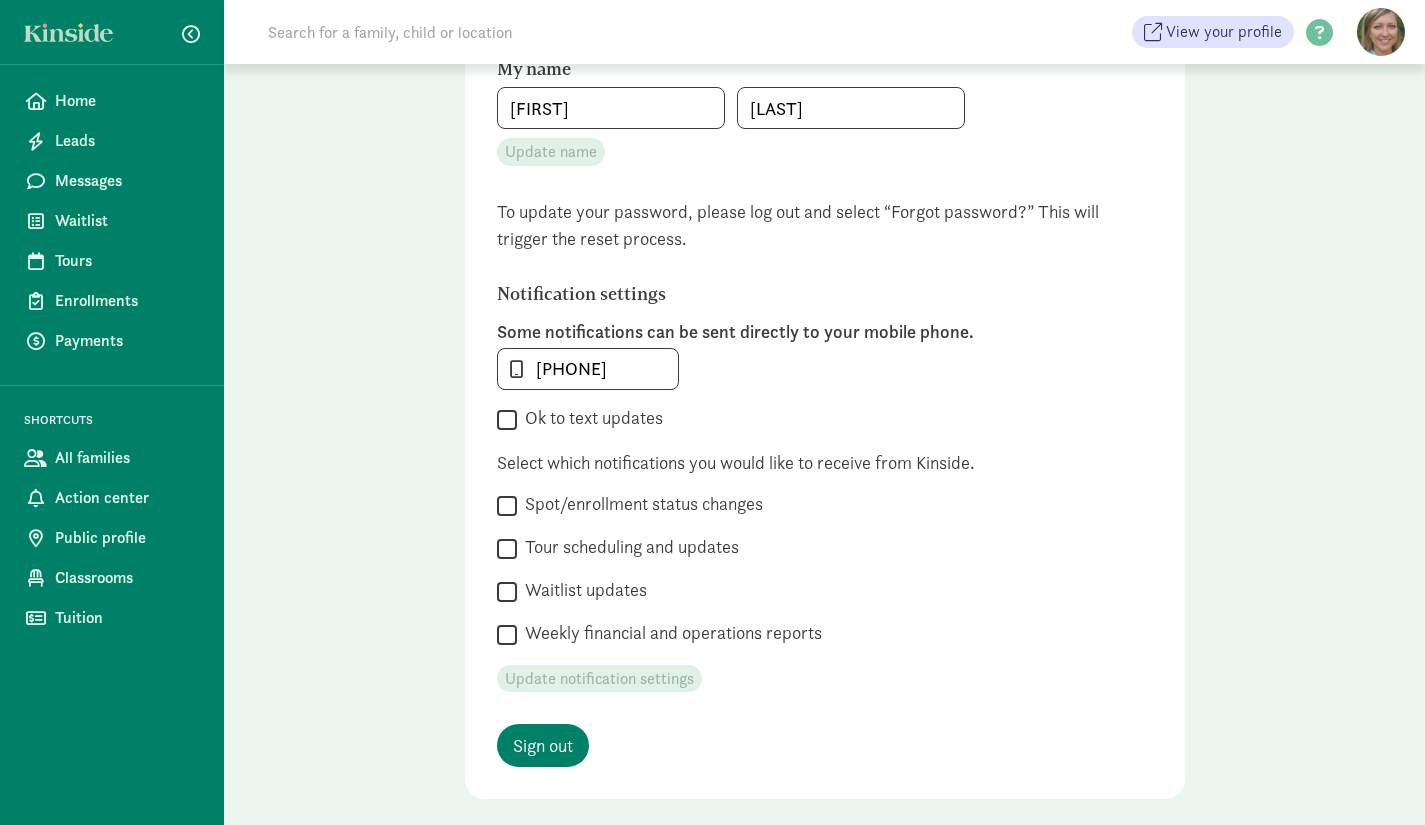 scroll, scrollTop: 437, scrollLeft: 0, axis: vertical 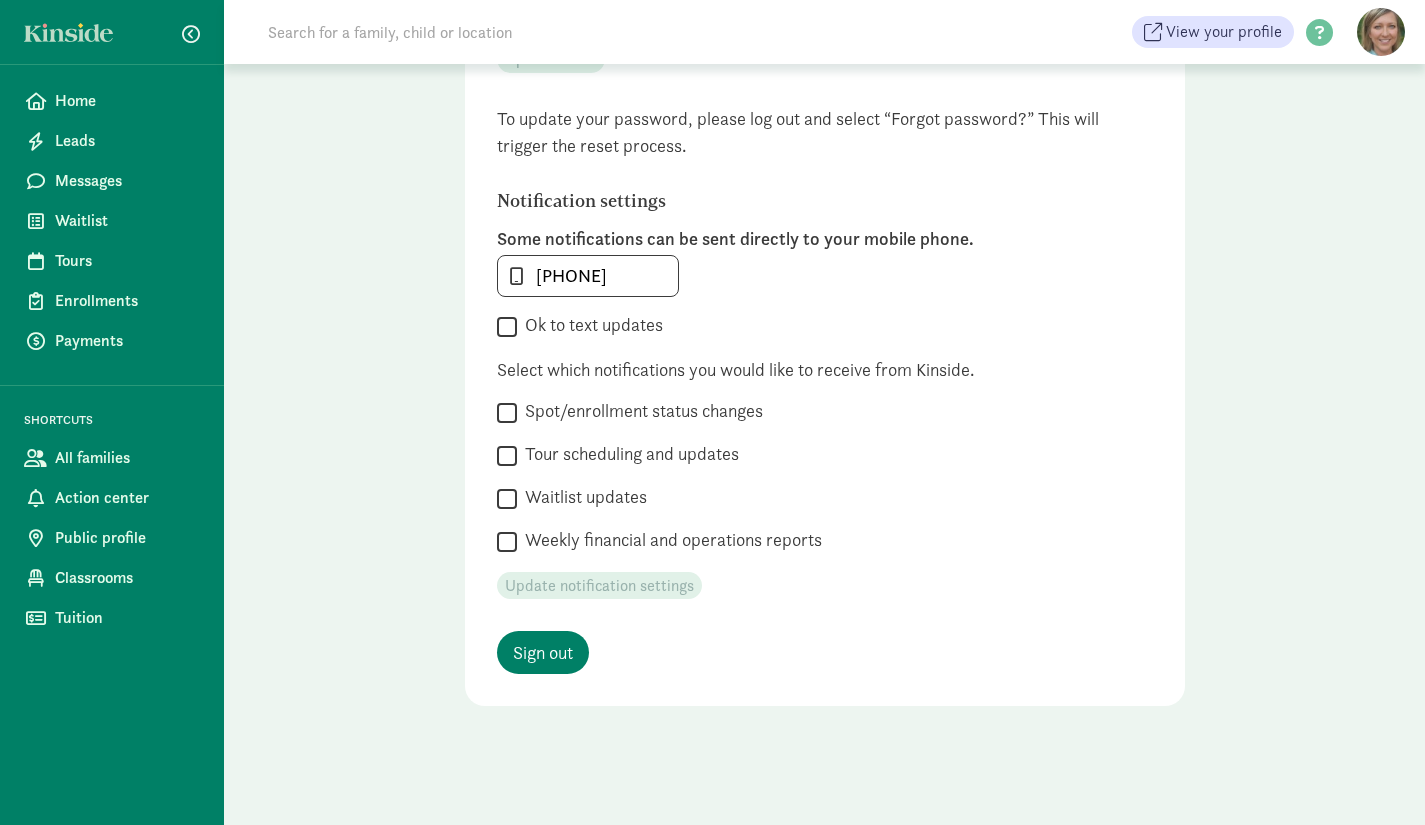 click on "Ok to text updates" at bounding box center [507, 326] 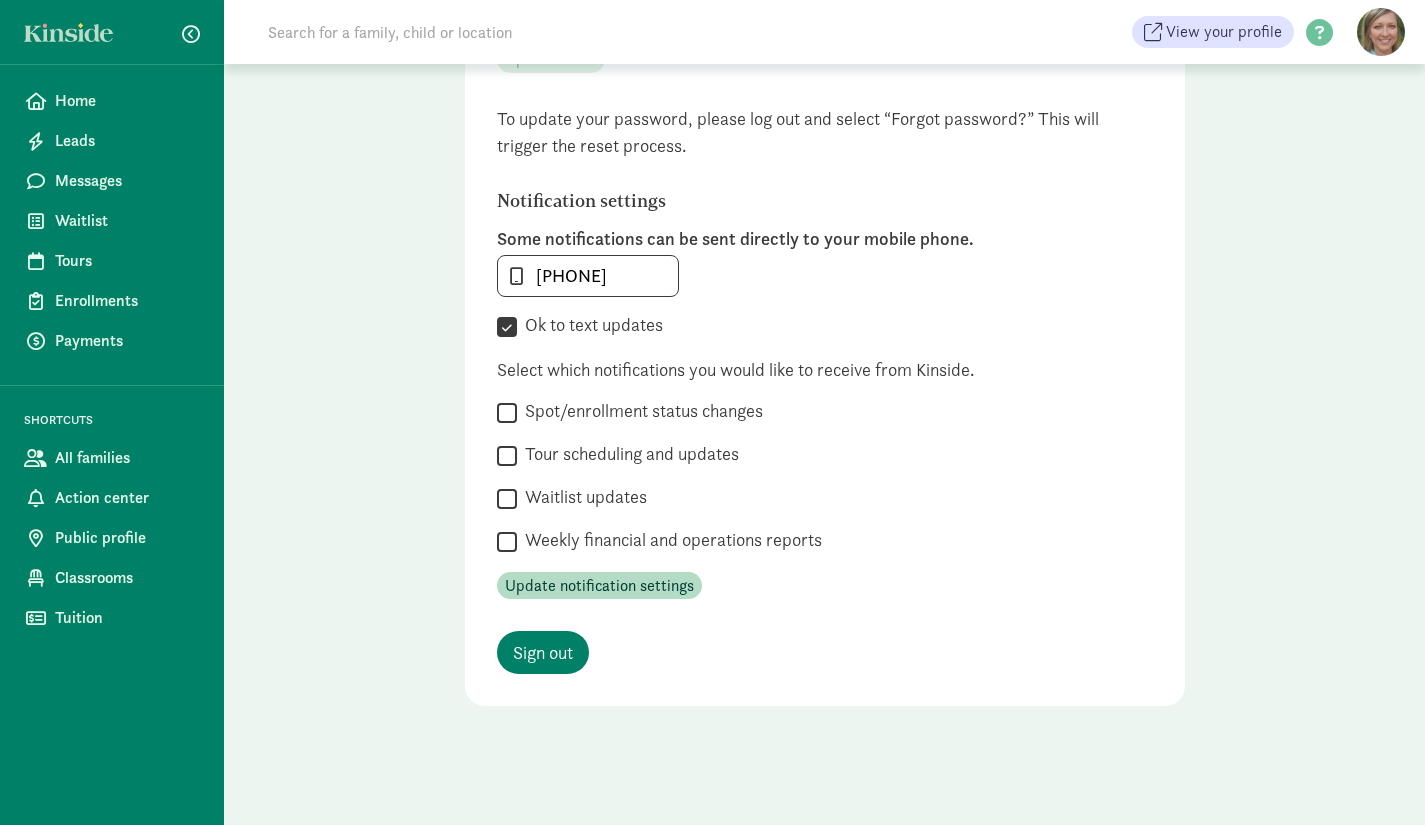 click on "Spot/enrollment status changes" at bounding box center (507, 412) 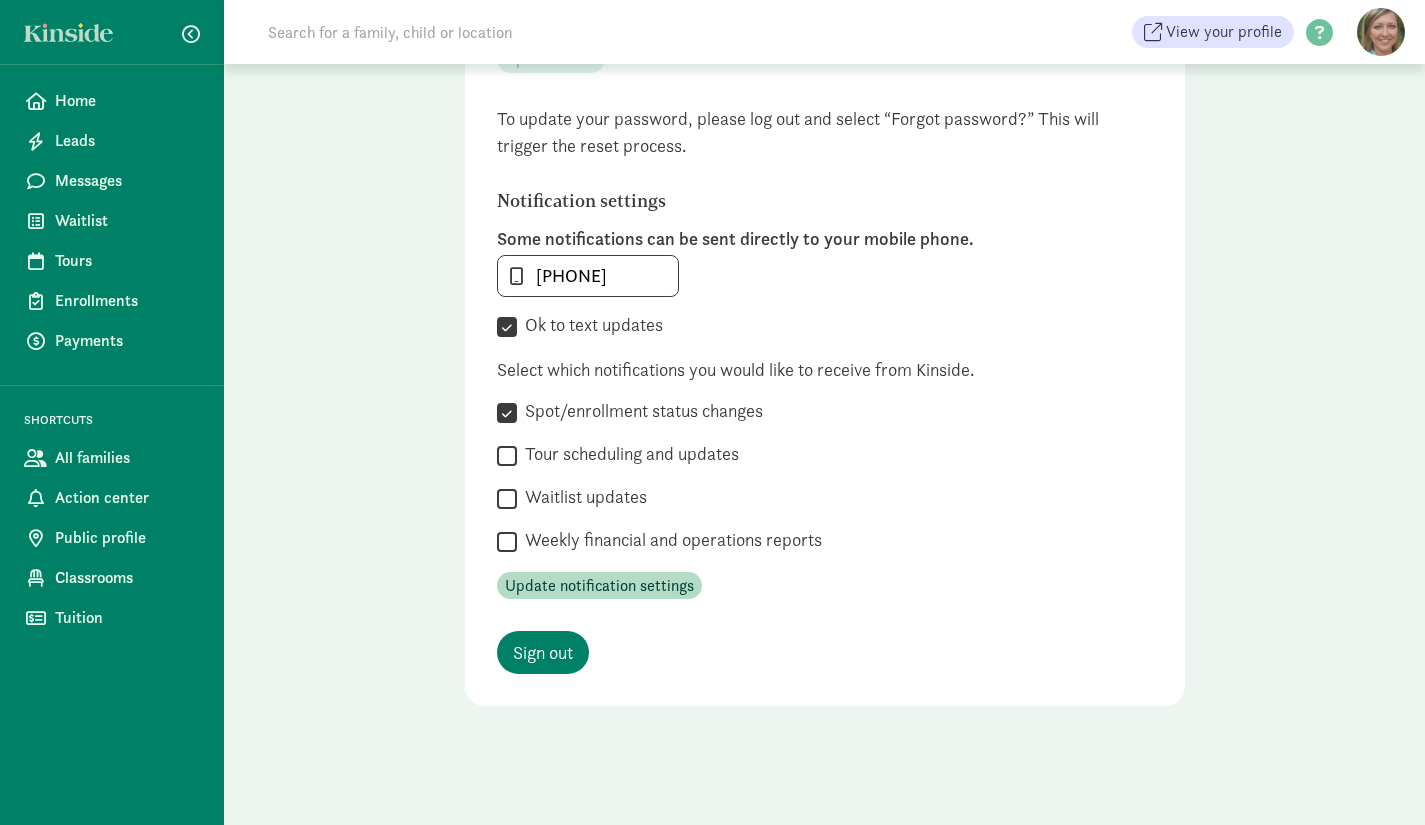 click on "   Spot/enrollment status changes
Indicate below which location(s) you would like to receive notifications
   [LOCATION]          Tour scheduling and updates
Indicate below which location(s) you would like to receive notifications
   [LOCATION]          Waitlist updates
Indicate below which location(s) you would like to receive notifications
   [LOCATION]          Weekly financial and operations reports
Indicate below which location(s) you would like to receive notifications
   [LOCATION]" at bounding box center [825, 477] 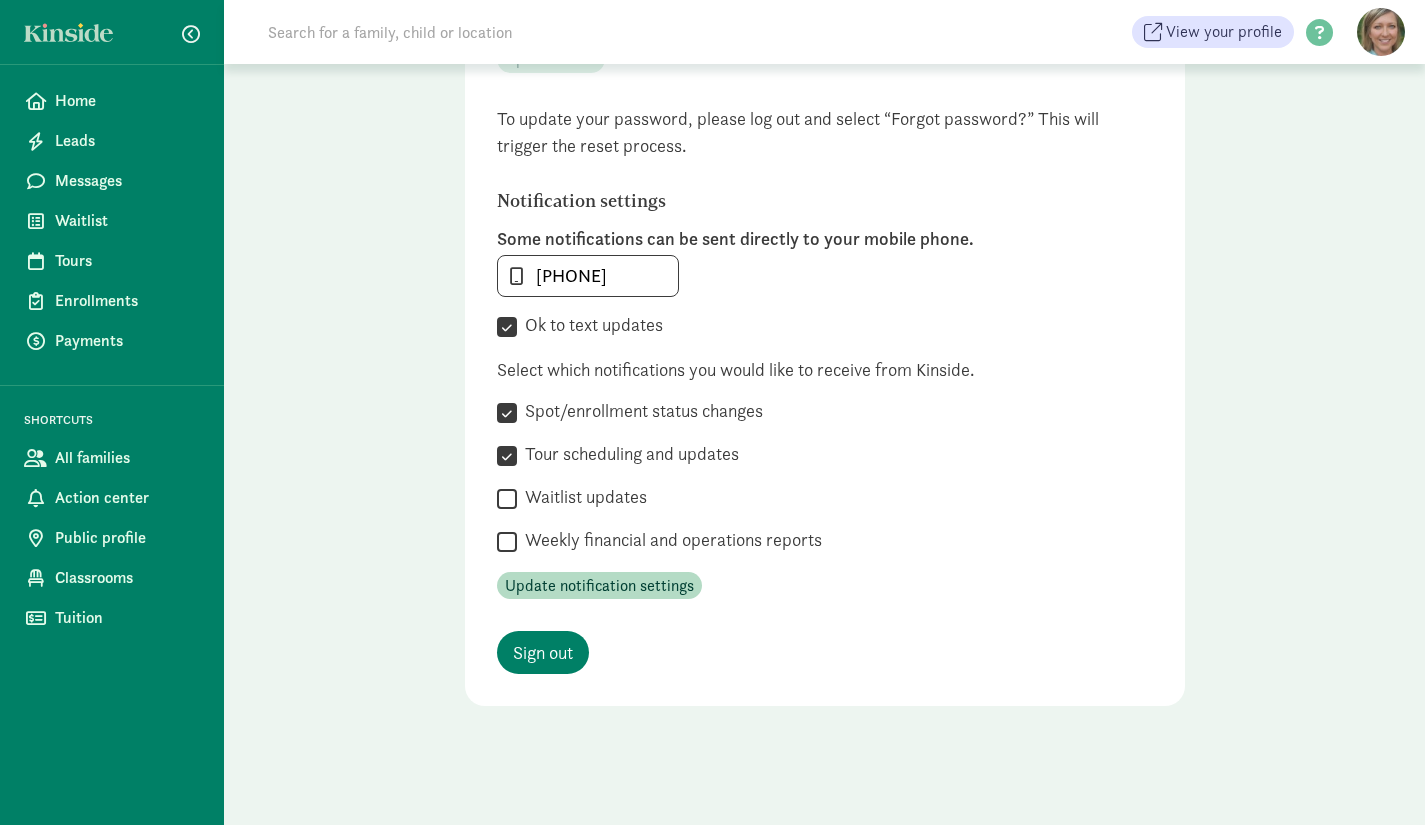 click on "Waitlist updates" at bounding box center [507, 498] 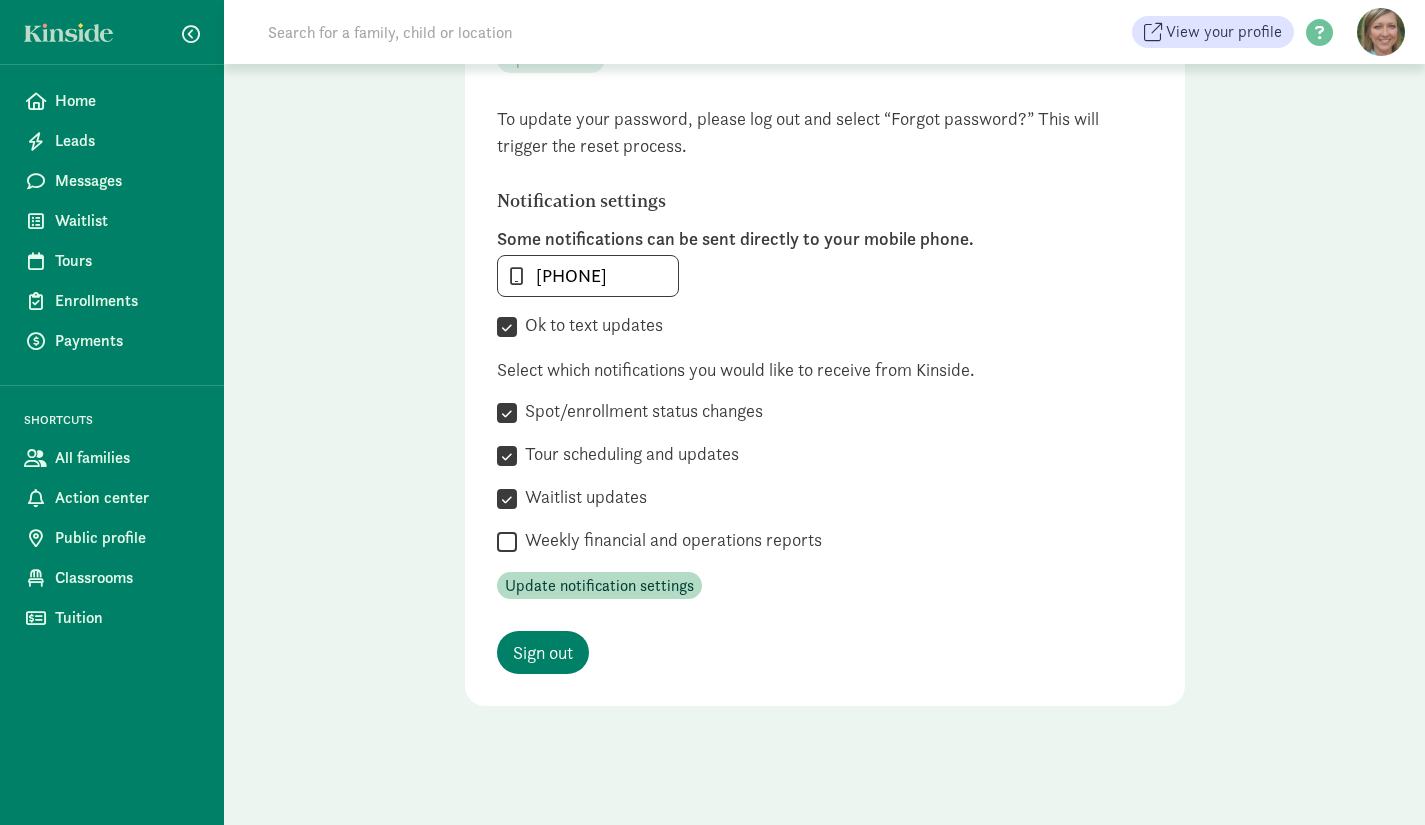 click on "Weekly financial and operations reports" at bounding box center [507, 541] 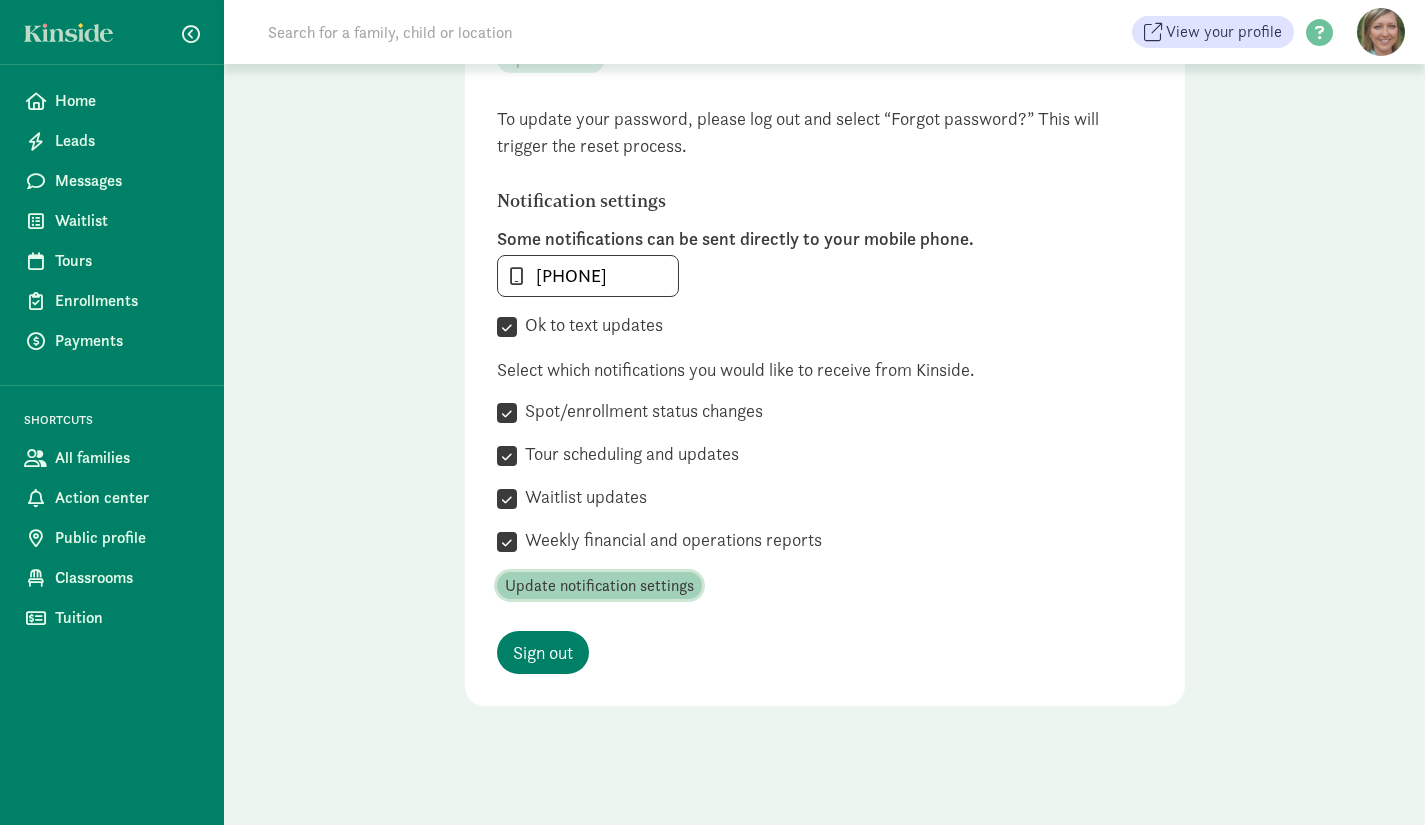 click on "Update notification settings" at bounding box center [599, 586] 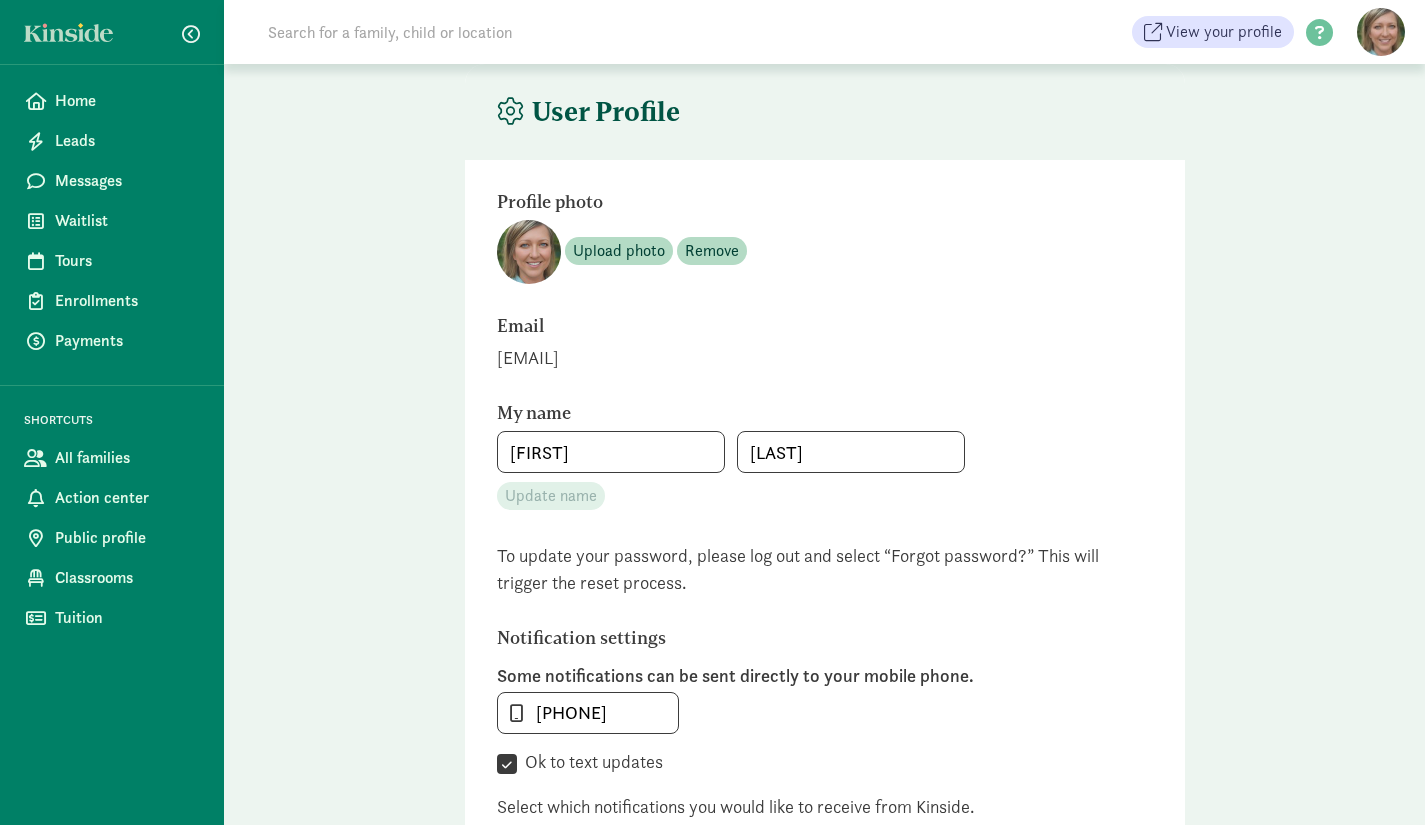scroll, scrollTop: 437, scrollLeft: 0, axis: vertical 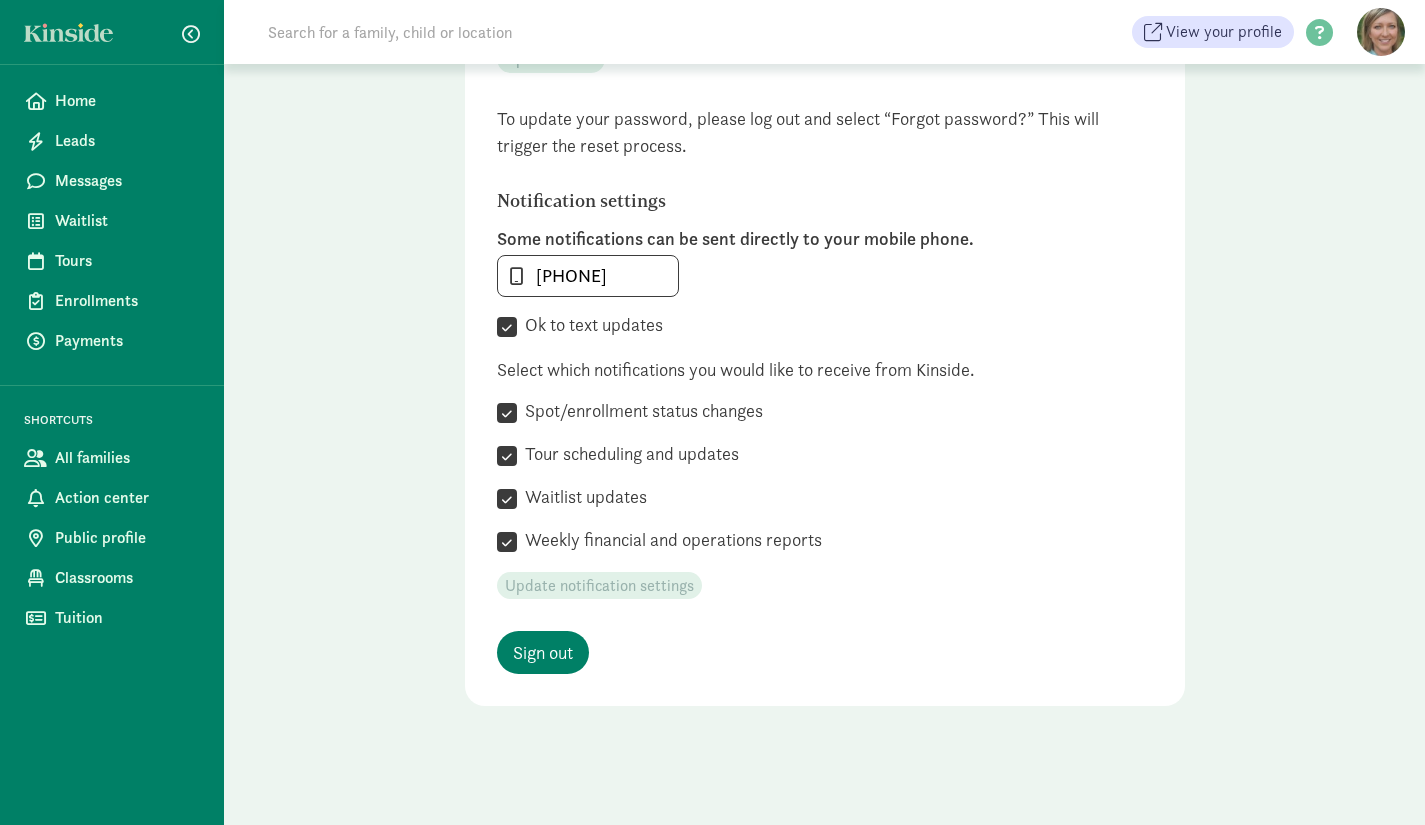 click on "Home" at bounding box center [127, 101] 